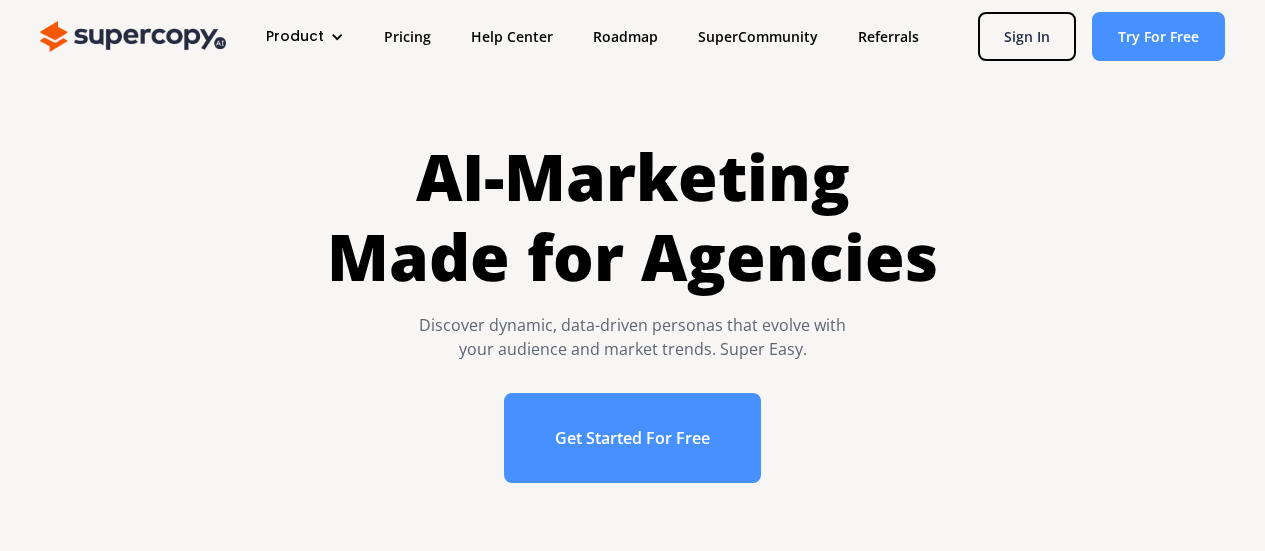 scroll, scrollTop: 0, scrollLeft: 0, axis: both 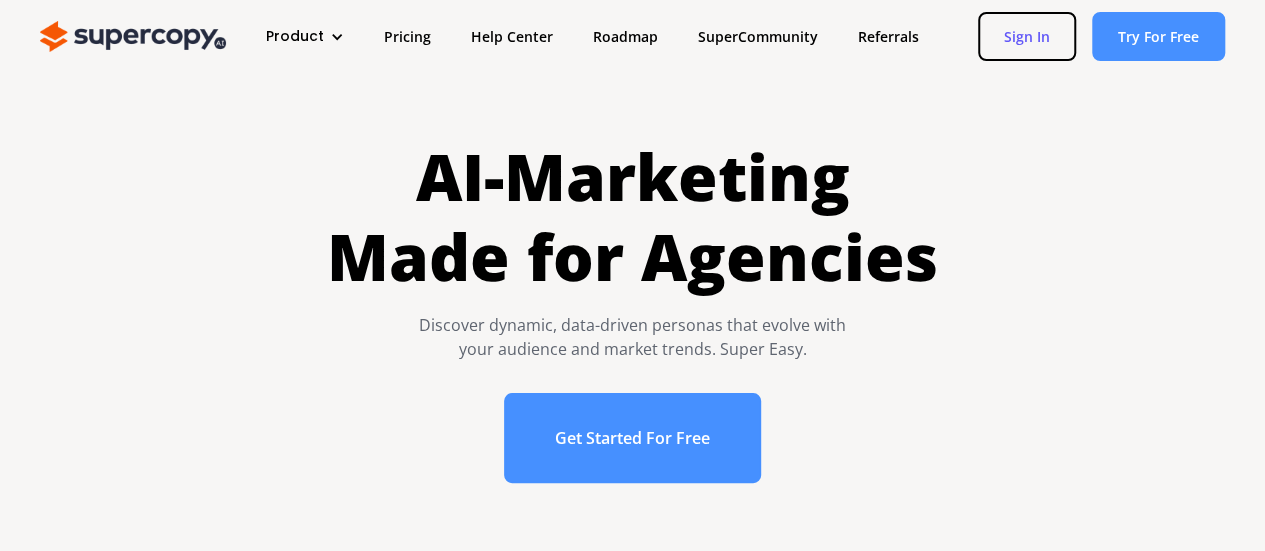 click on "Sign In" at bounding box center (1027, 36) 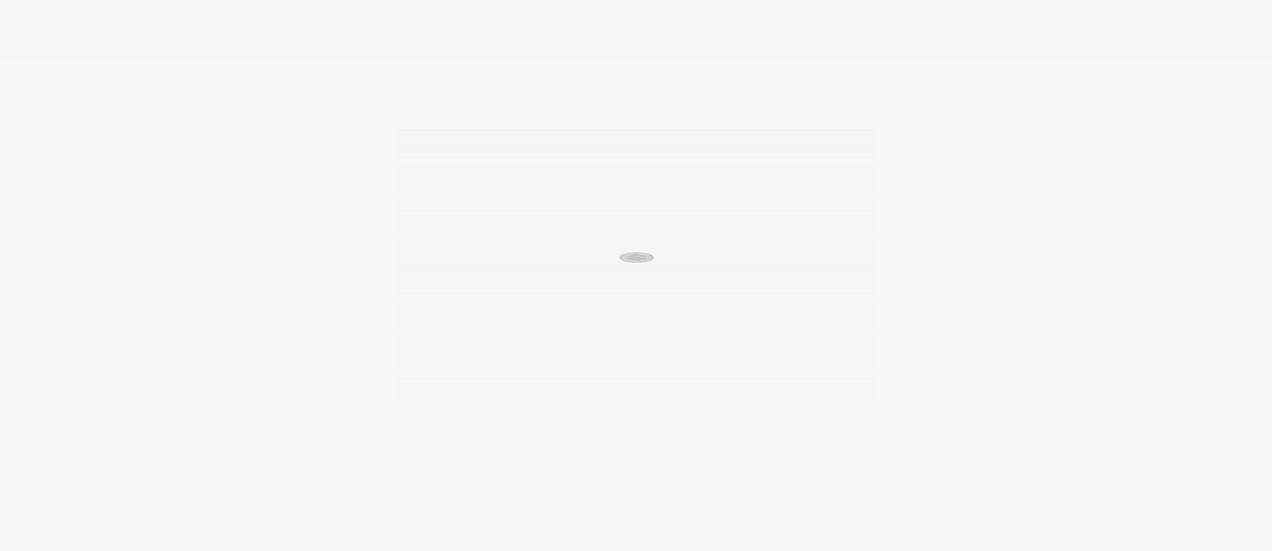 scroll, scrollTop: 0, scrollLeft: 0, axis: both 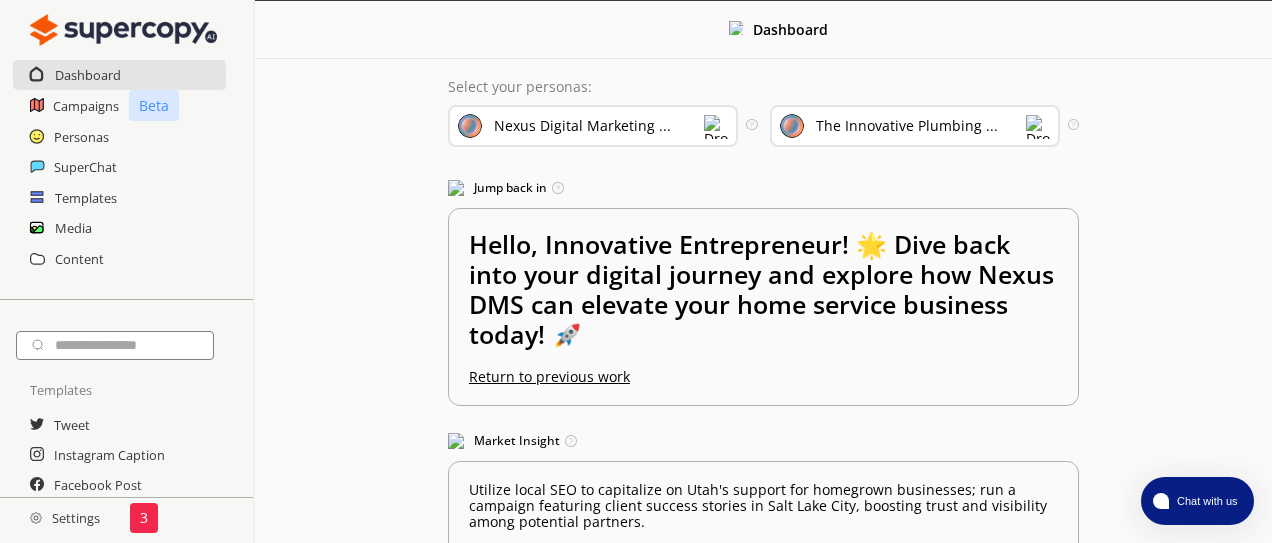 click at bounding box center (1038, 127) 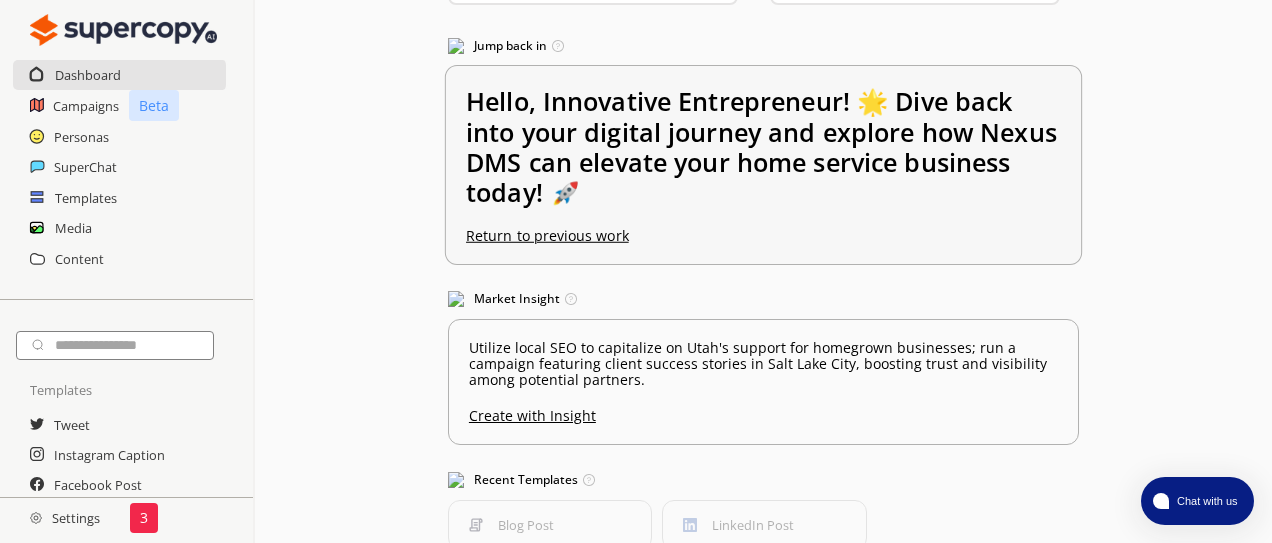 scroll, scrollTop: 315, scrollLeft: 0, axis: vertical 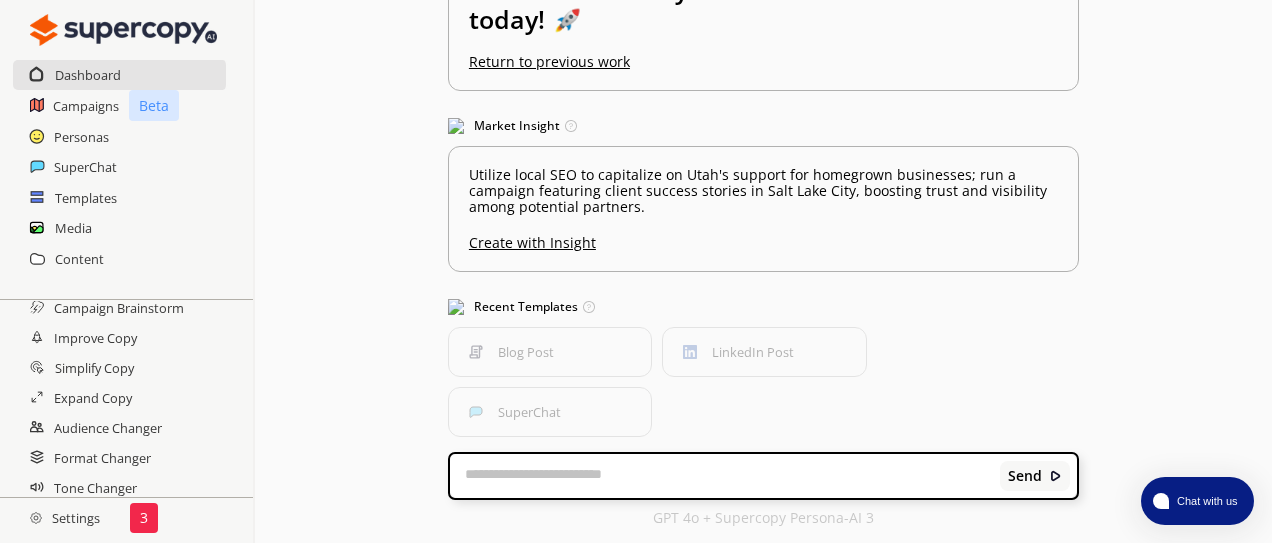 click on "Settings" at bounding box center (65, 518) 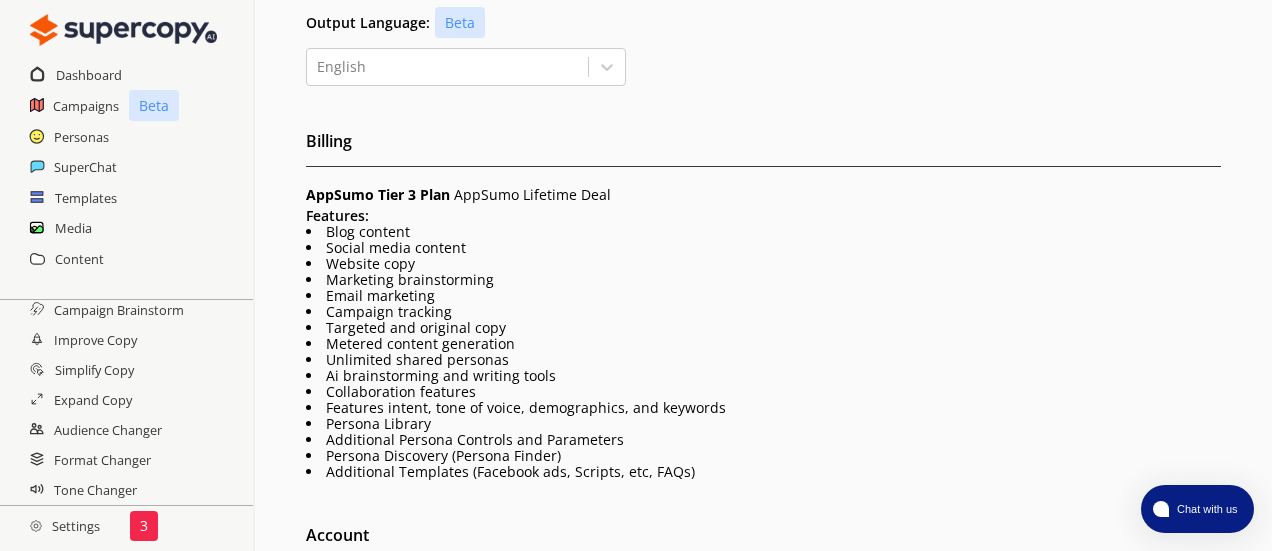 scroll, scrollTop: 466, scrollLeft: 0, axis: vertical 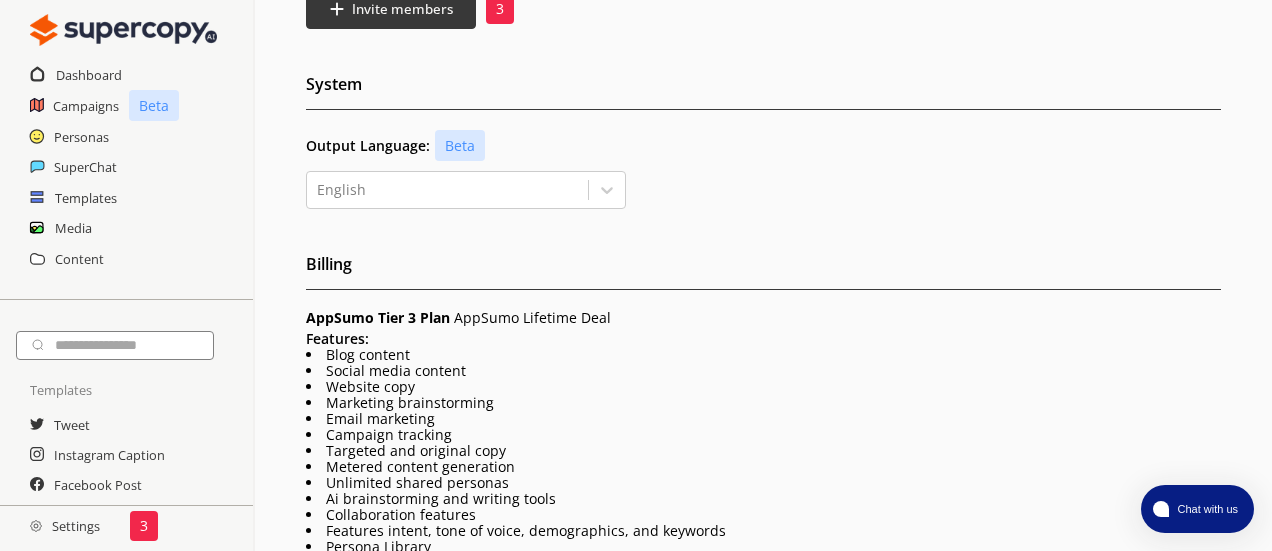 click at bounding box center [115, 345] 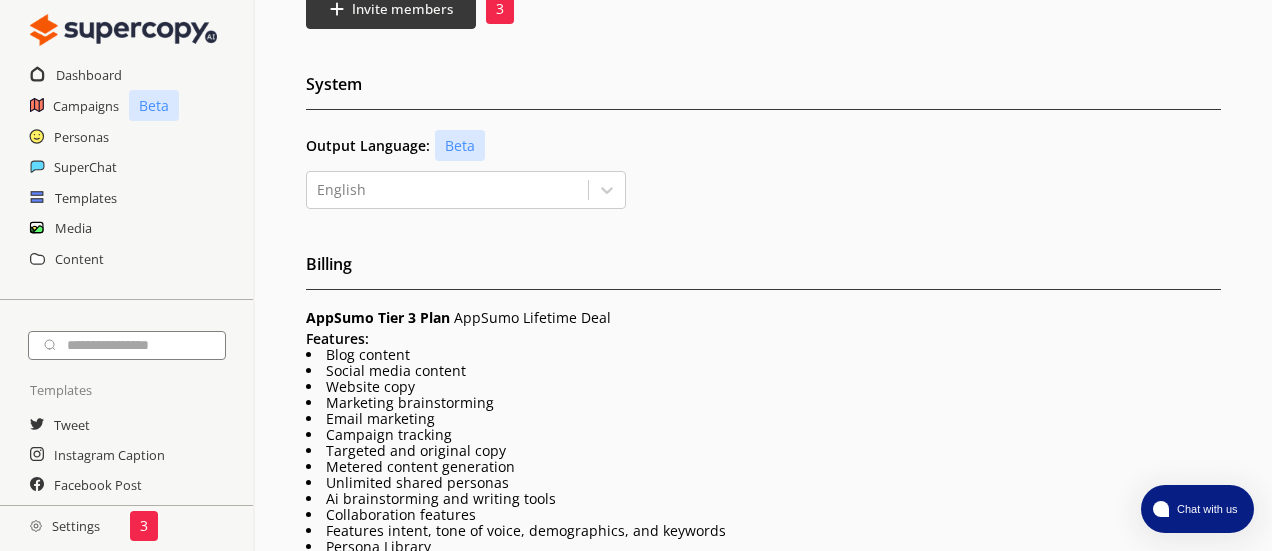 click on "AppSumo Tier 3 Plan" at bounding box center [378, 317] 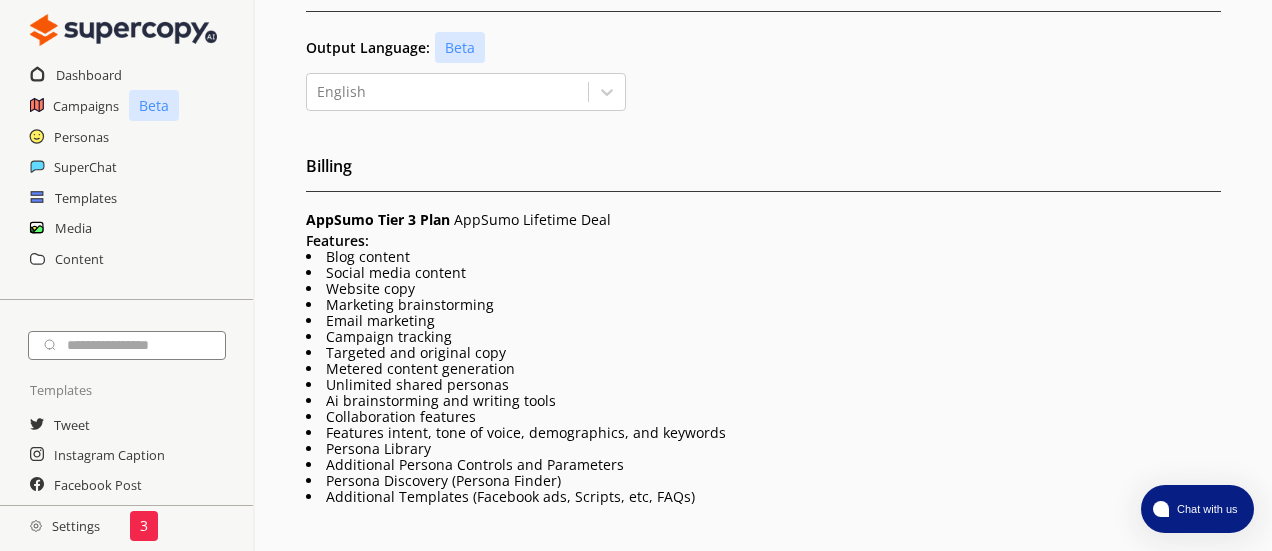 scroll, scrollTop: 441, scrollLeft: 0, axis: vertical 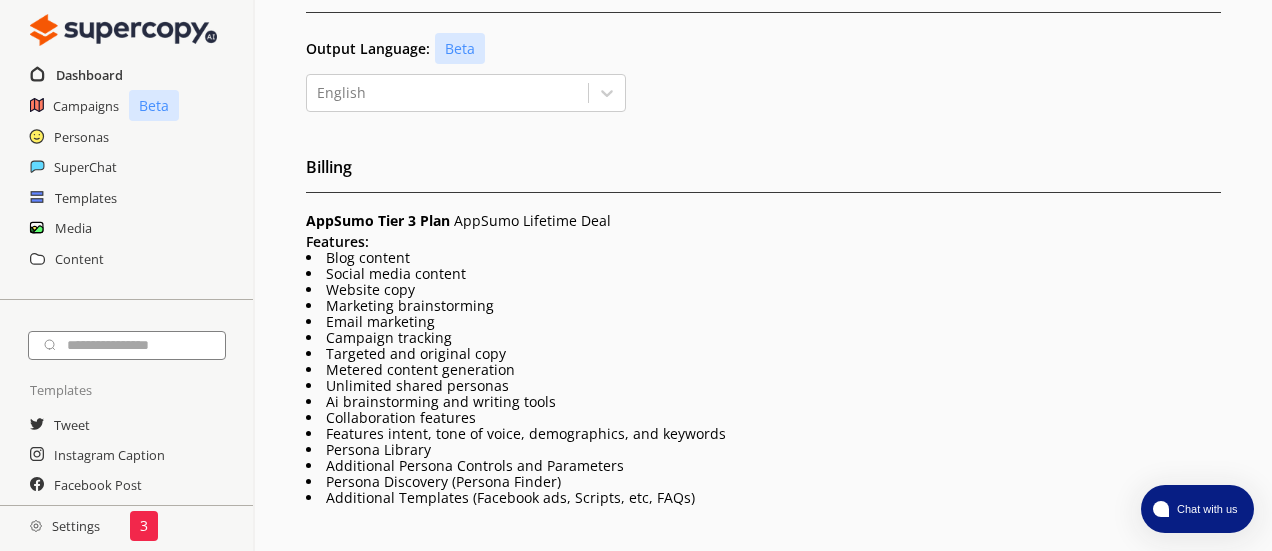 click on "Dashboard" at bounding box center [89, 75] 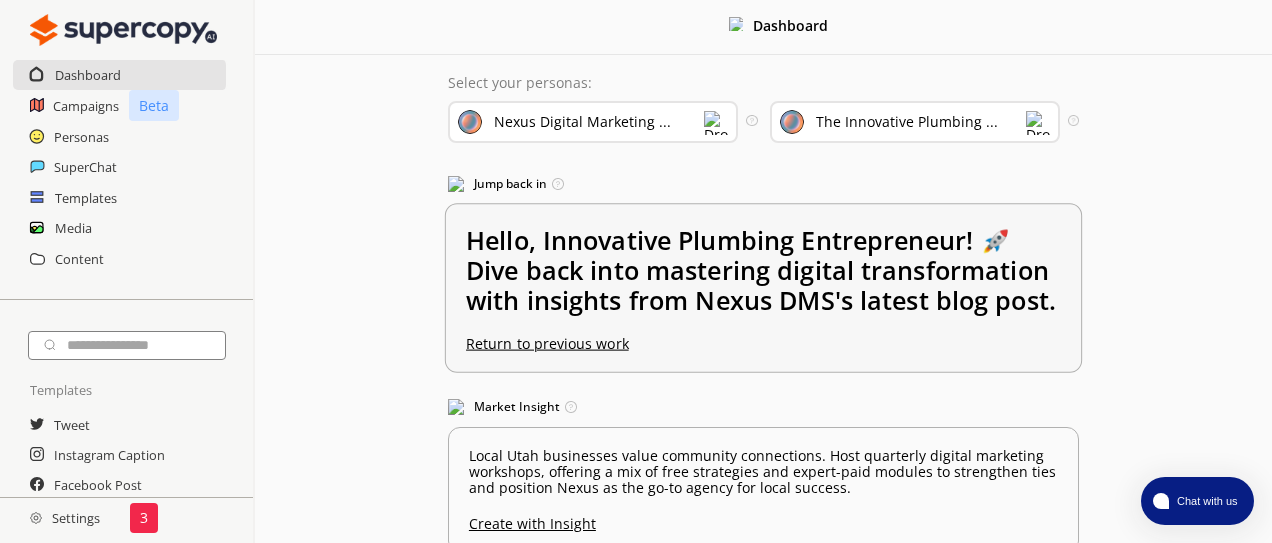 scroll, scrollTop: 5, scrollLeft: 0, axis: vertical 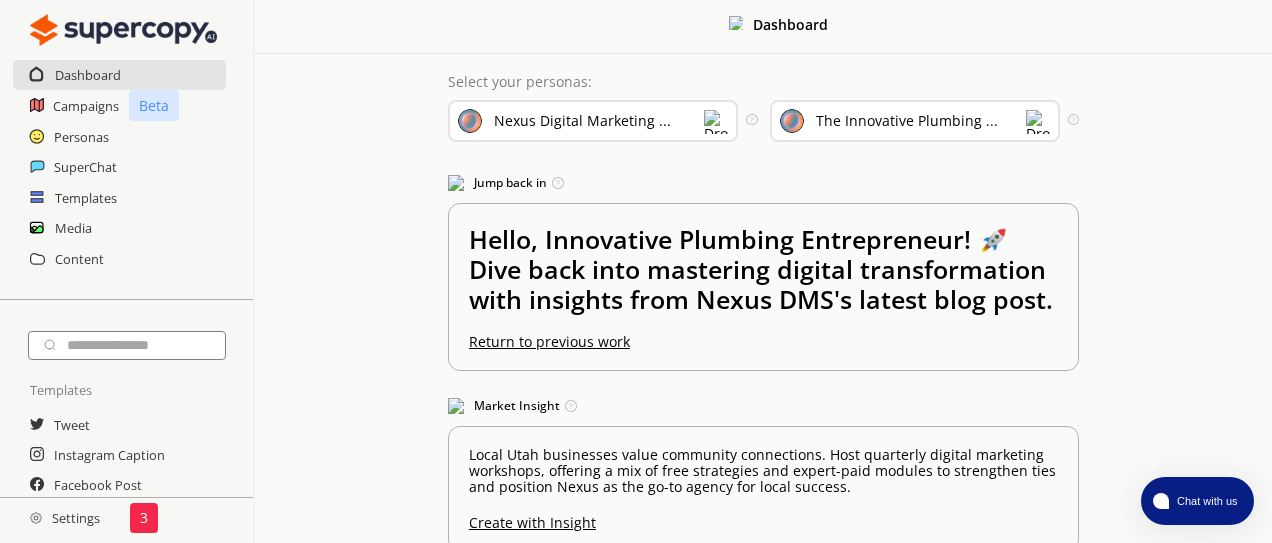 click at bounding box center [716, 122] 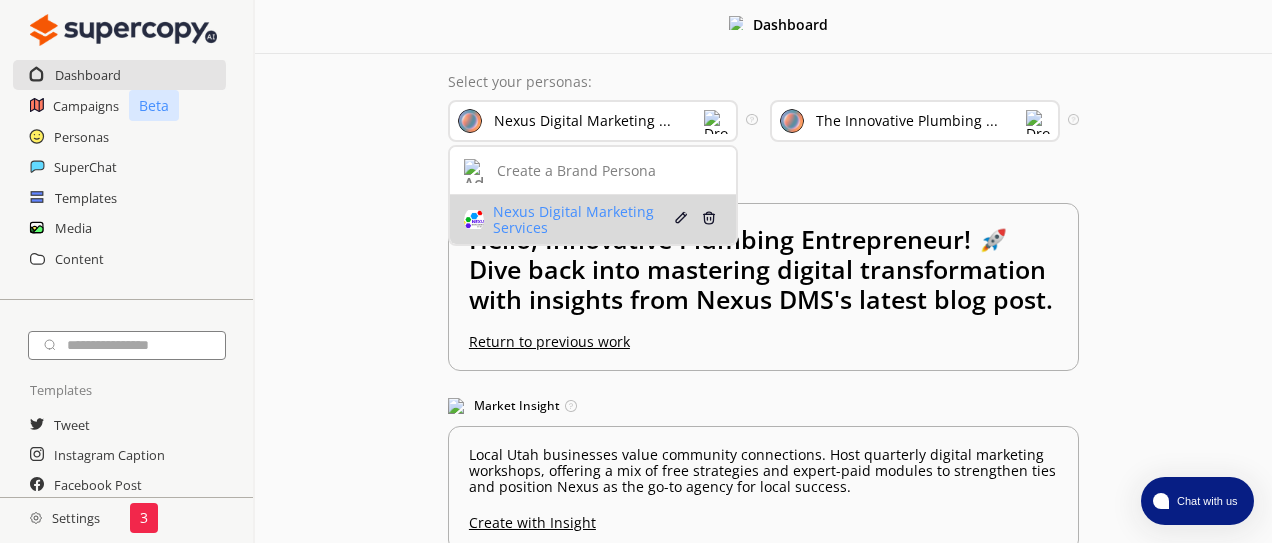 click on "Nexus Digital Marketing Services" at bounding box center [579, 220] 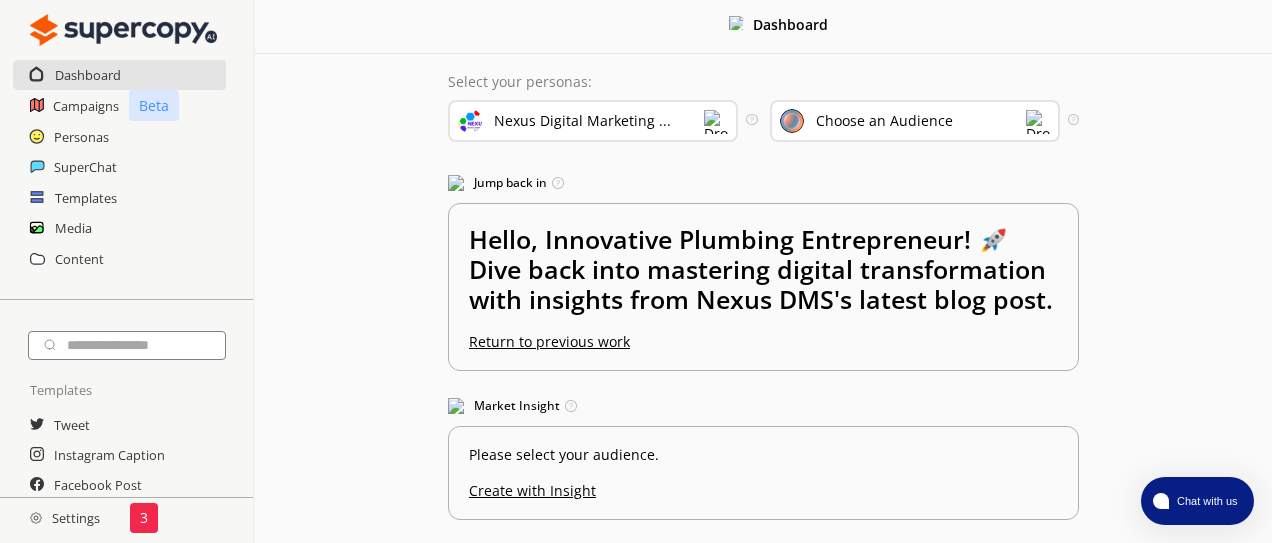 click at bounding box center [1038, 122] 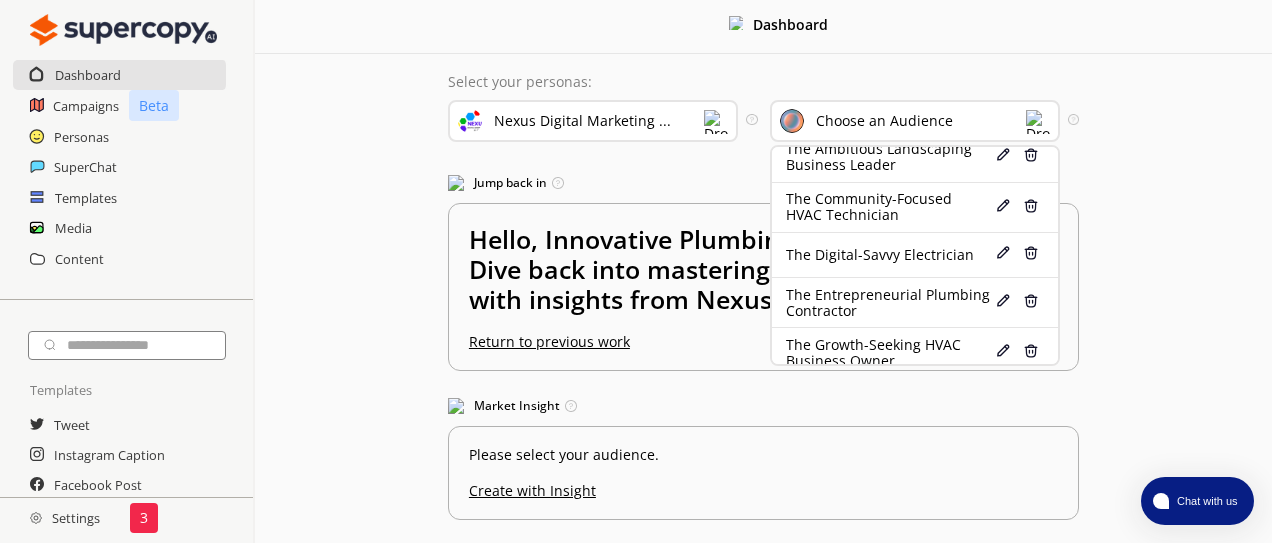 scroll, scrollTop: 522, scrollLeft: 0, axis: vertical 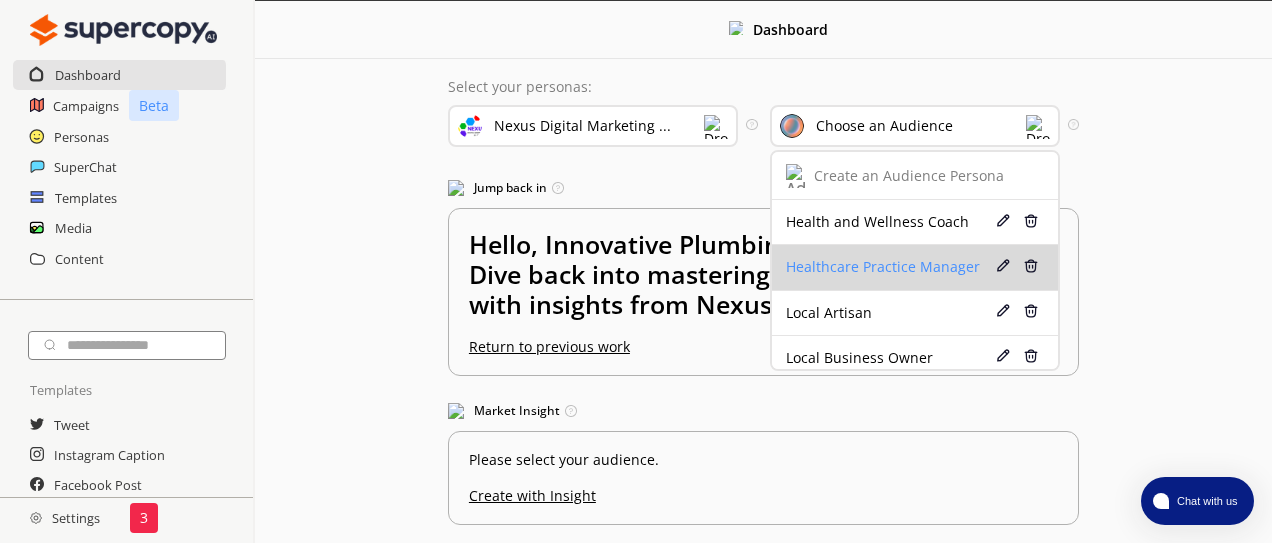 click on "Healthcare Practice Manager" at bounding box center (888, 267) 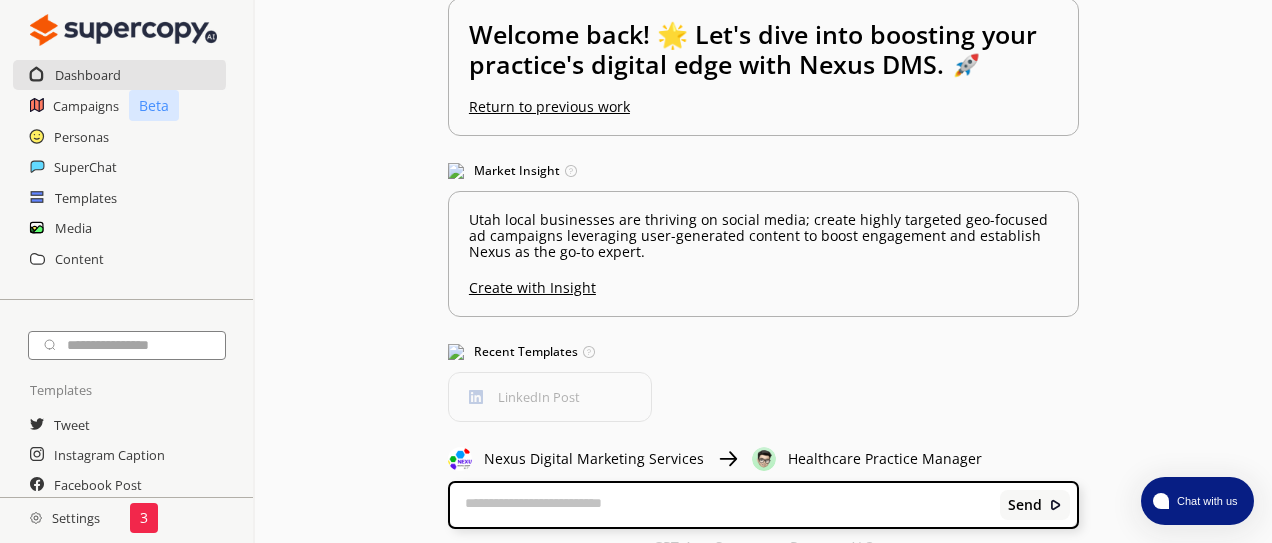 scroll, scrollTop: 240, scrollLeft: 0, axis: vertical 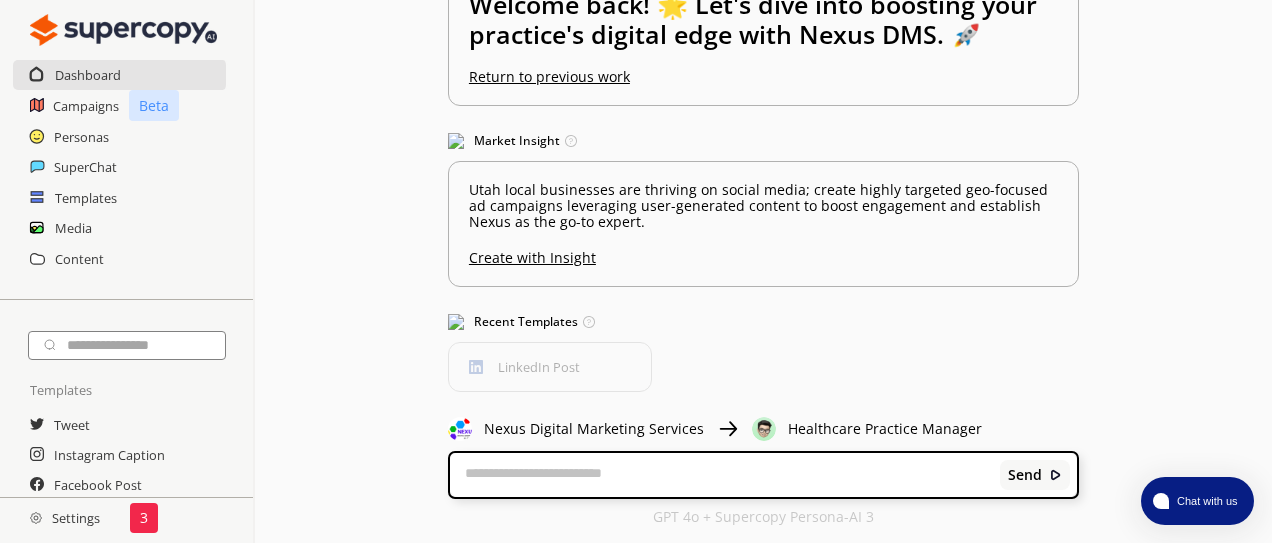 click on "Recent Templates Access recently used templates for faster content creation." at bounding box center (763, 322) 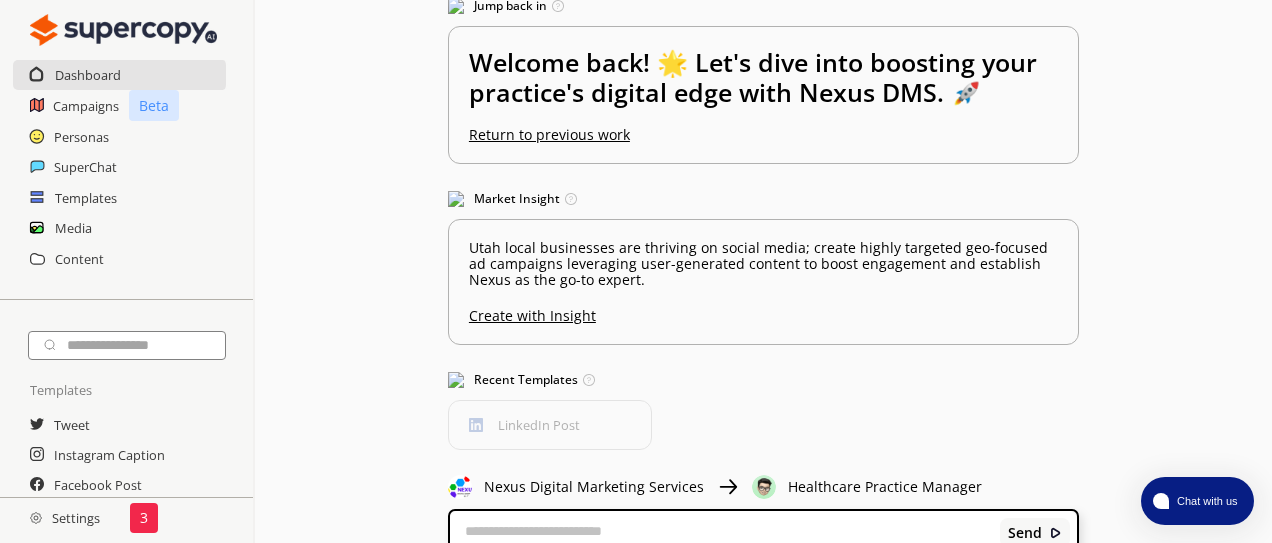 scroll, scrollTop: 240, scrollLeft: 0, axis: vertical 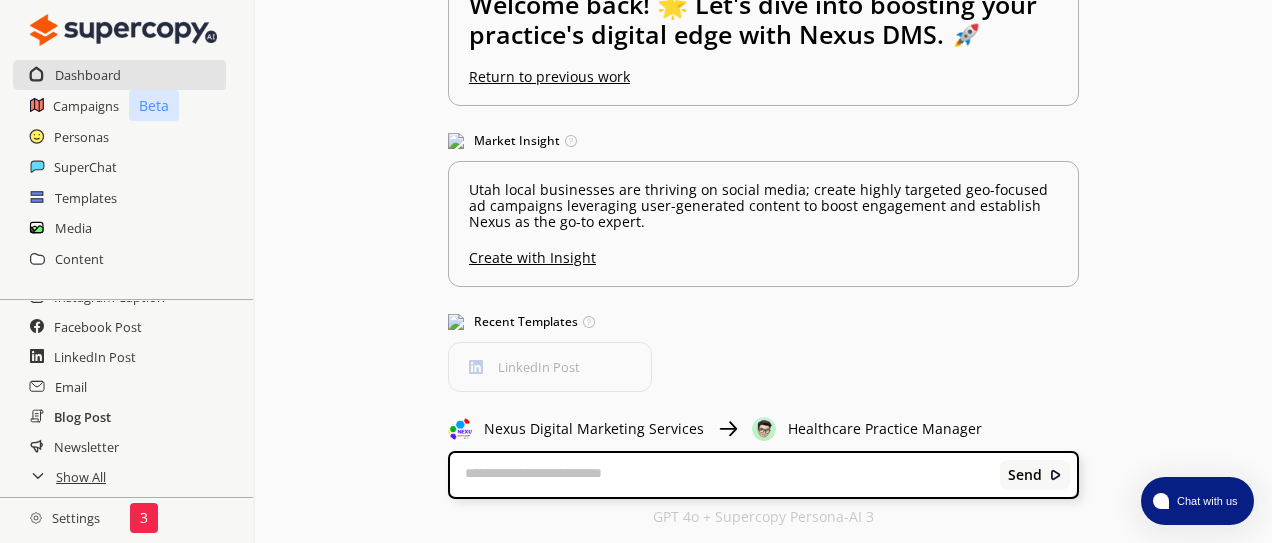 click on "Blog Post" at bounding box center [82, 417] 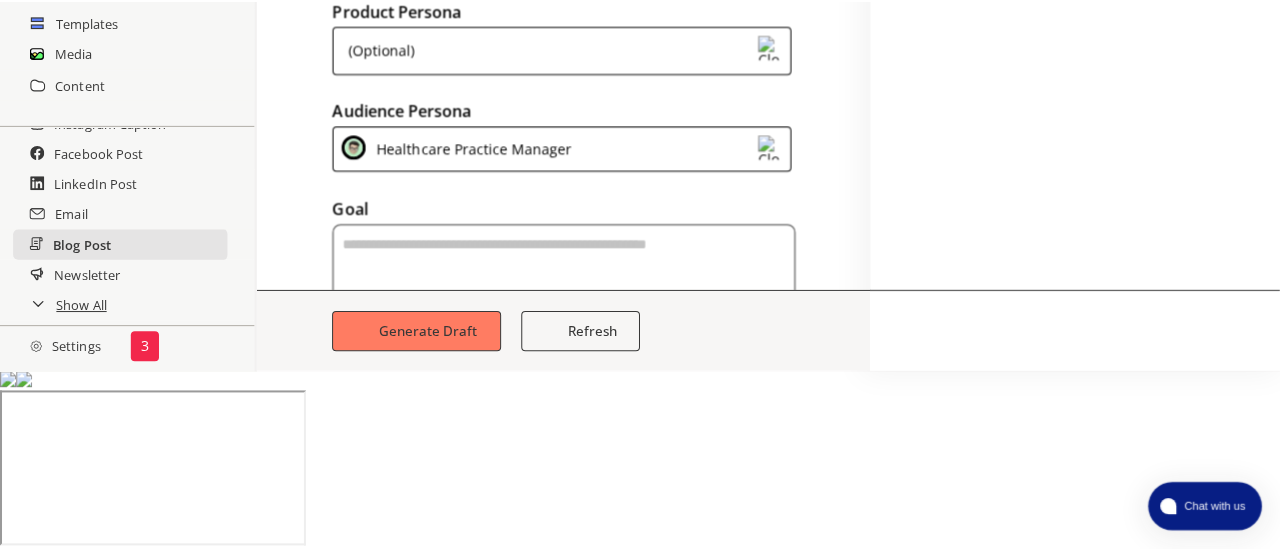 scroll, scrollTop: 0, scrollLeft: 0, axis: both 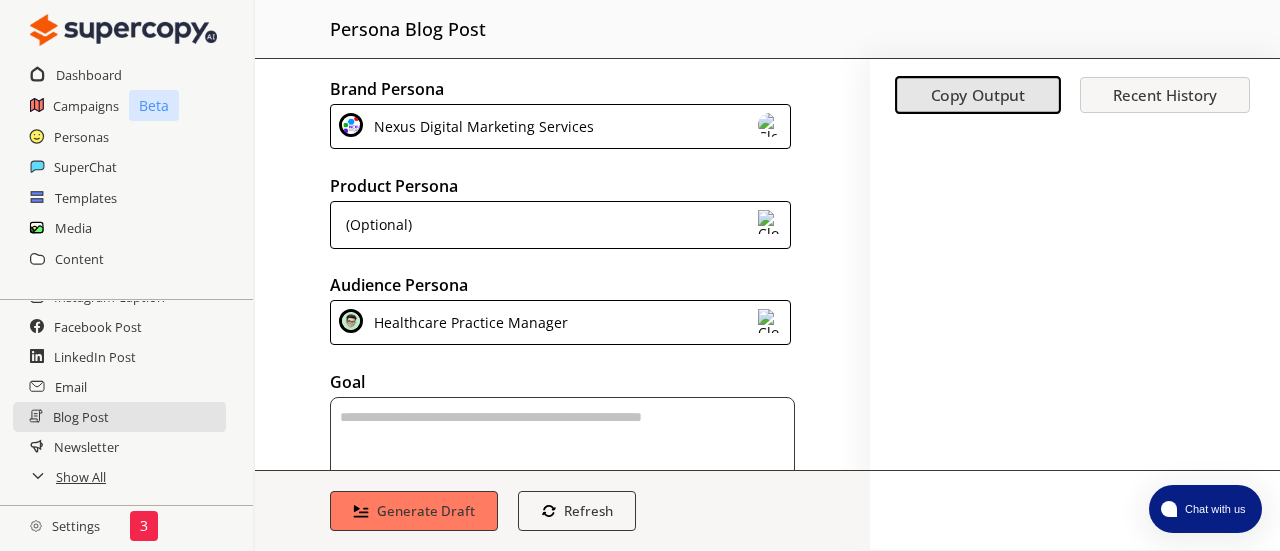 click on "(Optional)" at bounding box center (560, 225) 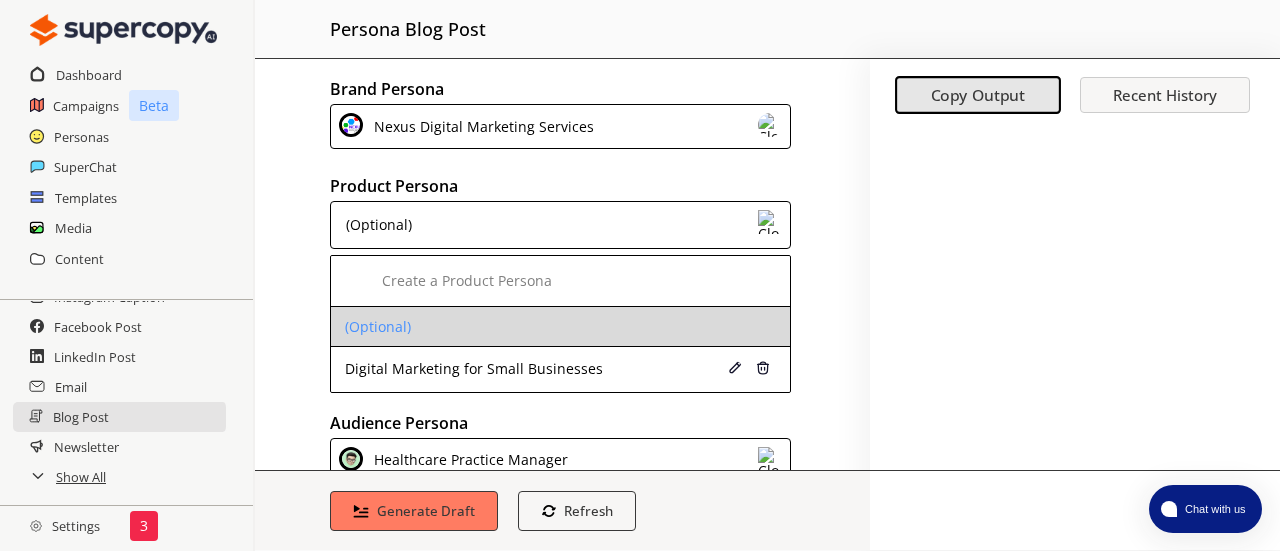 click on "(Optional)" at bounding box center [560, 327] 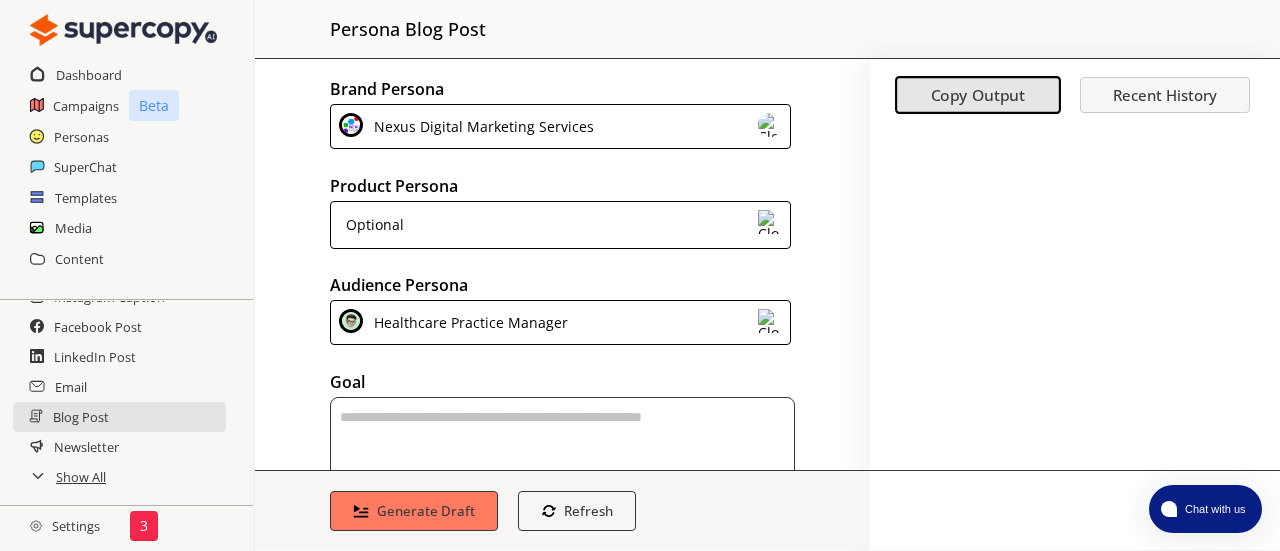 click on "Optional" at bounding box center (560, 225) 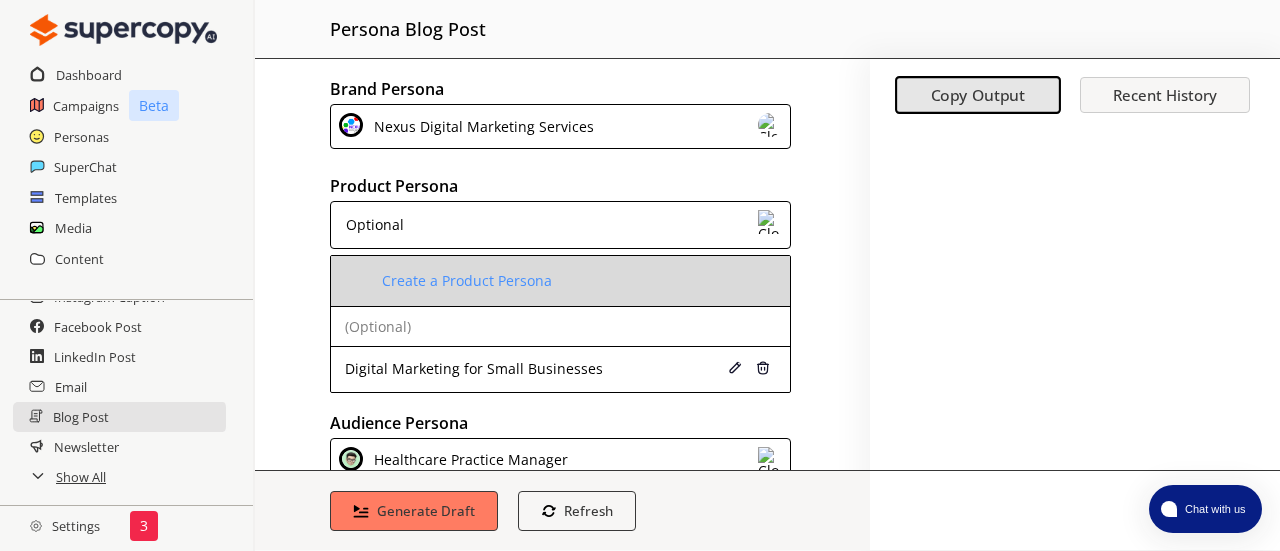 click on "Create a Product Persona" at bounding box center (464, 281) 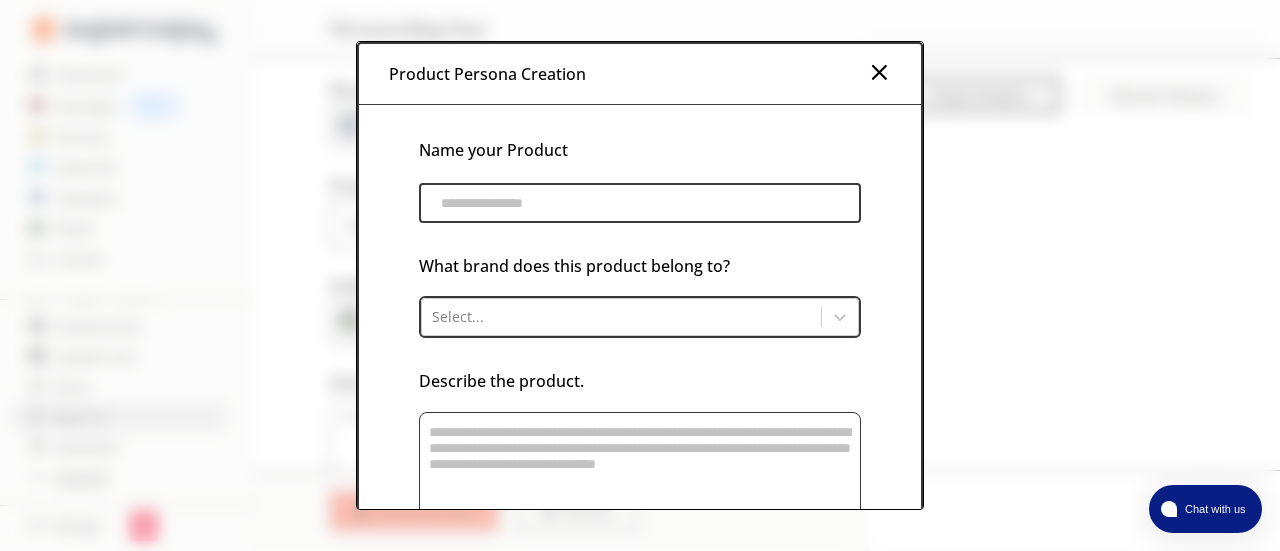 click at bounding box center (640, 203) 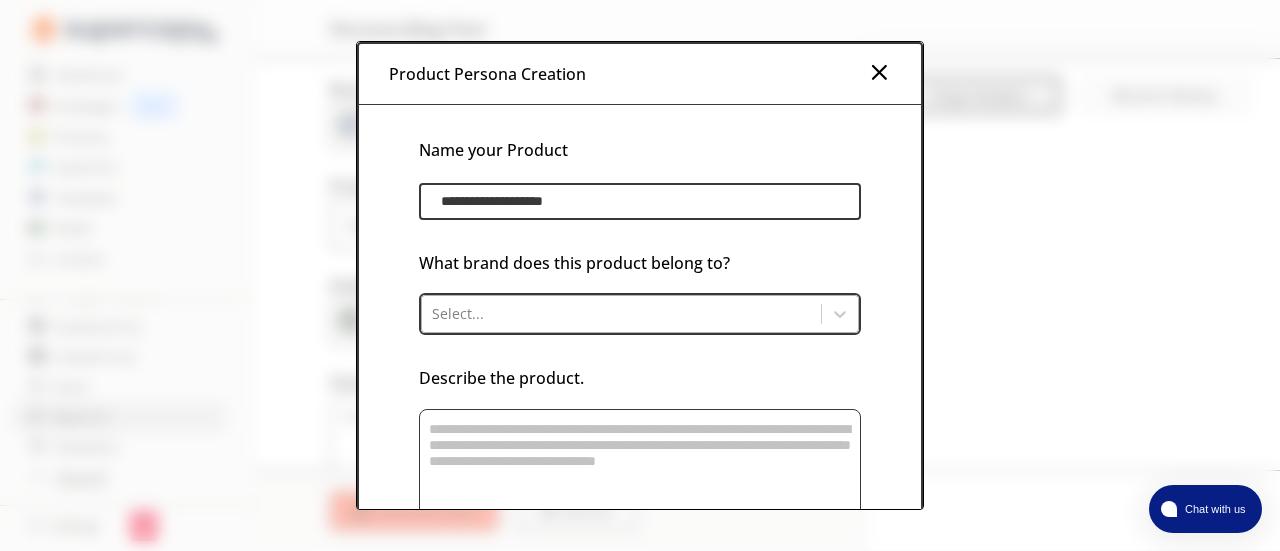 type on "**********" 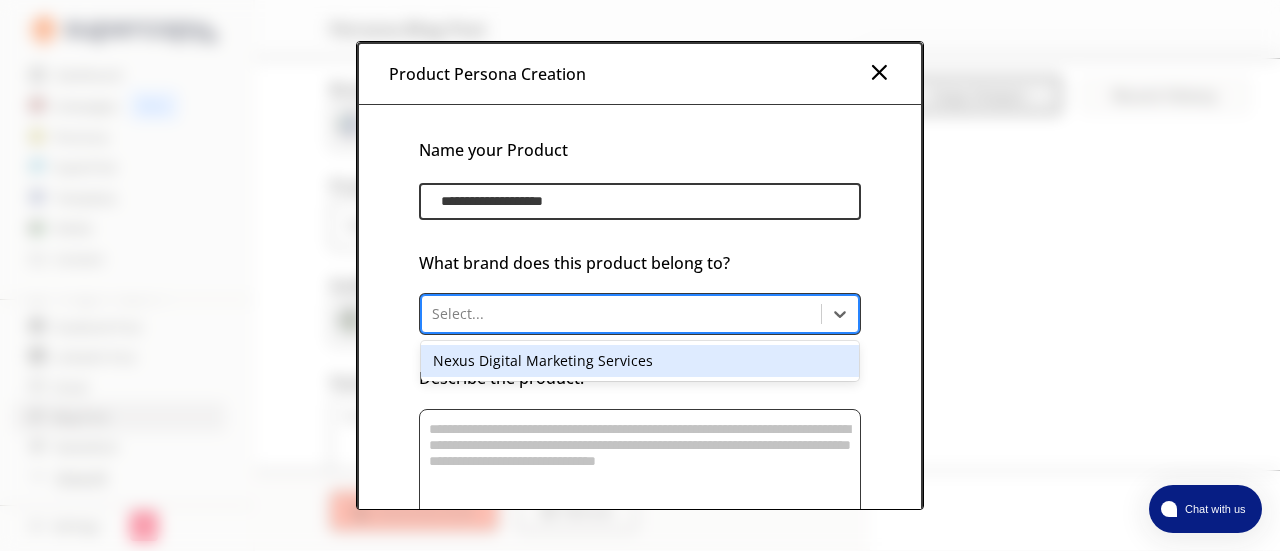 click at bounding box center (621, 314) 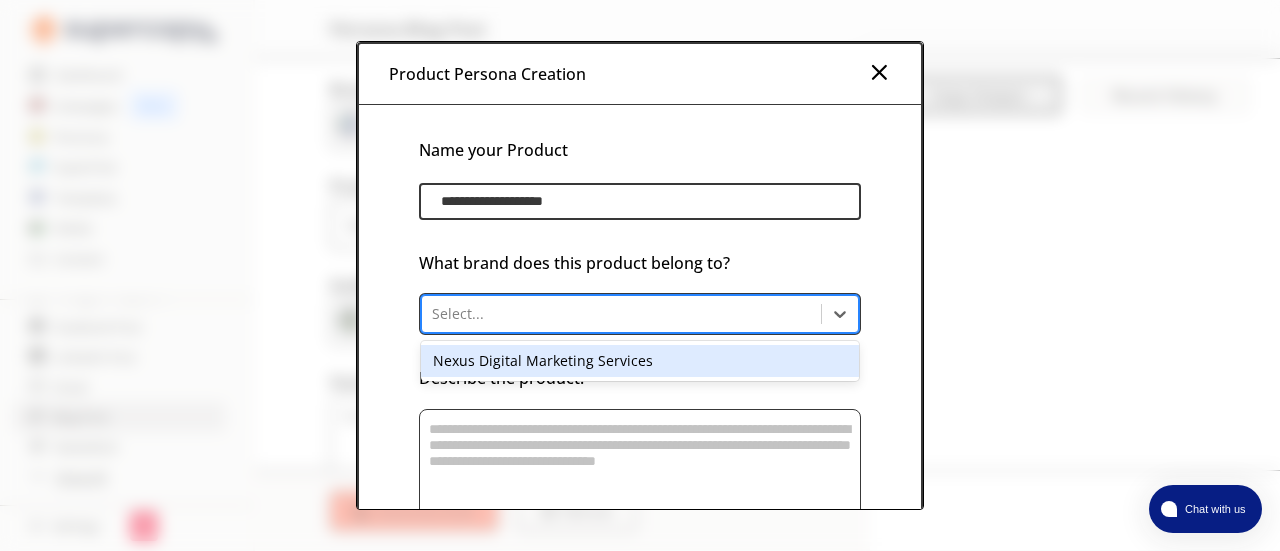 click on "Nexus Digital Marketing Services" at bounding box center [640, 361] 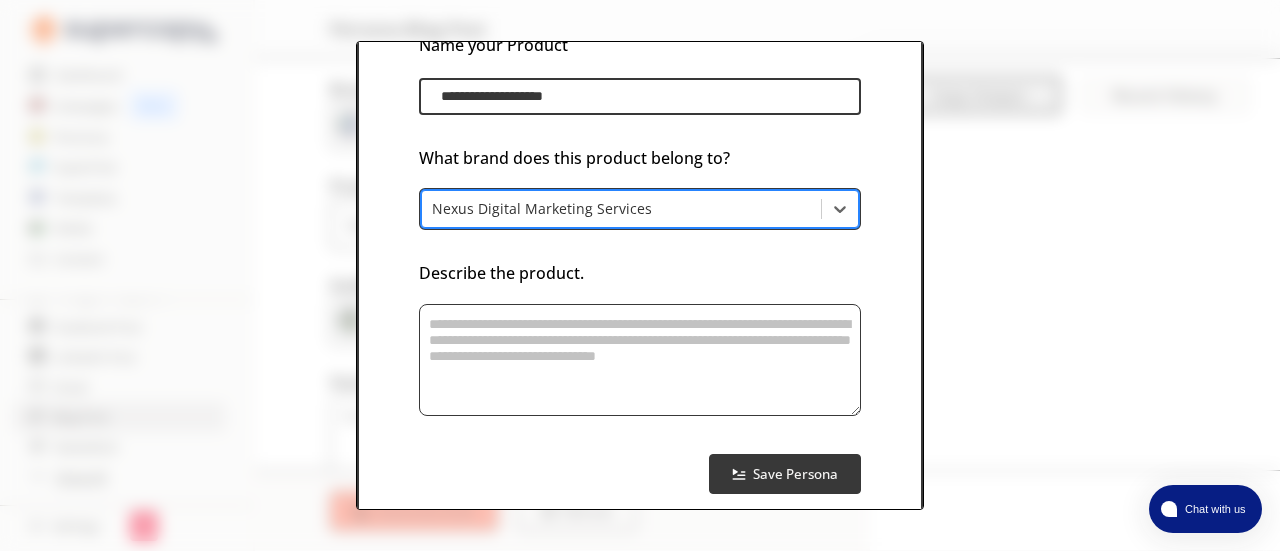 scroll, scrollTop: 140, scrollLeft: 0, axis: vertical 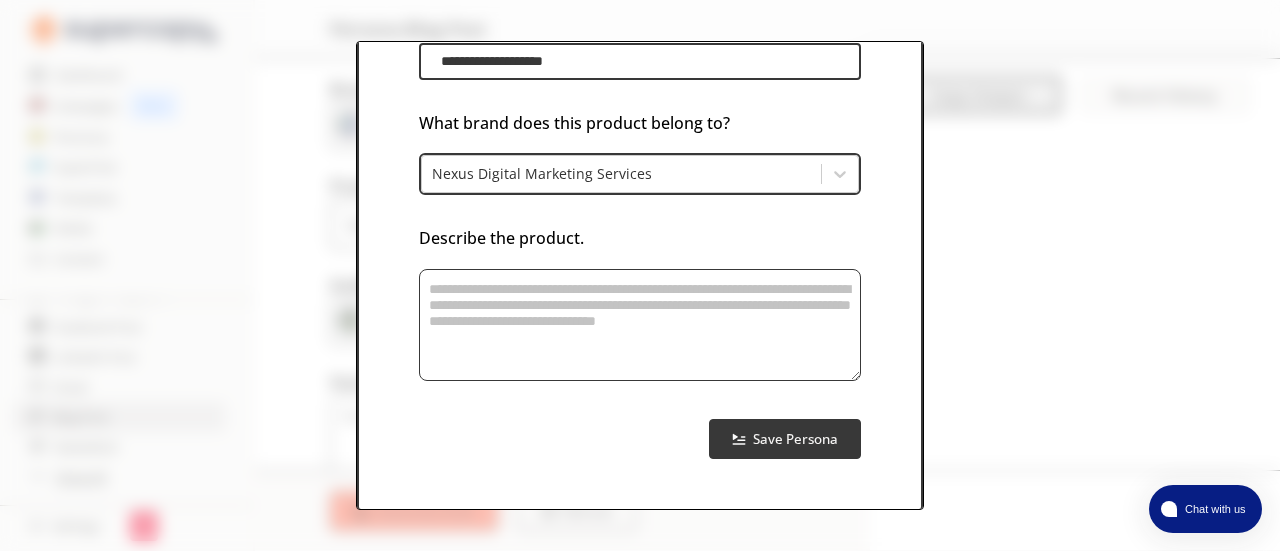 click at bounding box center [640, 325] 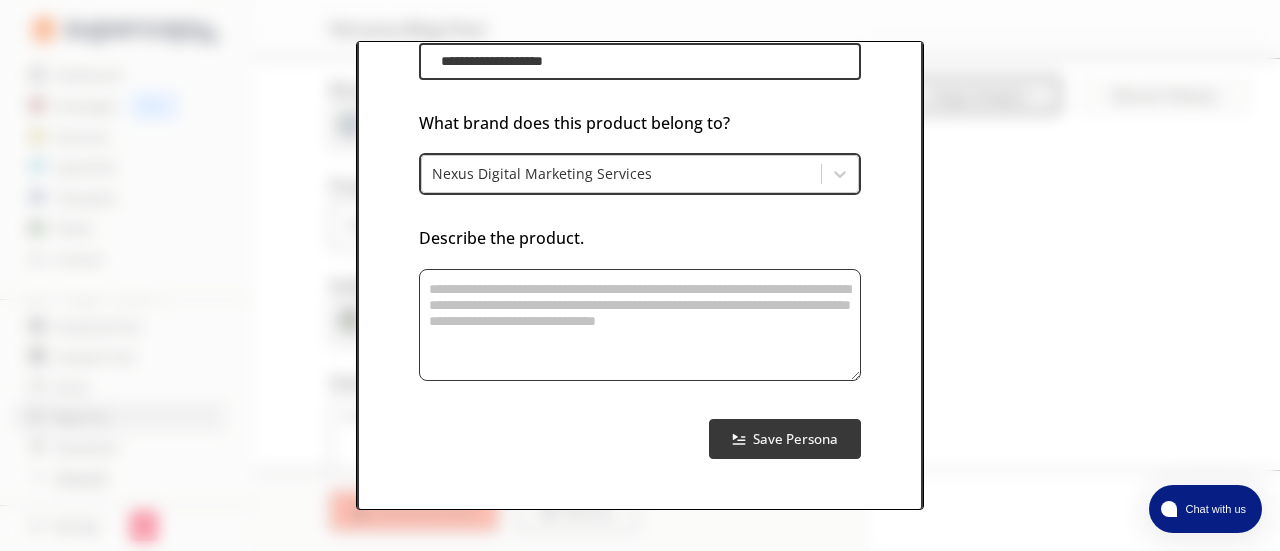 click at bounding box center [640, 325] 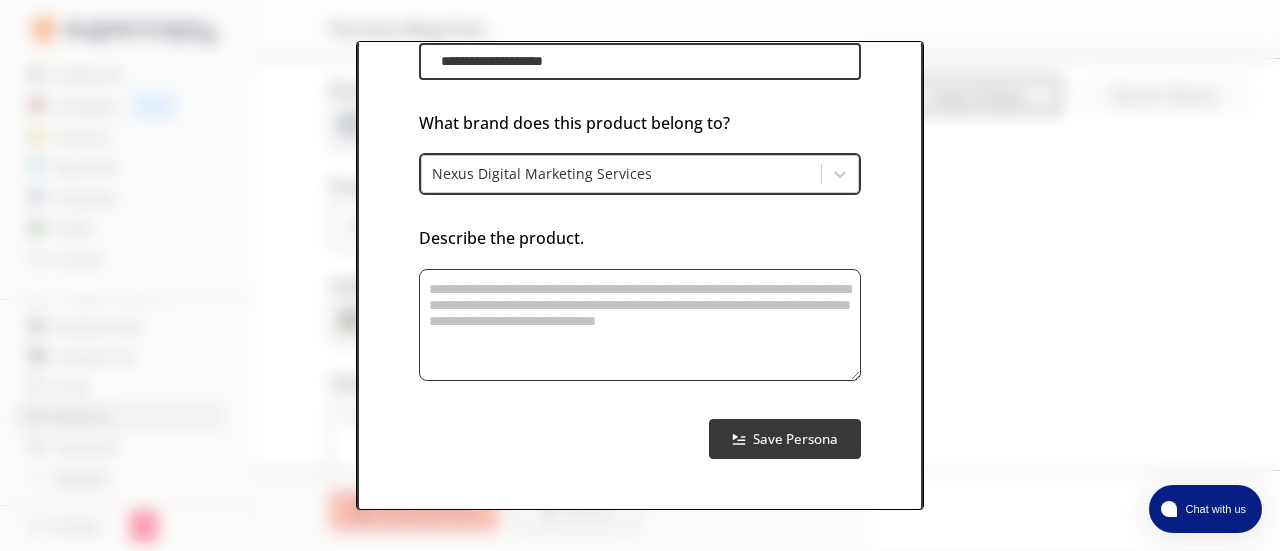 paste on "**********" 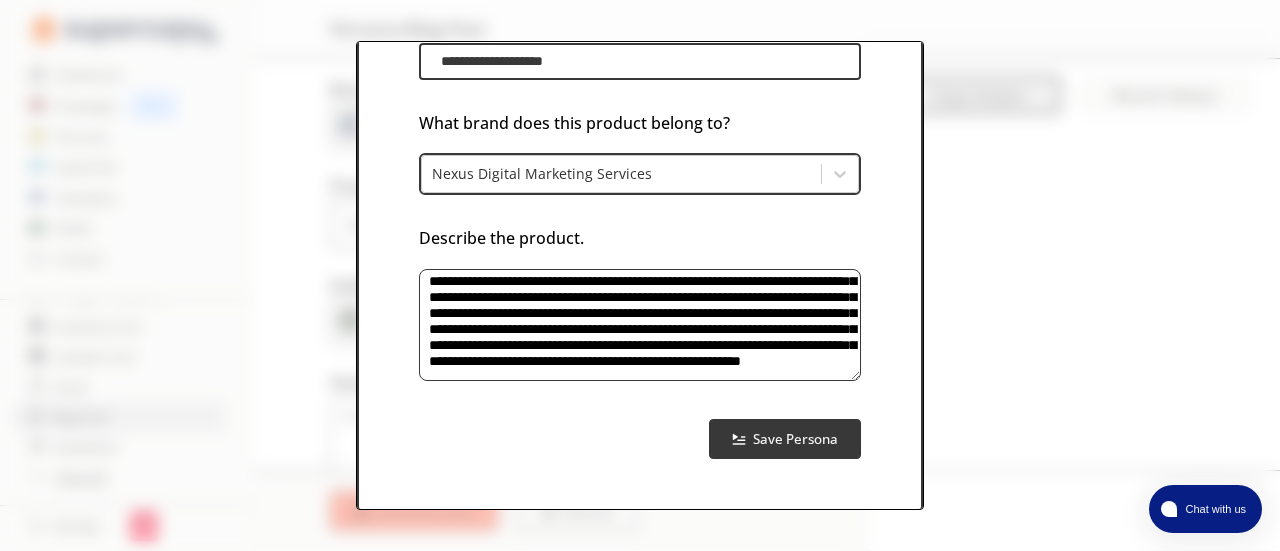 scroll, scrollTop: 247, scrollLeft: 0, axis: vertical 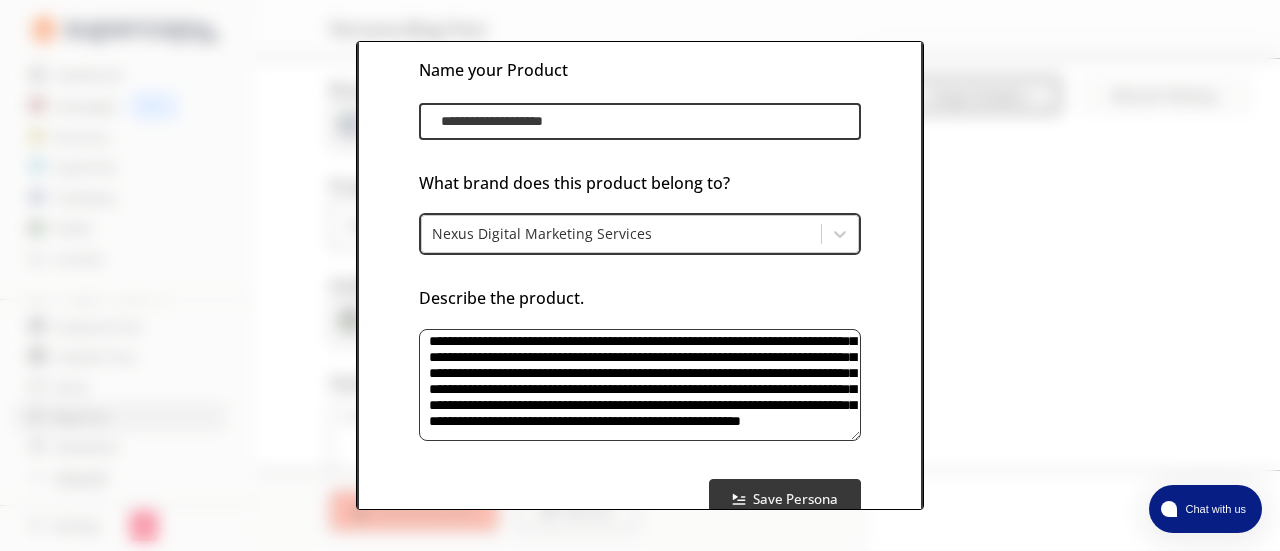 click at bounding box center [640, 385] 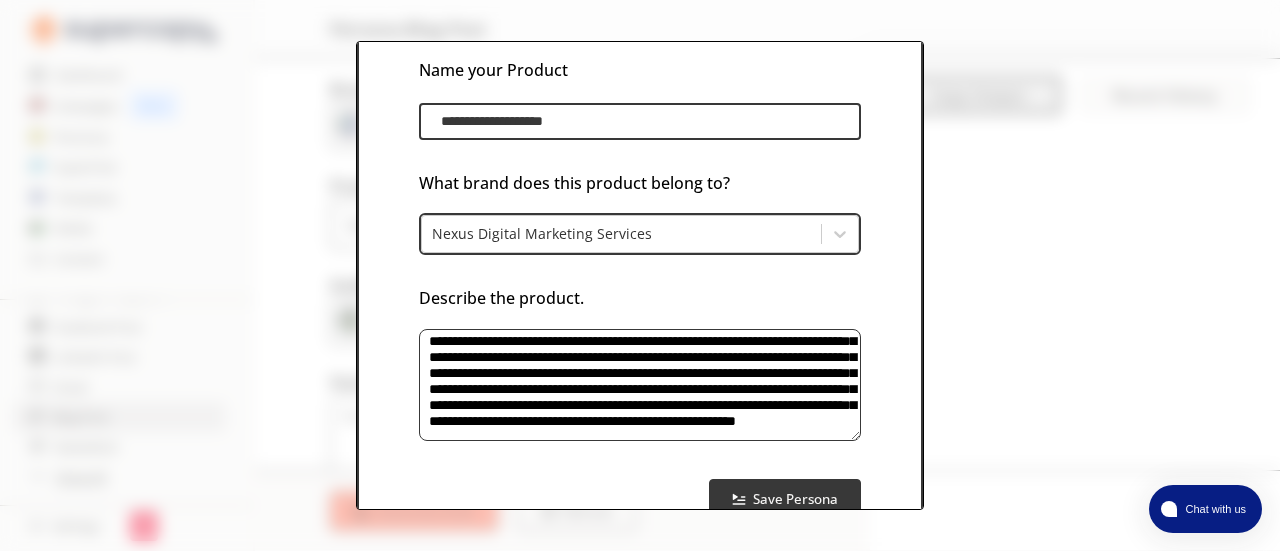 scroll, scrollTop: 231, scrollLeft: 0, axis: vertical 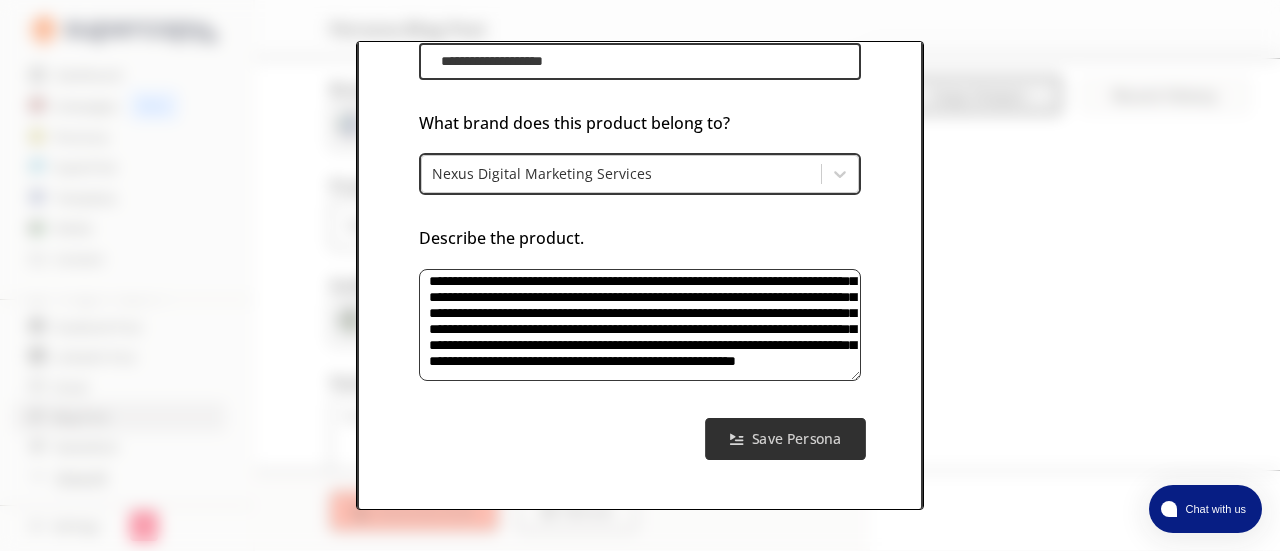 type on "**********" 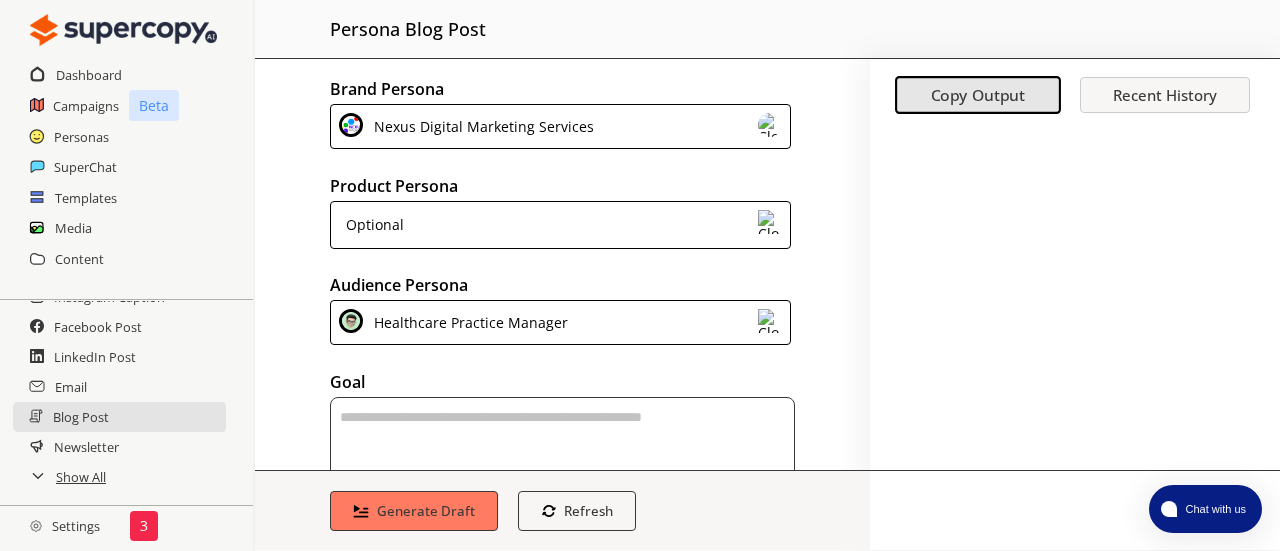 click on "Optional" at bounding box center [560, 225] 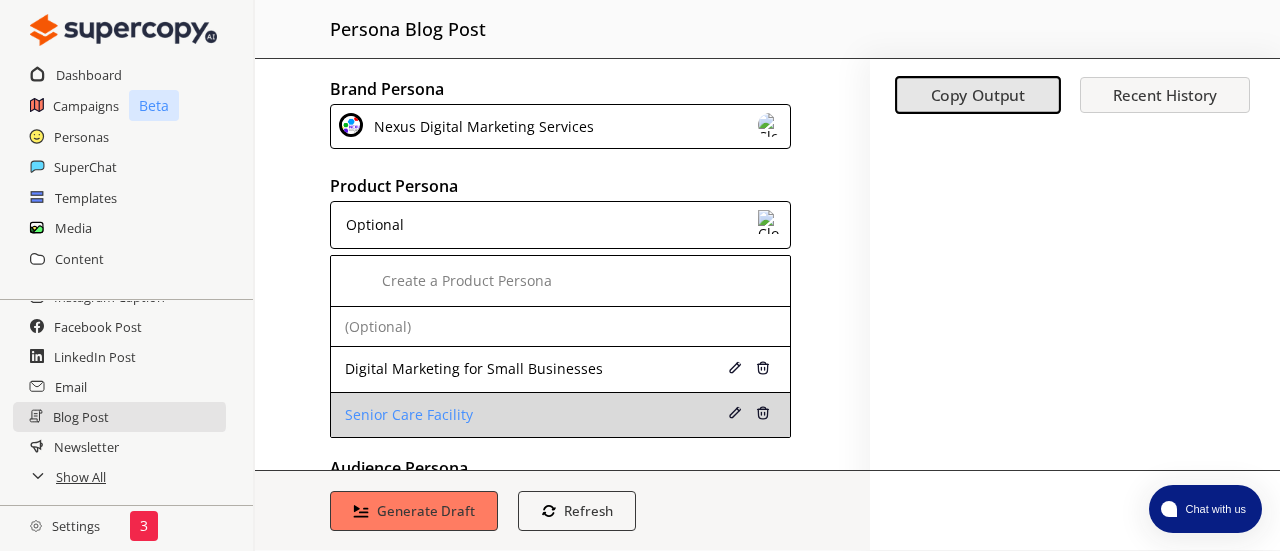 click on "Senior Care Facility" at bounding box center (523, 415) 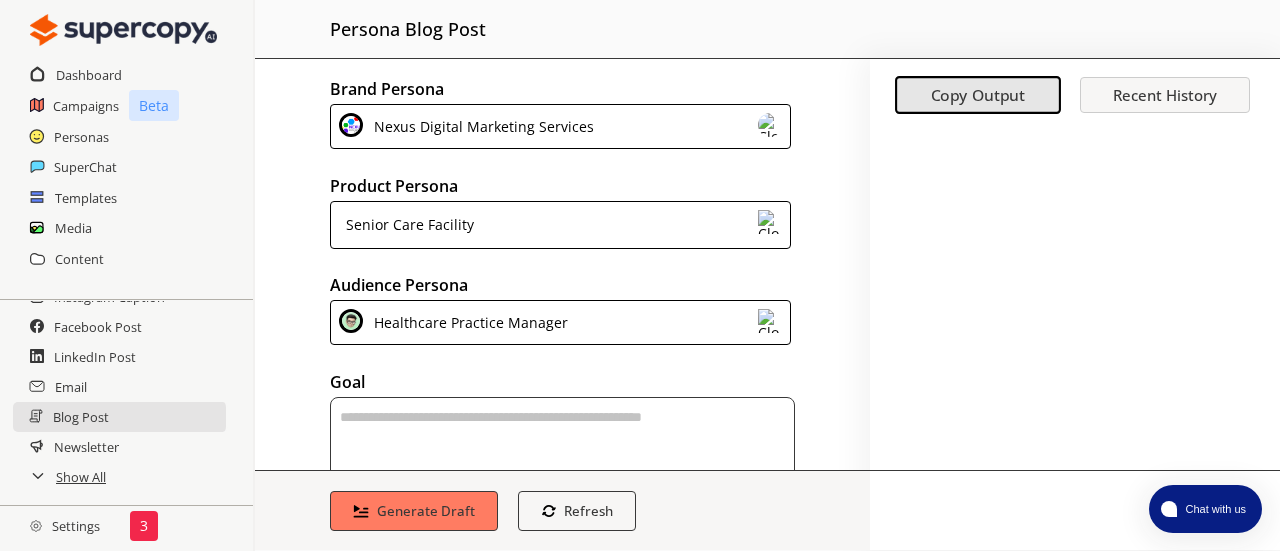 click on "Healthcare Practice Manager" at bounding box center [467, 322] 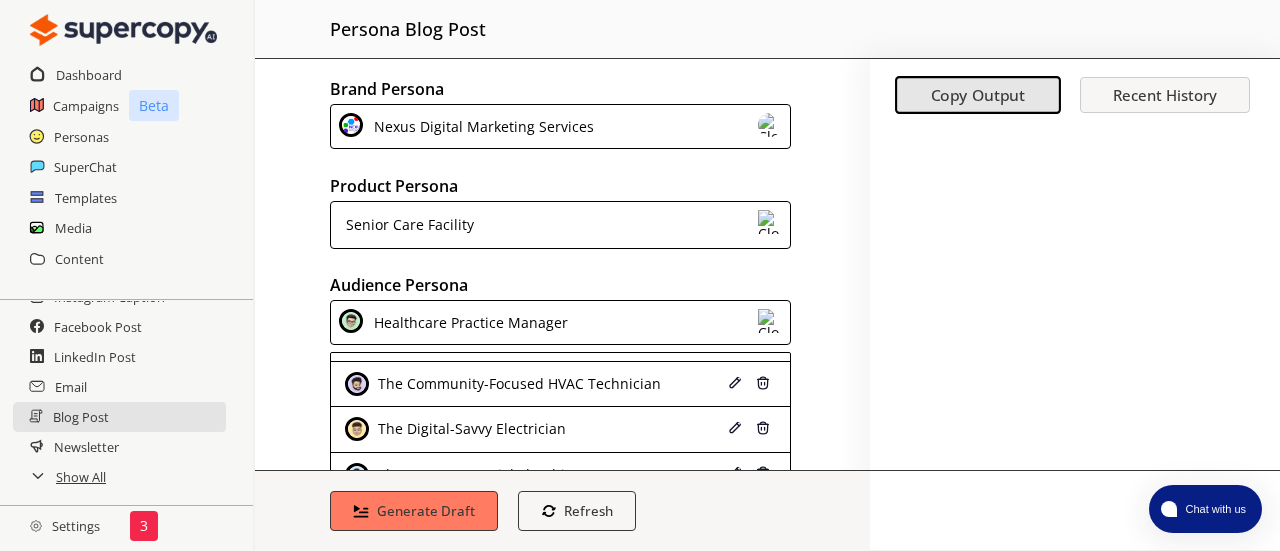 scroll, scrollTop: 495, scrollLeft: 0, axis: vertical 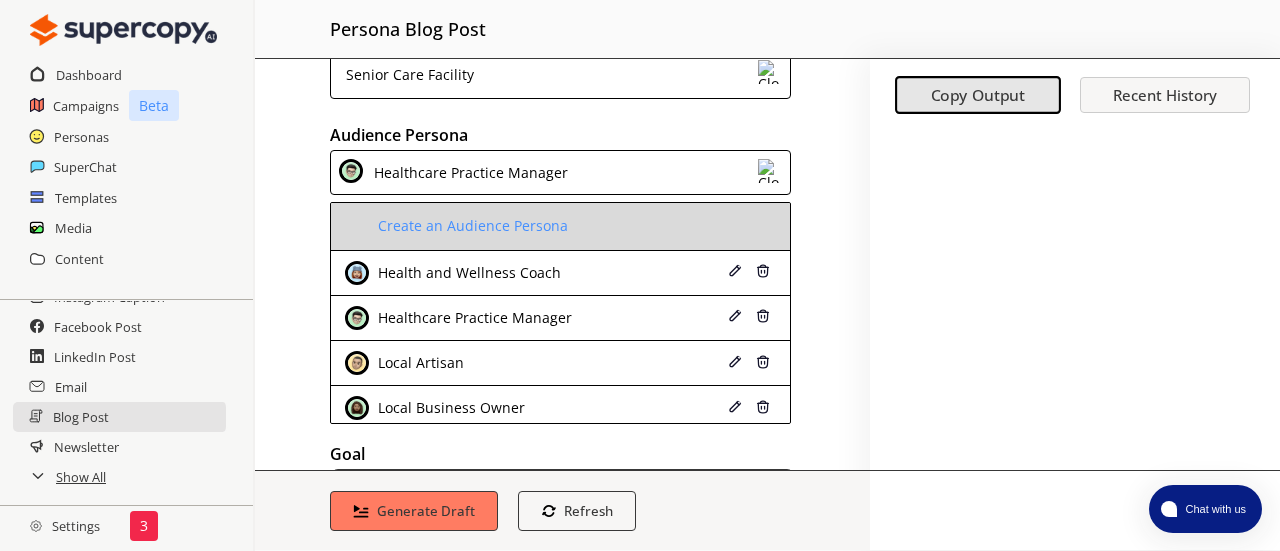 click on "Create an Audience Persona" at bounding box center [470, 226] 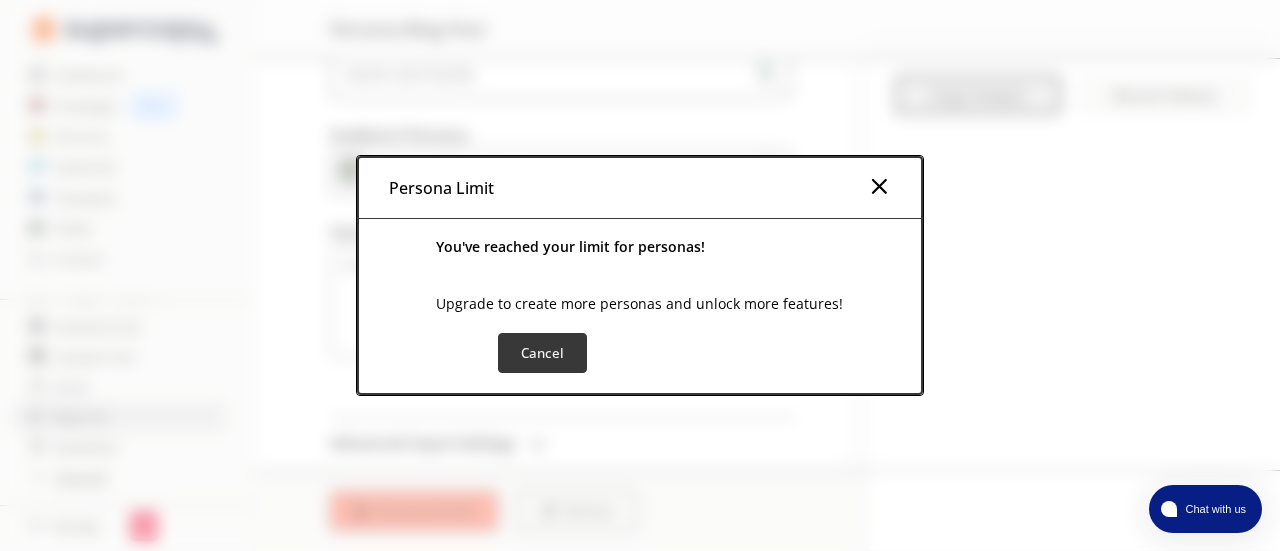 click at bounding box center (879, 186) 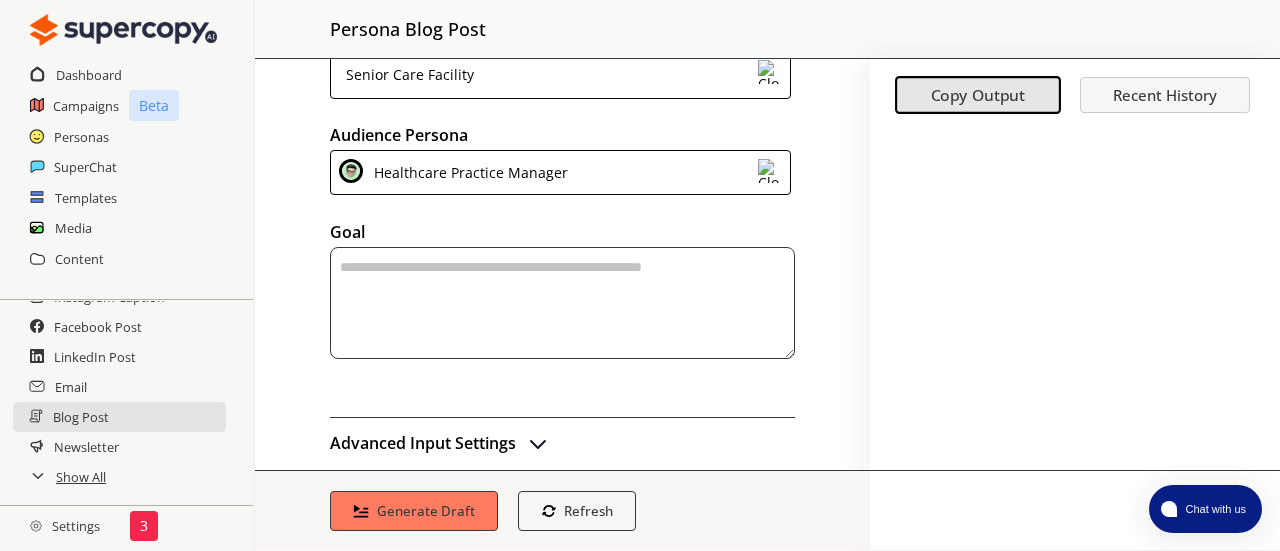 click at bounding box center [562, 303] 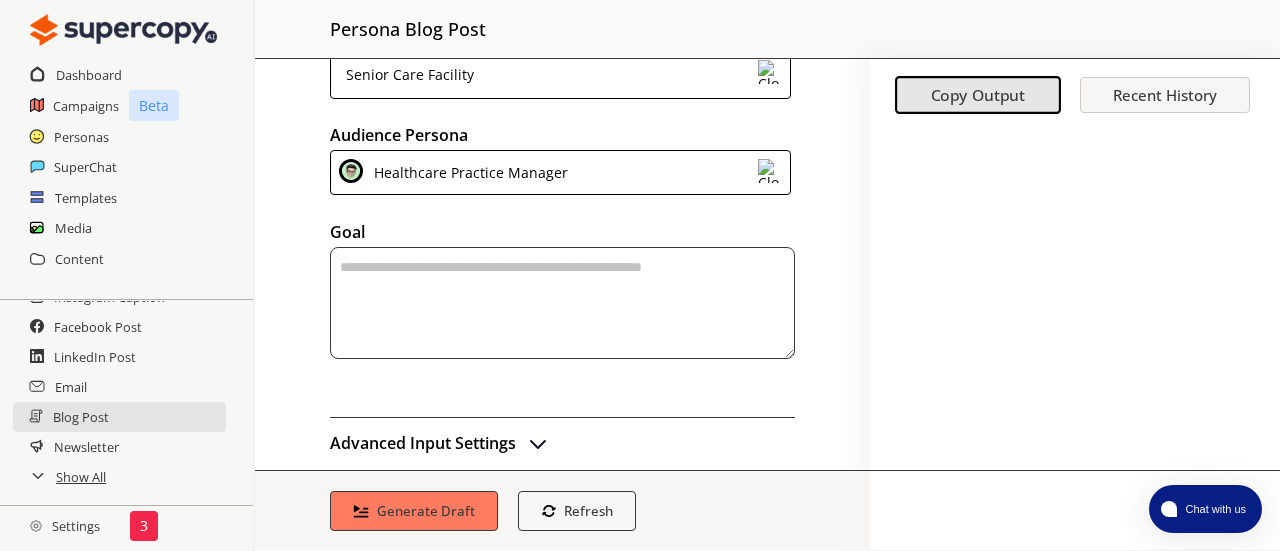 click at bounding box center [562, 303] 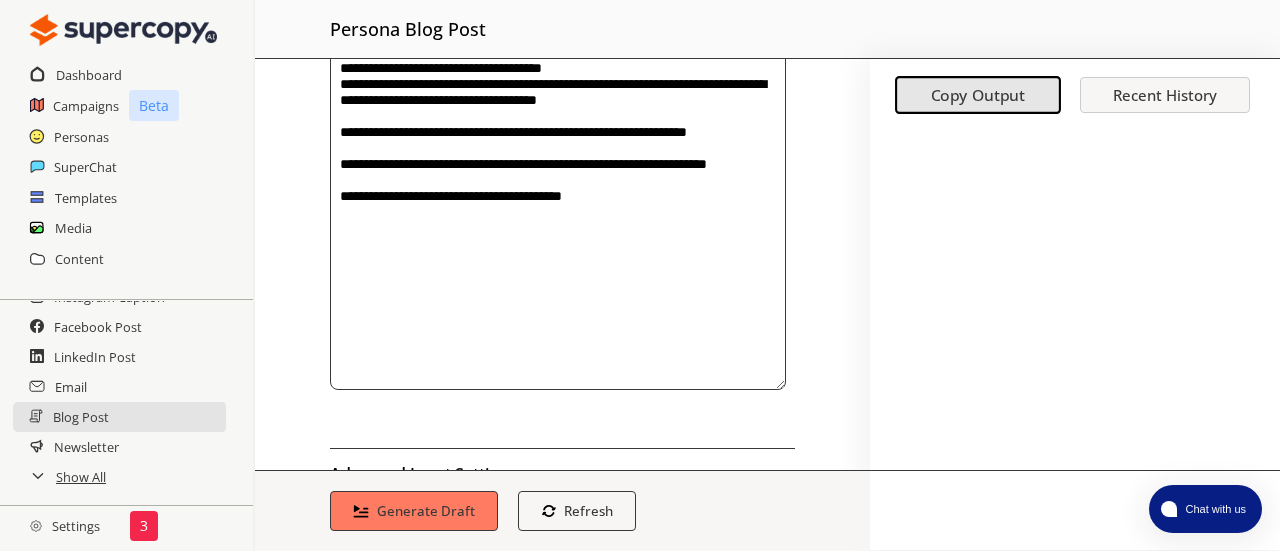 scroll, scrollTop: 1187, scrollLeft: 0, axis: vertical 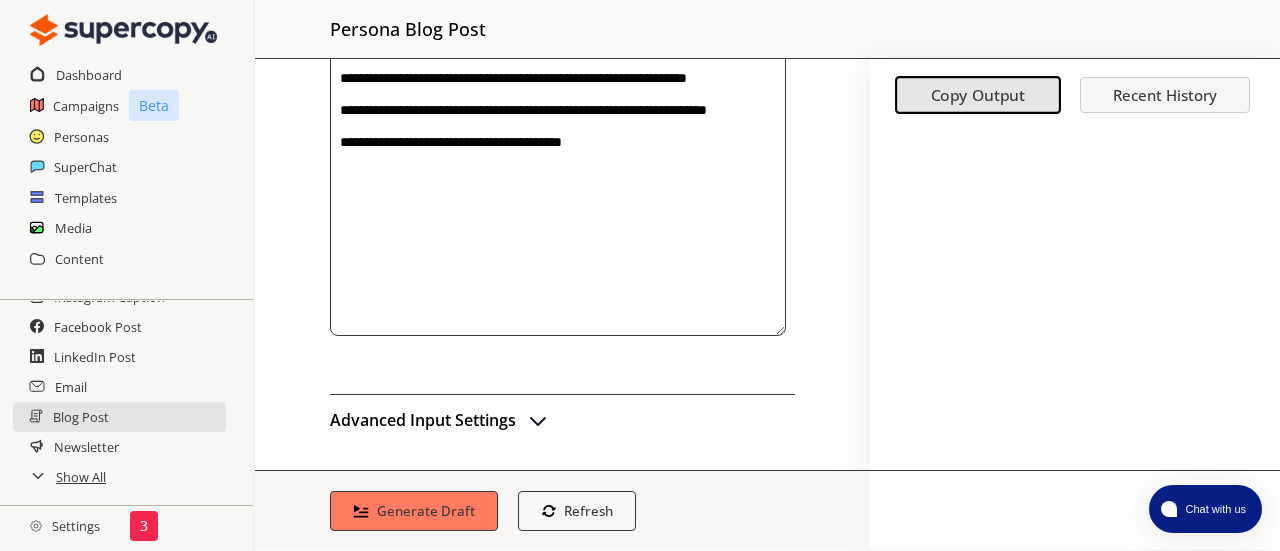 type on "**********" 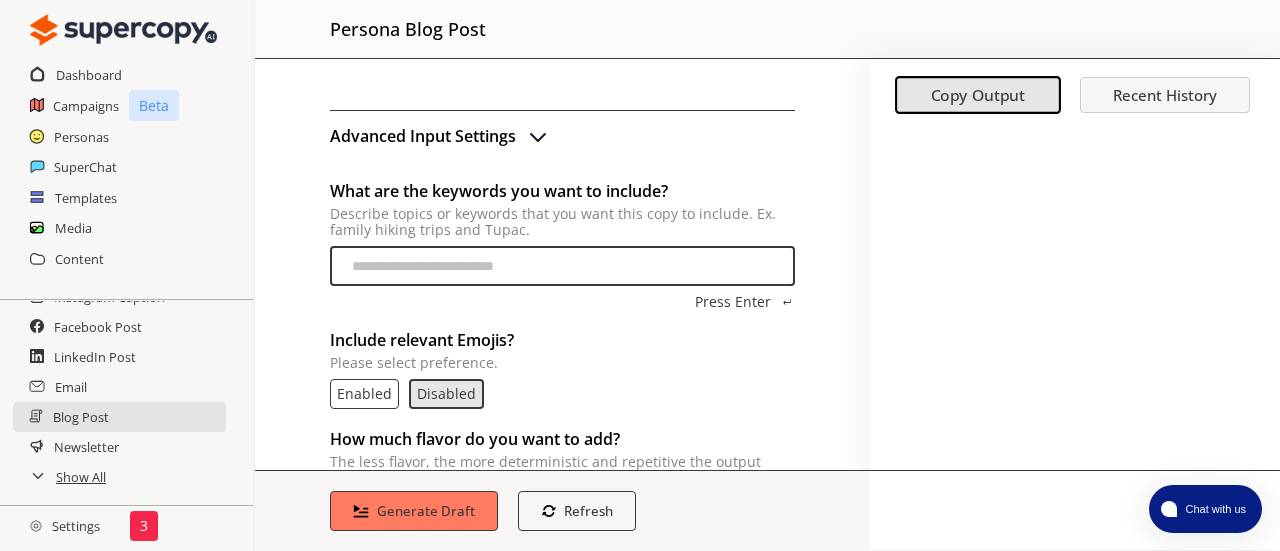 scroll, scrollTop: 1472, scrollLeft: 0, axis: vertical 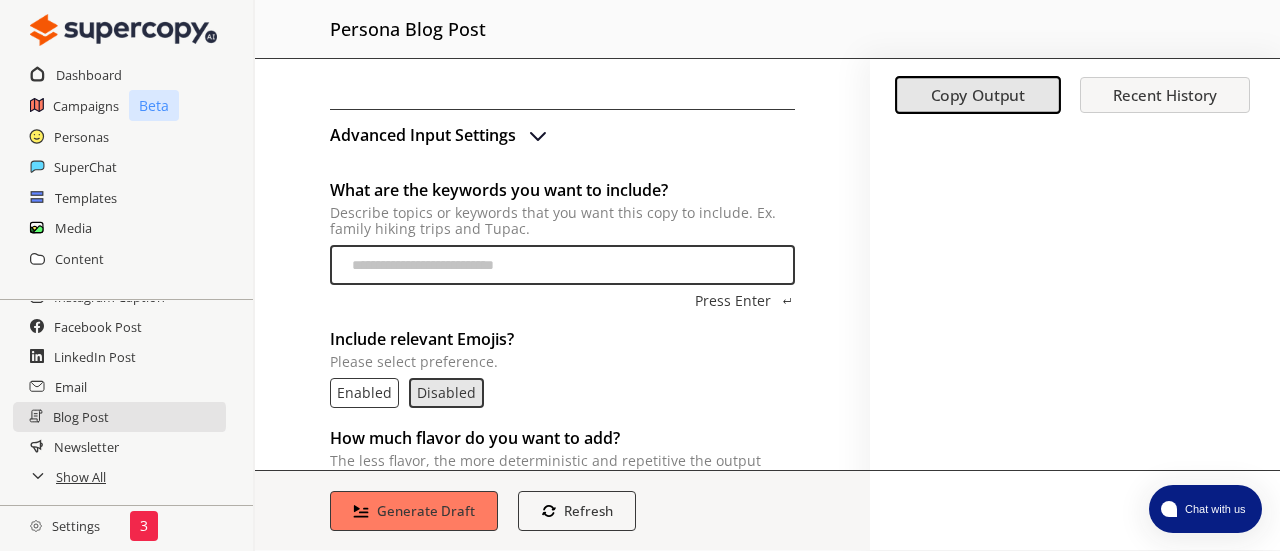 click on "What are the keywords you want to include? Describe topics or keywords that you want this copy to include. Ex. family hiking trips and Tupac." at bounding box center [562, 265] 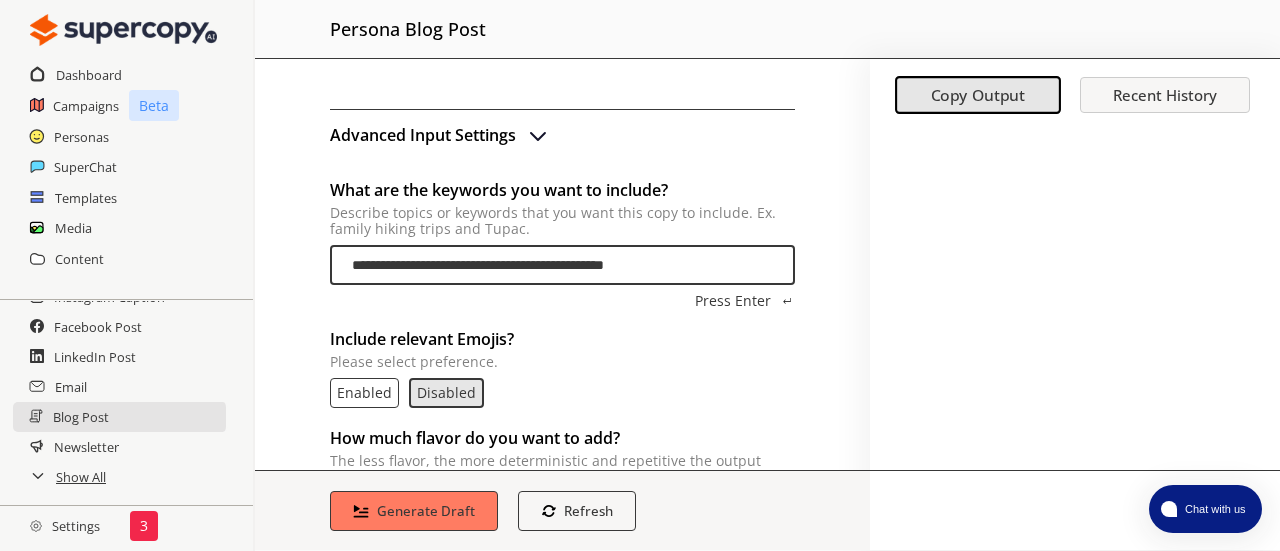 click on "**********" at bounding box center [562, 265] 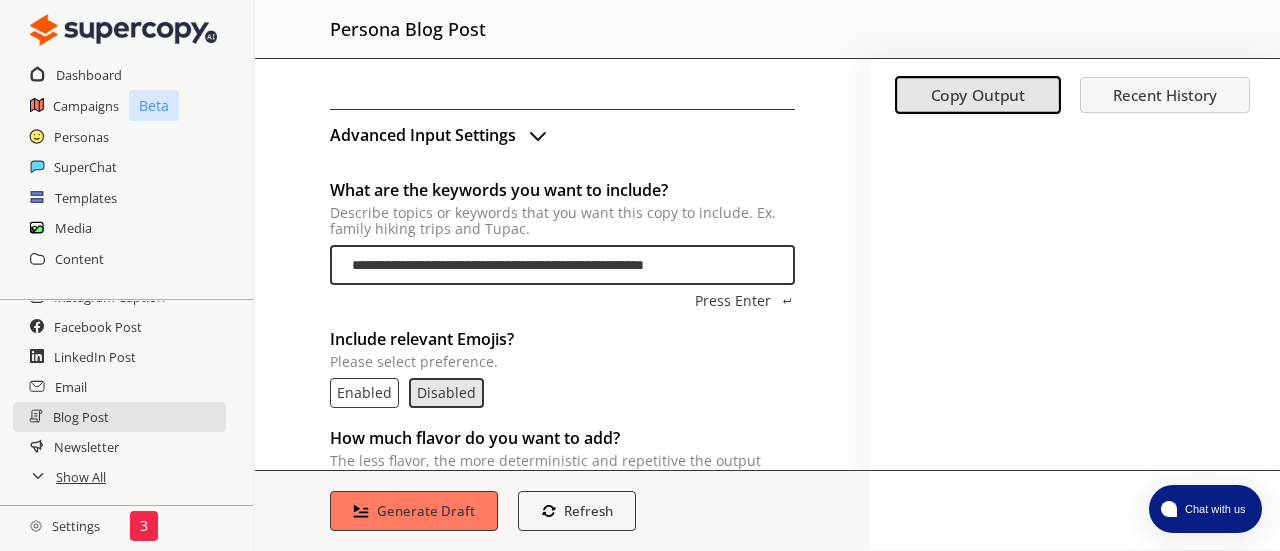 click on "**********" at bounding box center [562, 265] 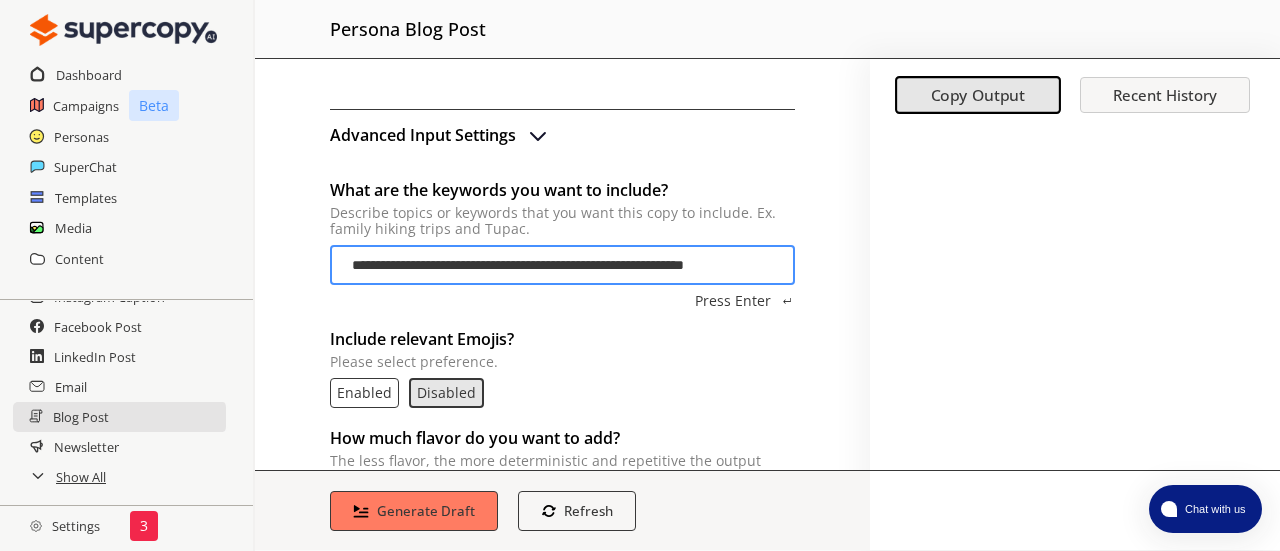 click on "Please select preference." at bounding box center [562, 362] 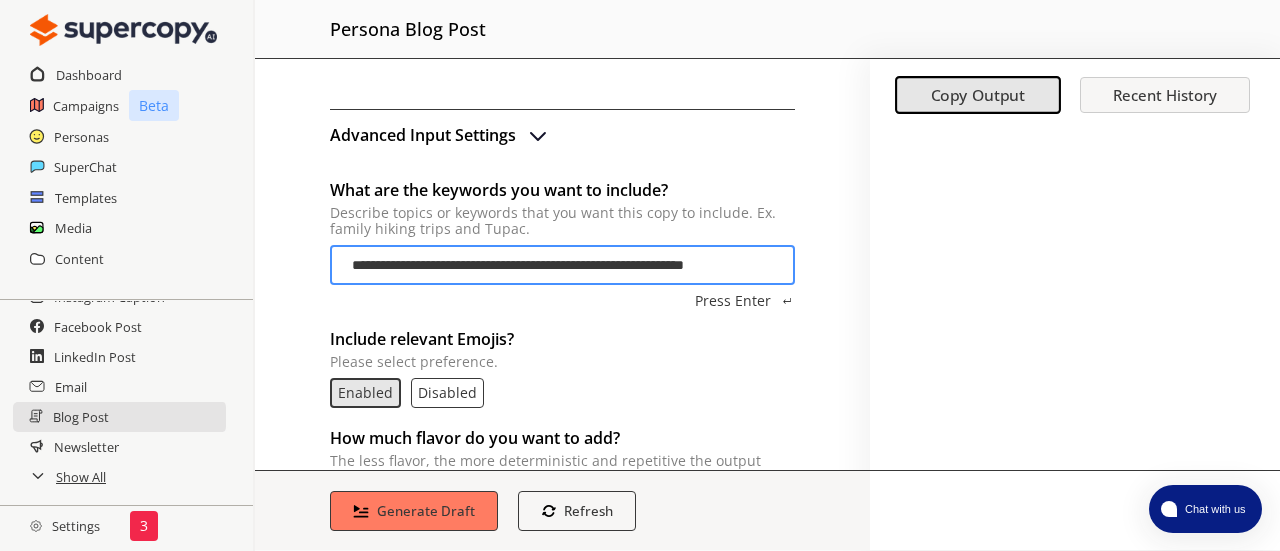 click on "**********" at bounding box center [562, 265] 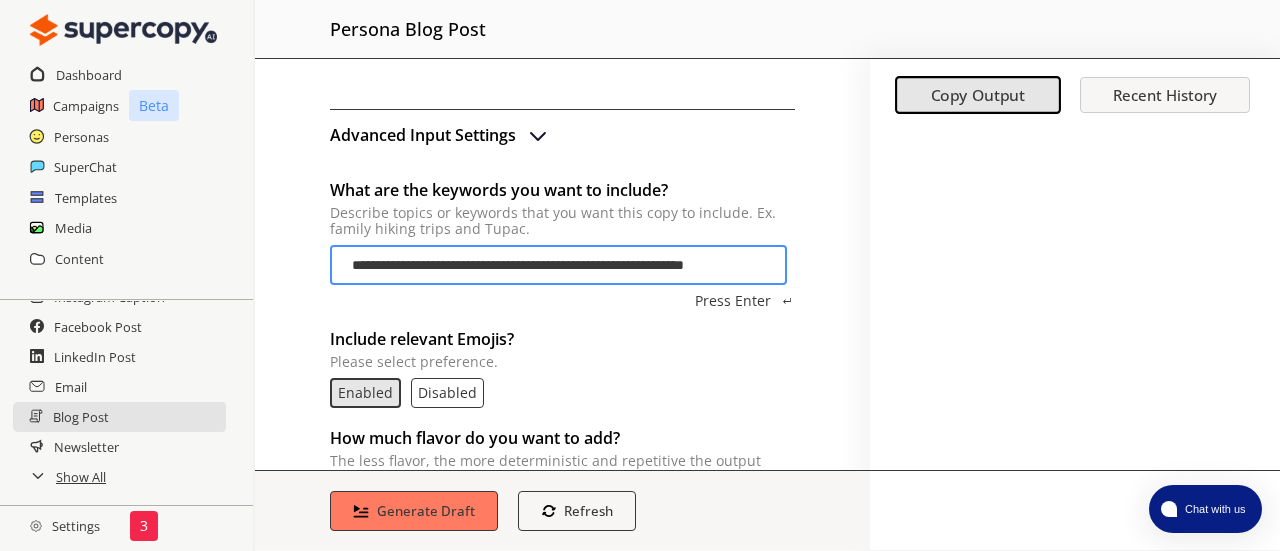 scroll, scrollTop: 0, scrollLeft: 19, axis: horizontal 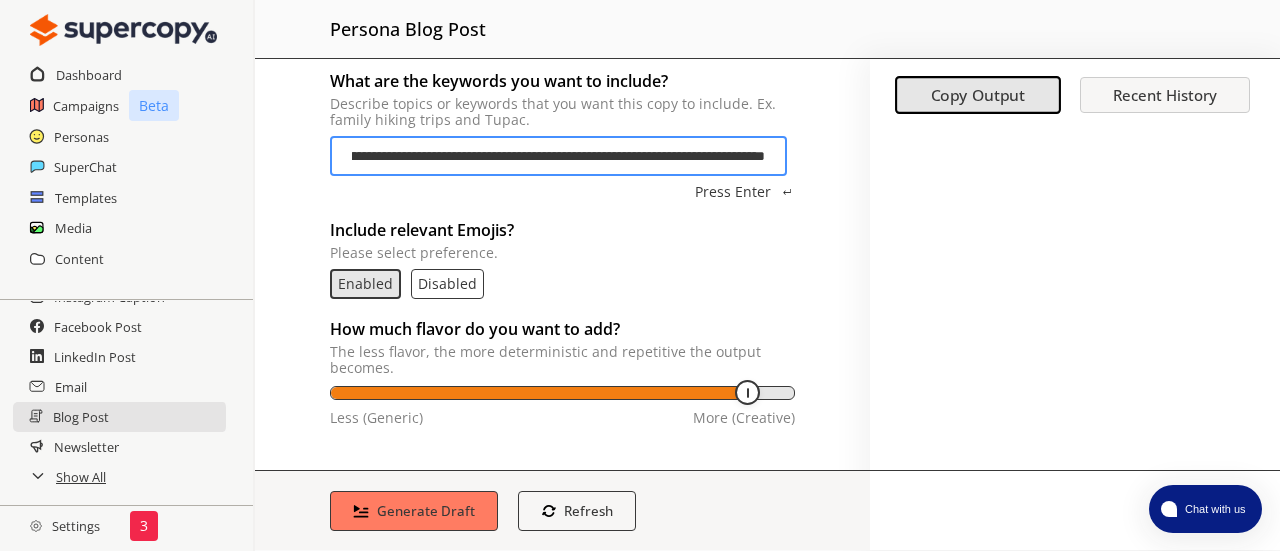 type on "**********" 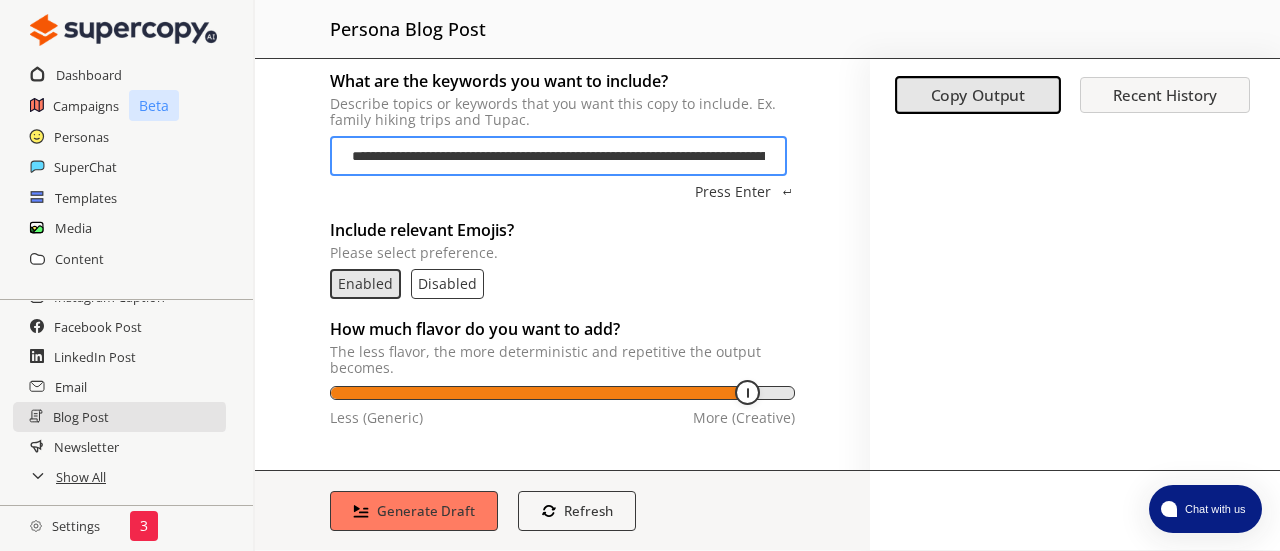 type on "**" 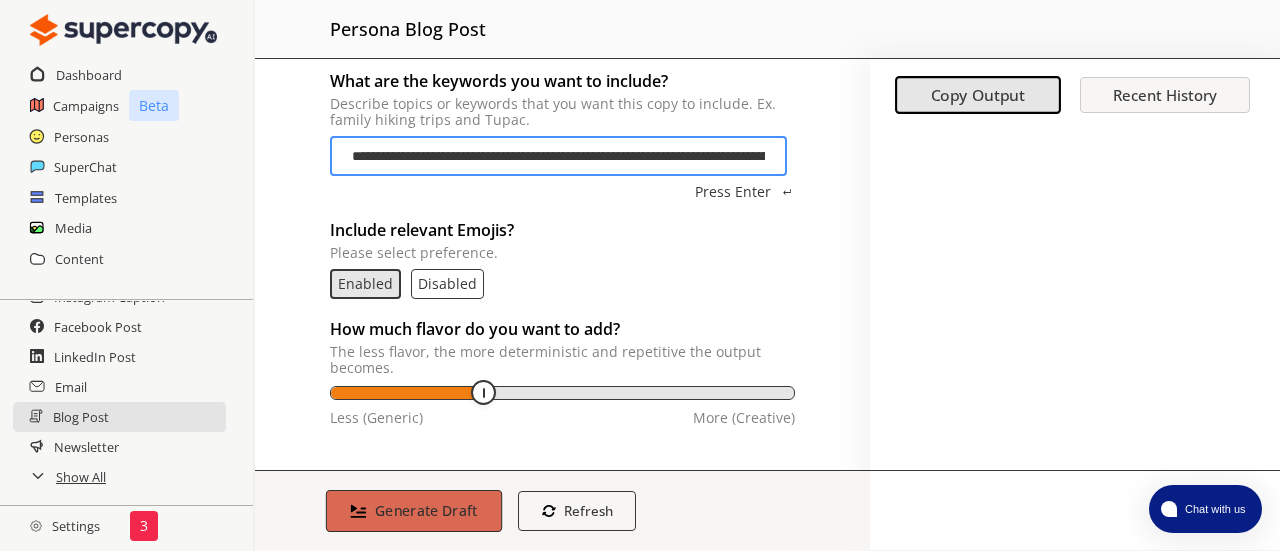 click on "Generate Draft" at bounding box center [426, 510] 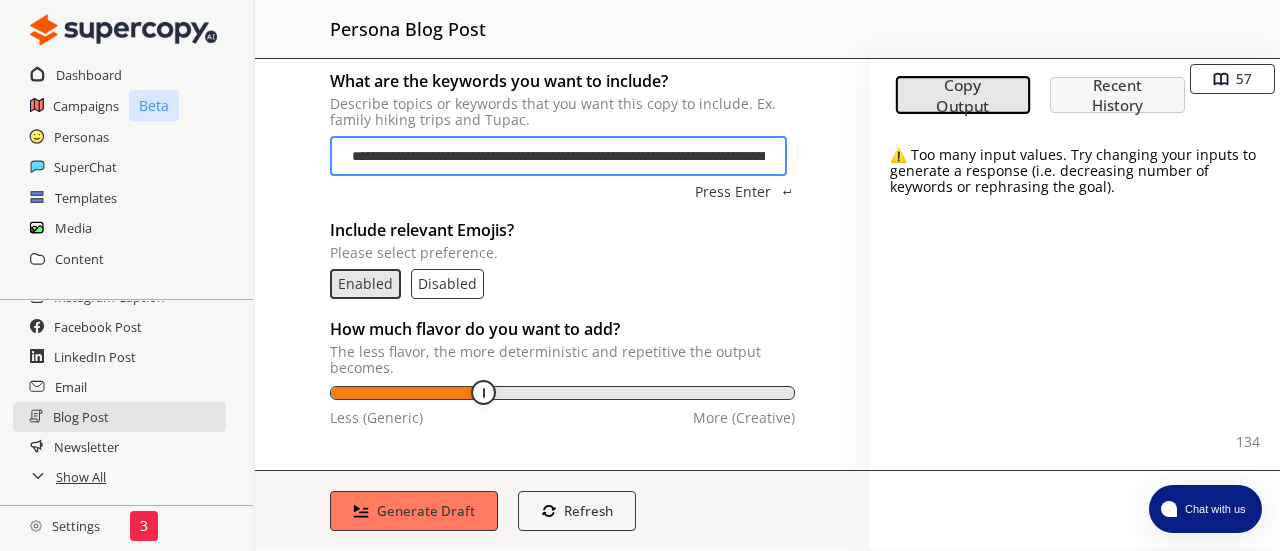 click on "**********" at bounding box center [558, 156] 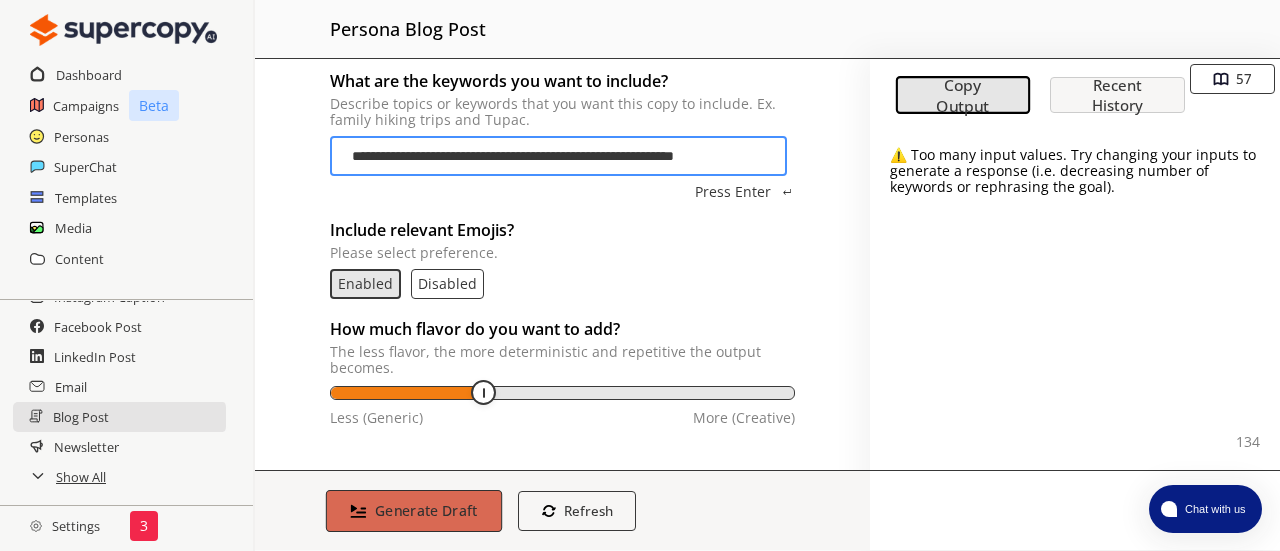 type on "**********" 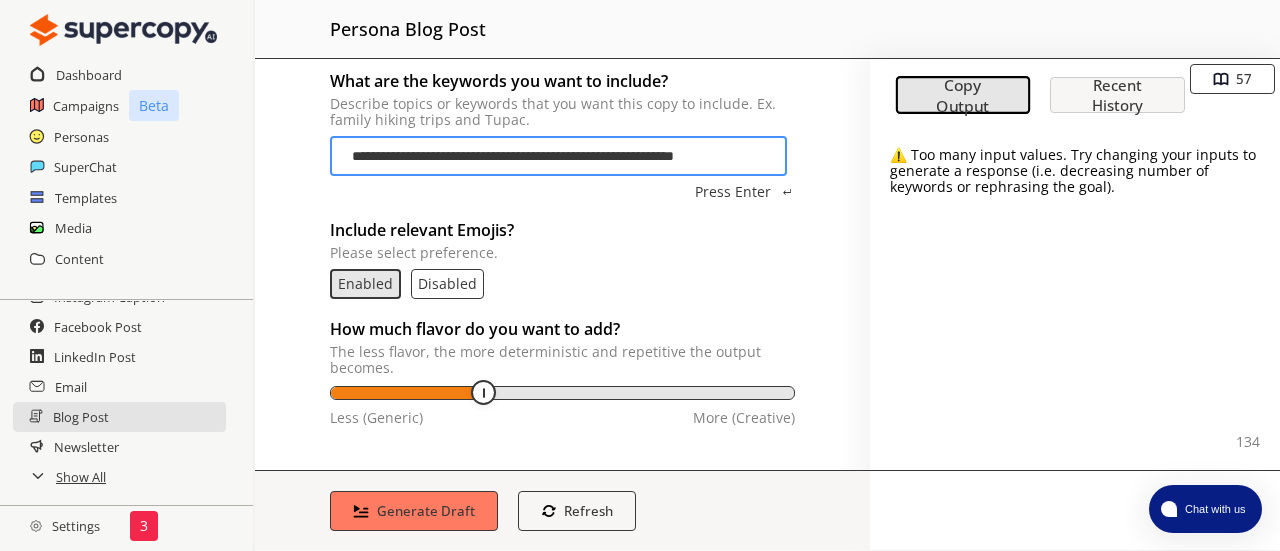 click at bounding box center (564, 397) 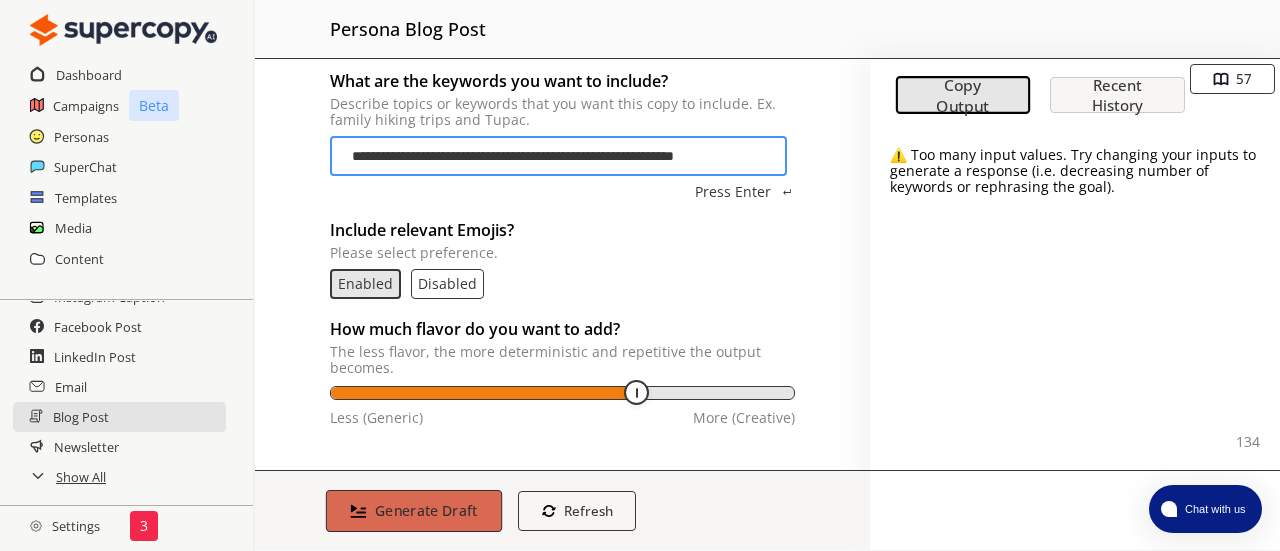 click on "Generate Draft" at bounding box center (426, 510) 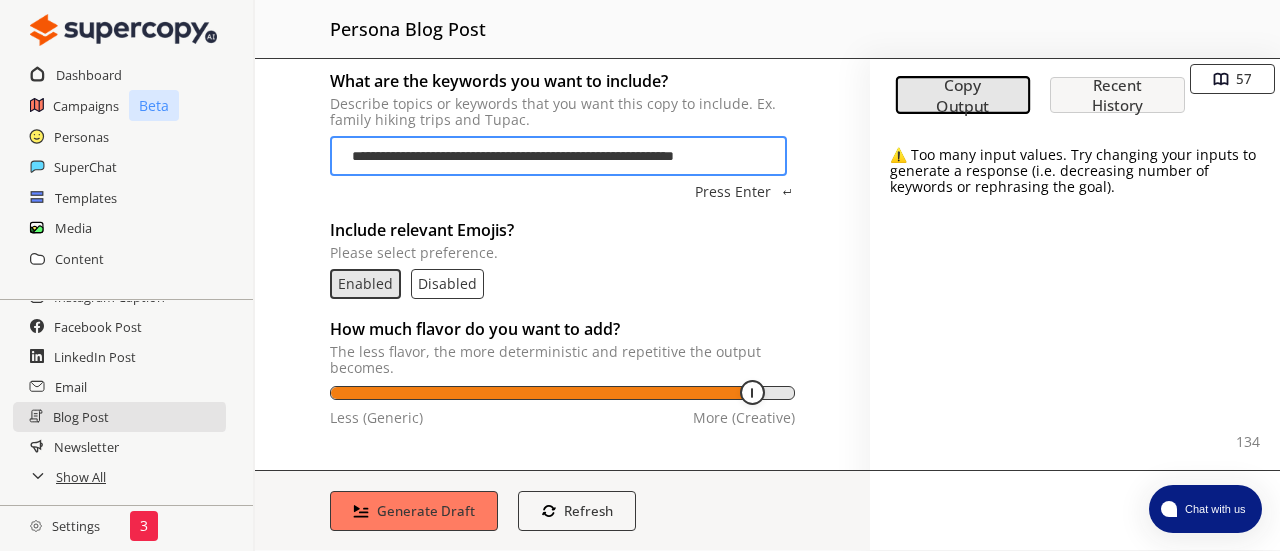 type on "**" 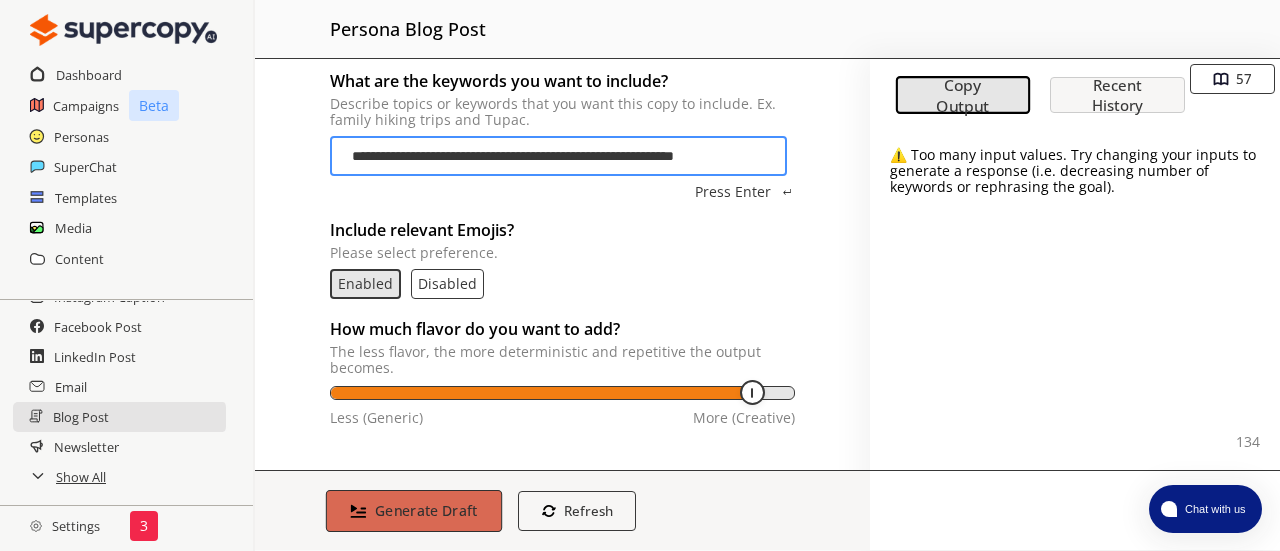 click on "Generate Draft" at bounding box center [426, 510] 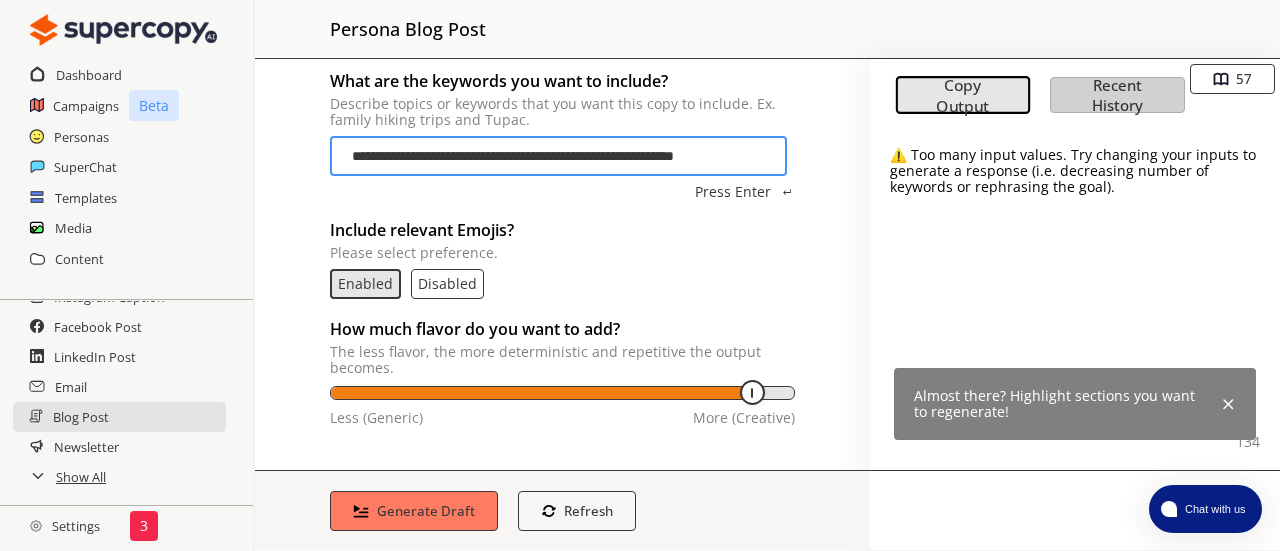 click on "Recent History" at bounding box center (1117, 95) 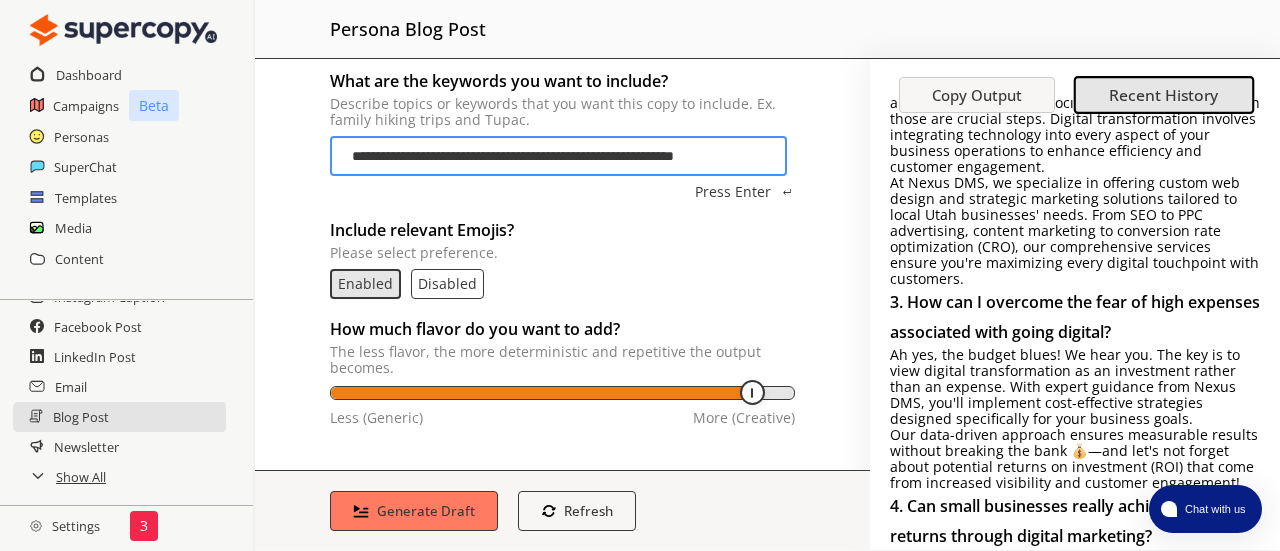 scroll, scrollTop: 2249, scrollLeft: 0, axis: vertical 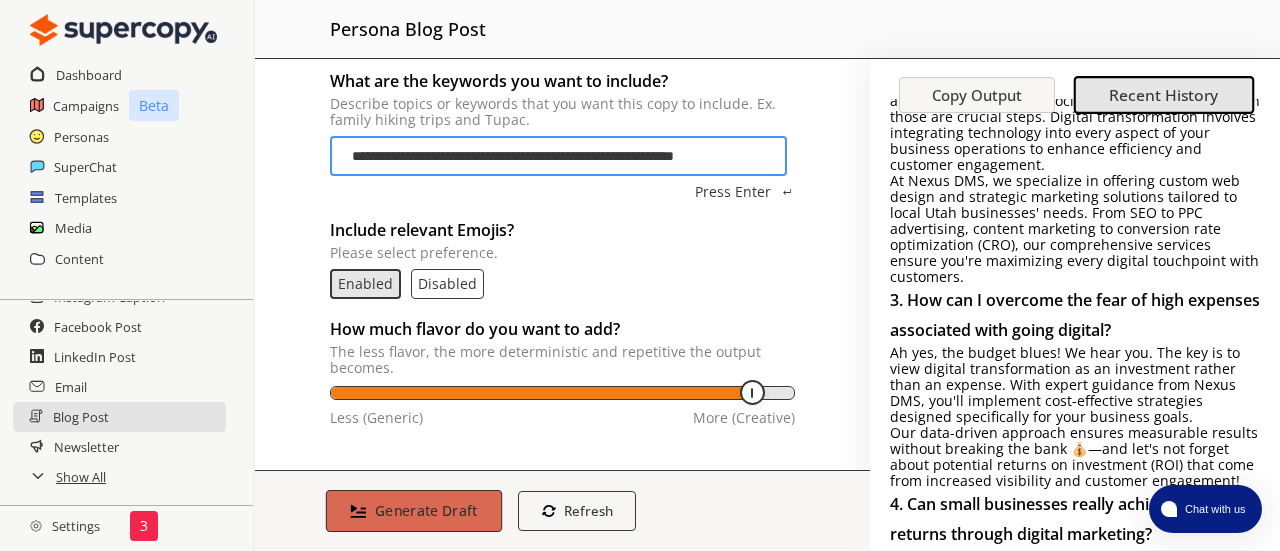 click on "Generate Draft" at bounding box center [426, 510] 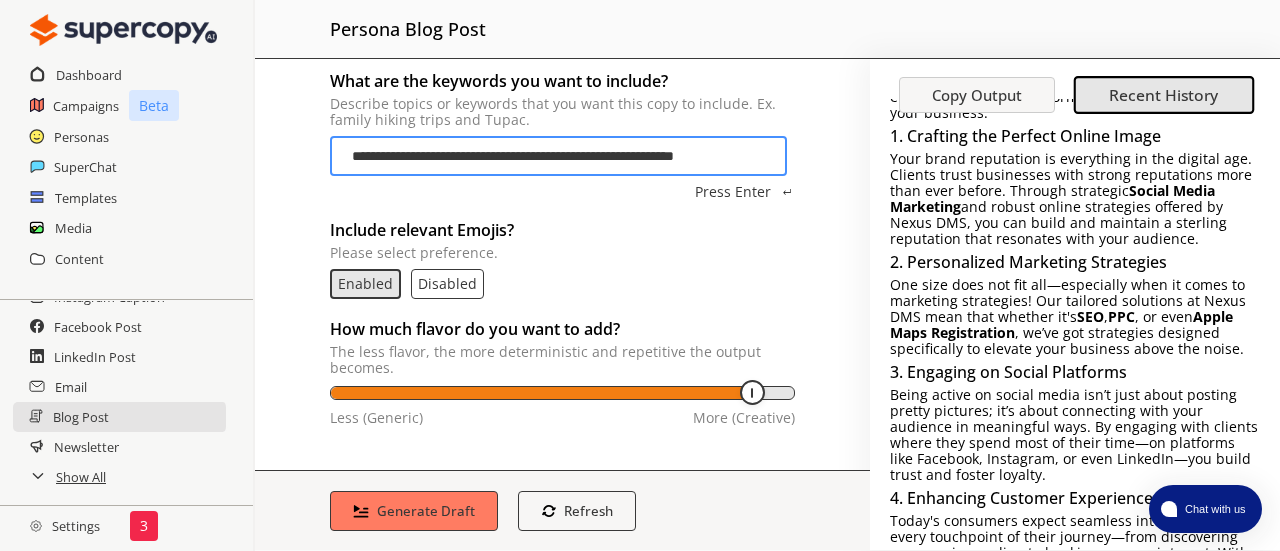 scroll, scrollTop: 0, scrollLeft: 0, axis: both 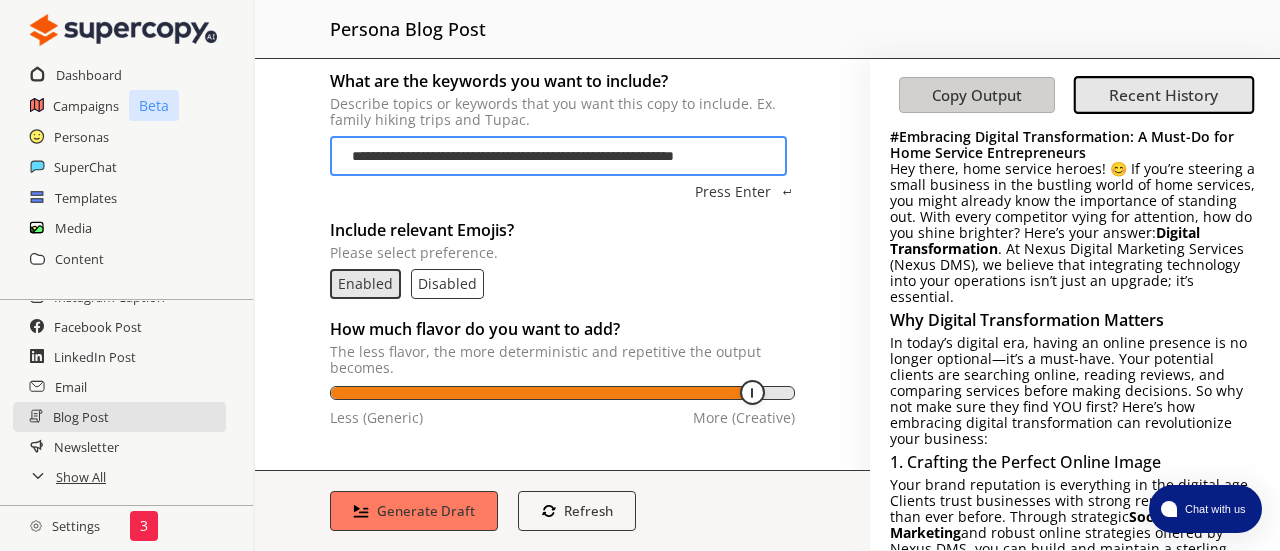 click on "Copy Output" at bounding box center (977, 95) 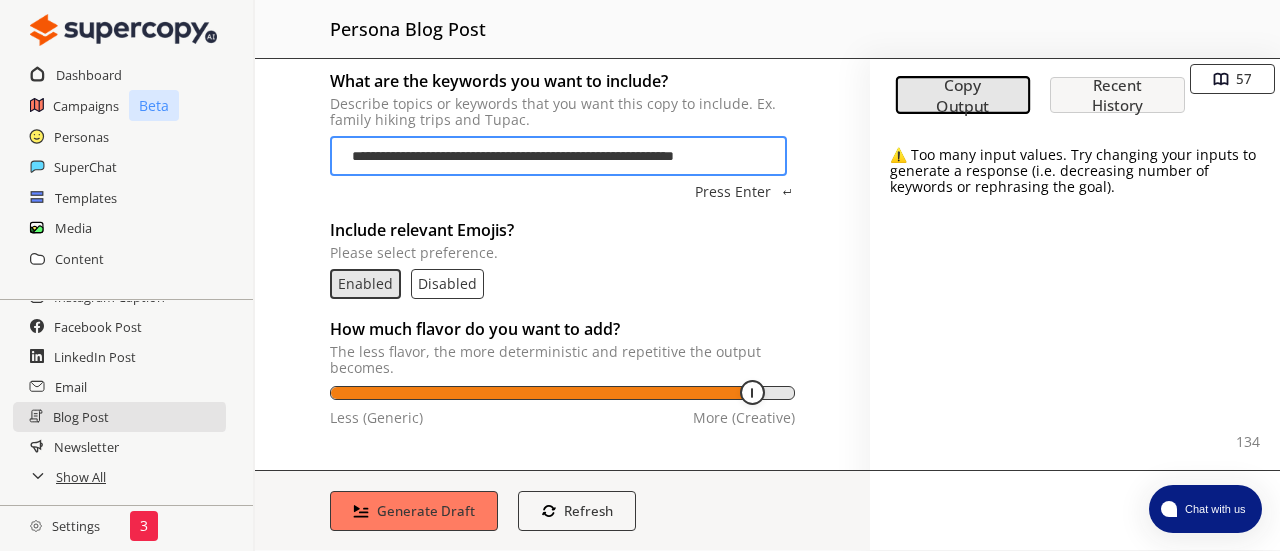 click on "**********" at bounding box center [558, 156] 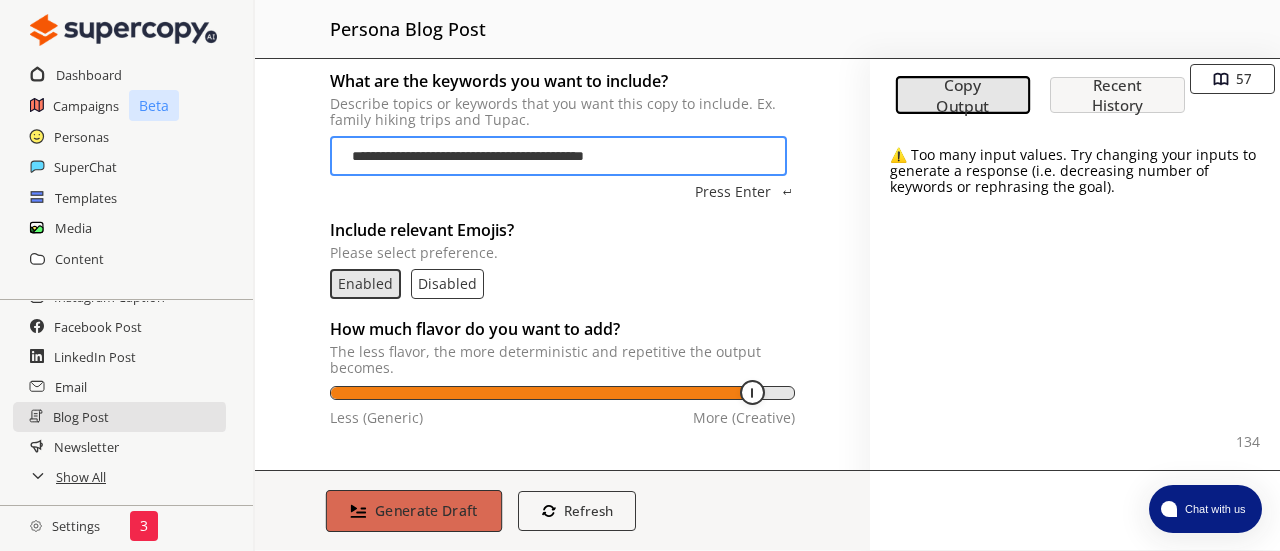 type on "**********" 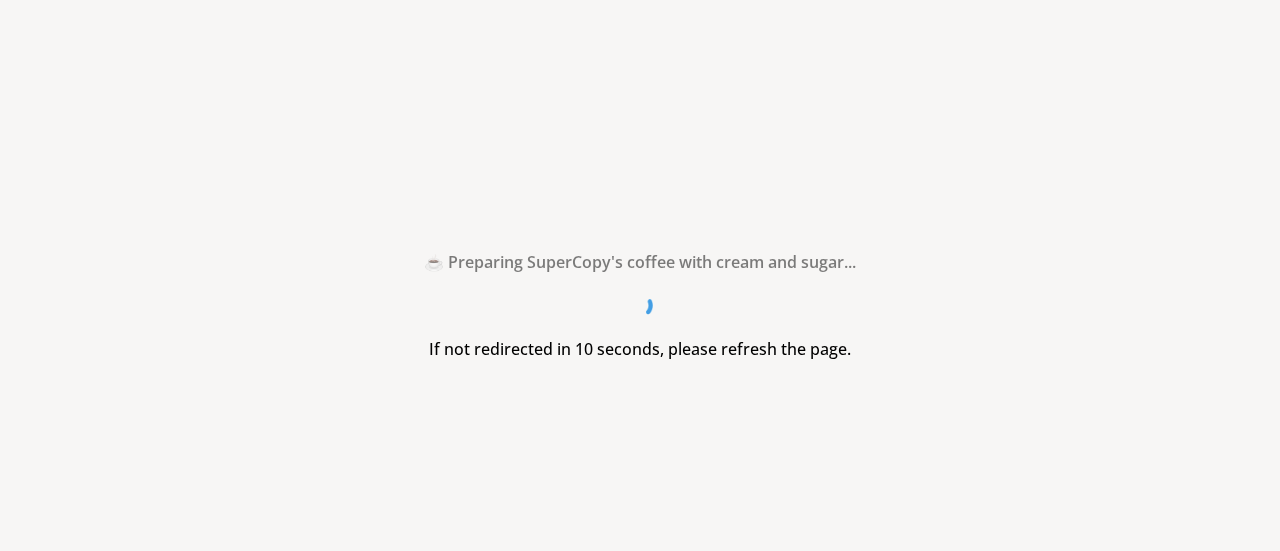 scroll, scrollTop: 0, scrollLeft: 0, axis: both 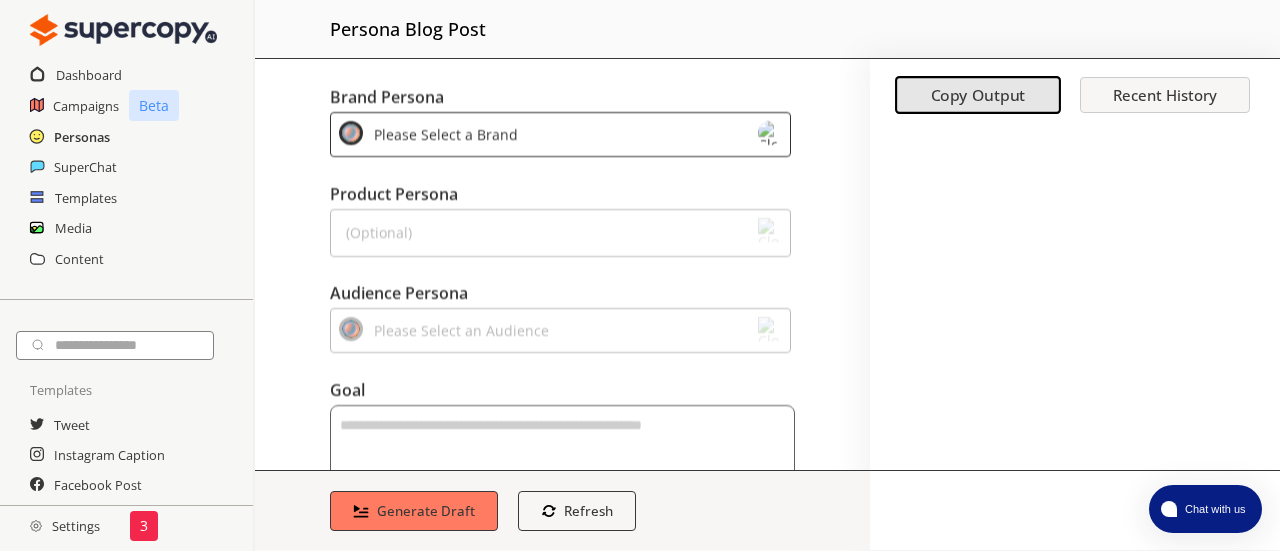 click on "Personas" at bounding box center (82, 137) 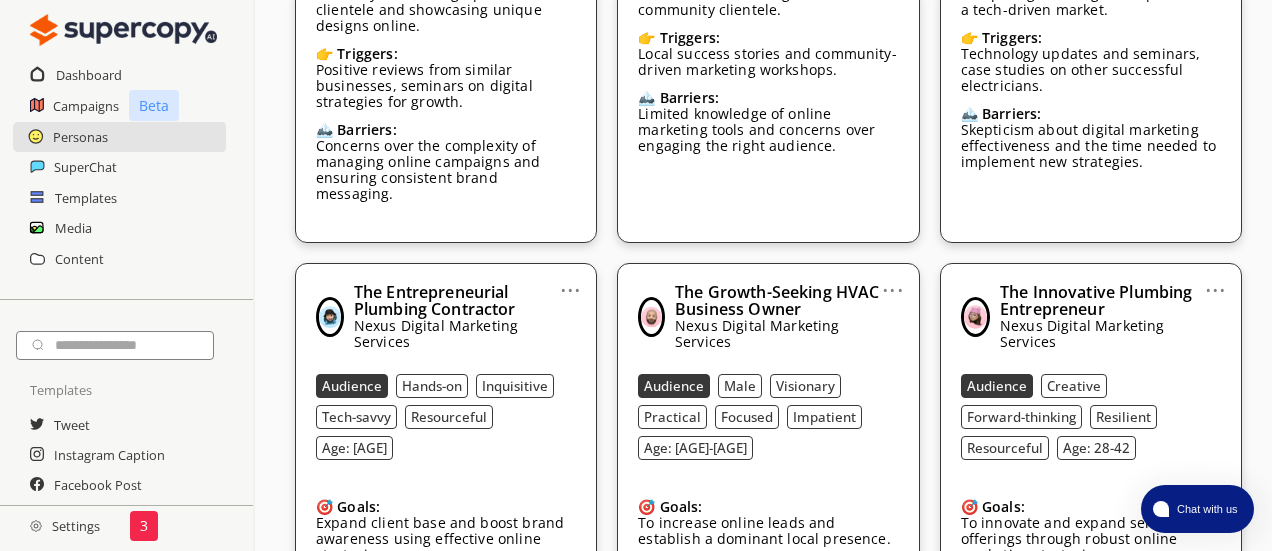 scroll, scrollTop: 2884, scrollLeft: 0, axis: vertical 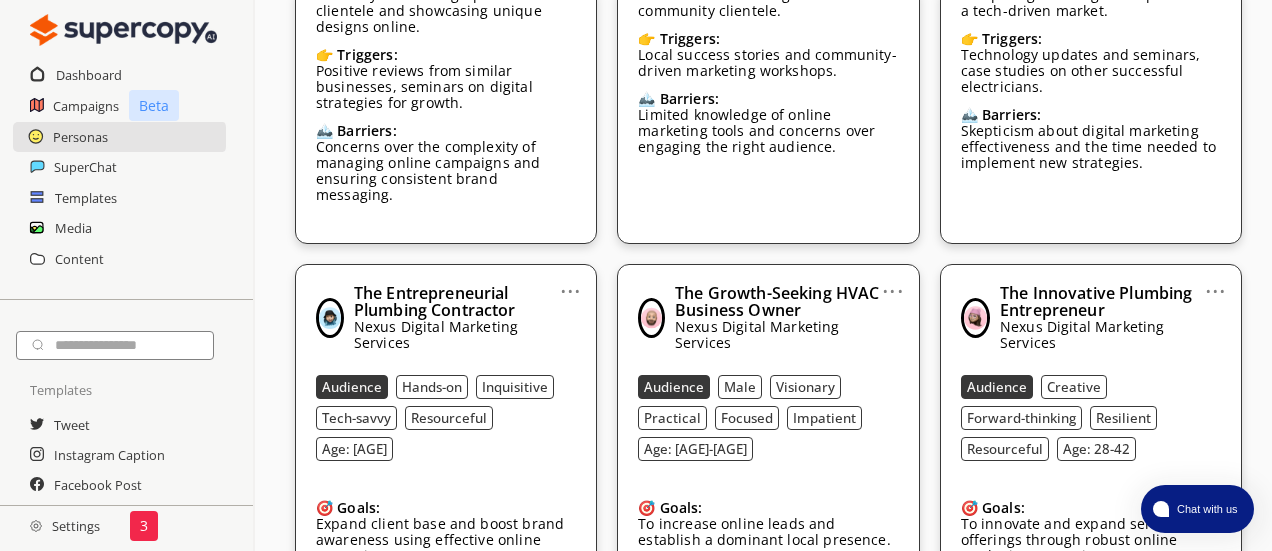 click on "..." at bounding box center [1215, 283] 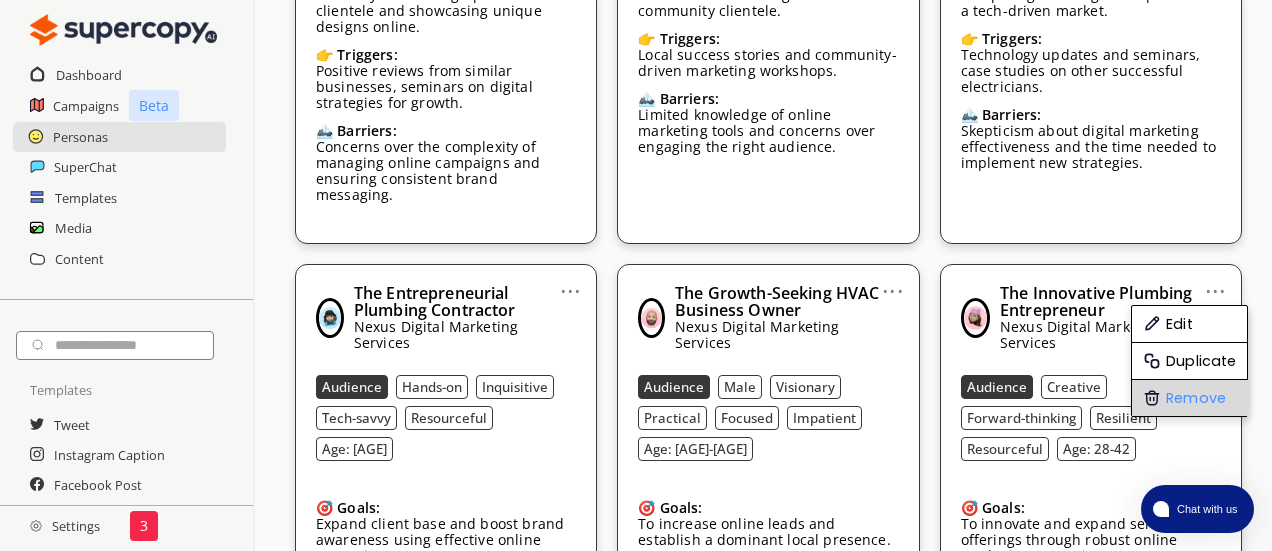 click on "Remove" at bounding box center (1190, 398) 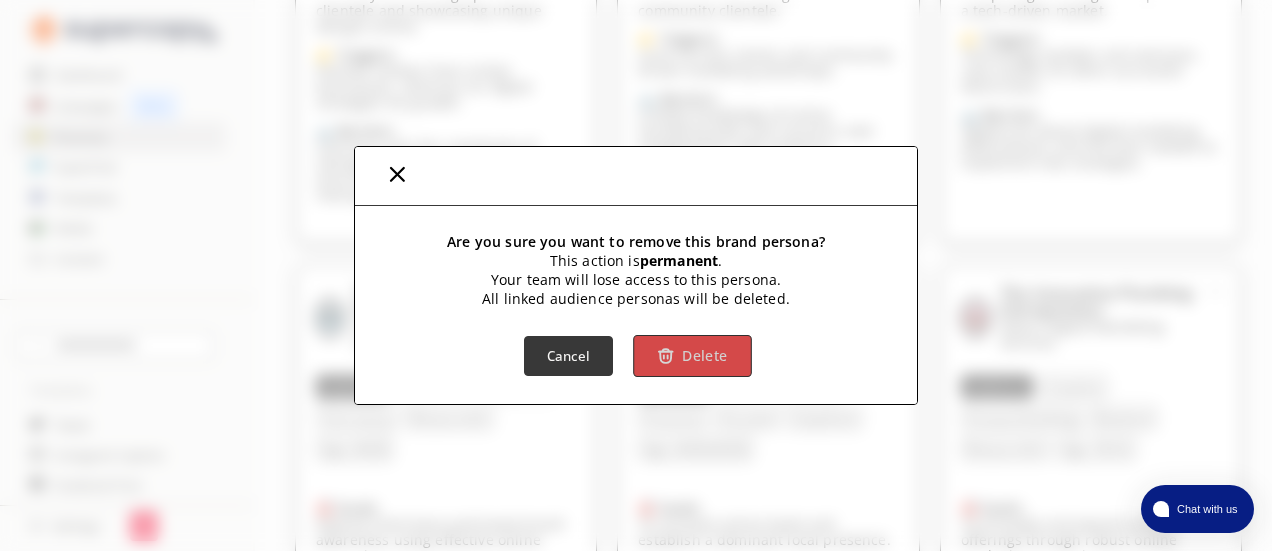 click on "Delete" at bounding box center [692, 356] 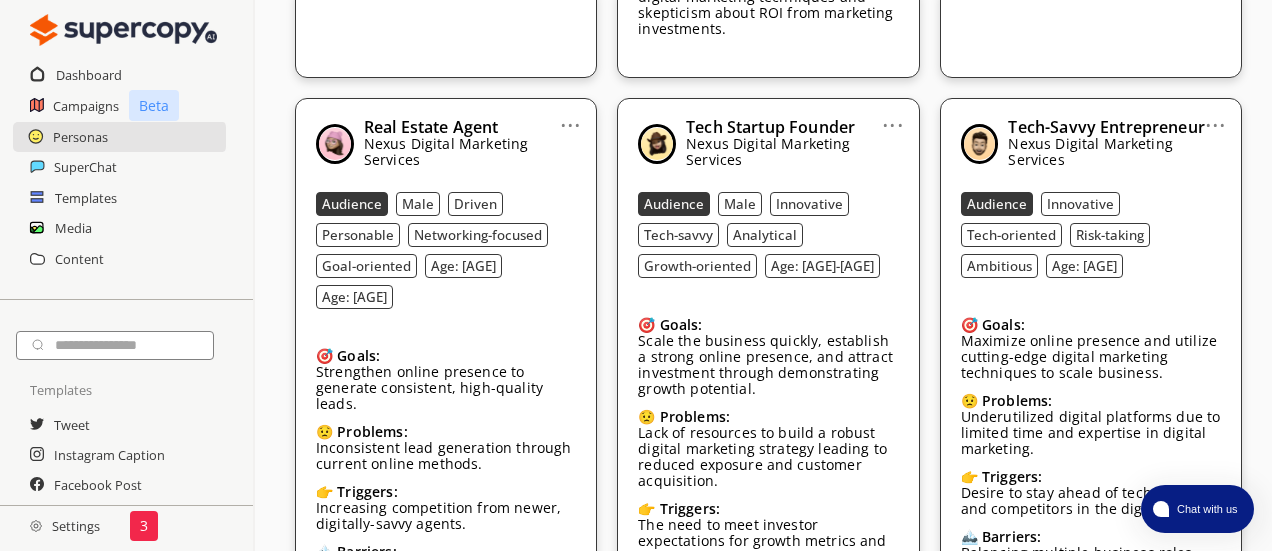 scroll, scrollTop: 1791, scrollLeft: 0, axis: vertical 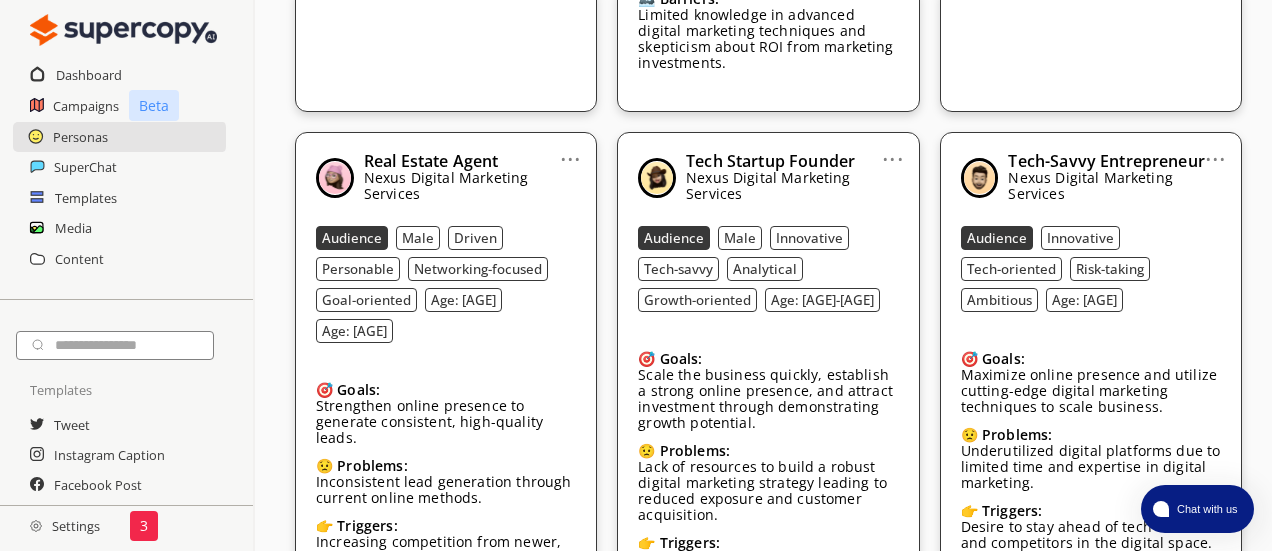 click on "..." at bounding box center [892, 151] 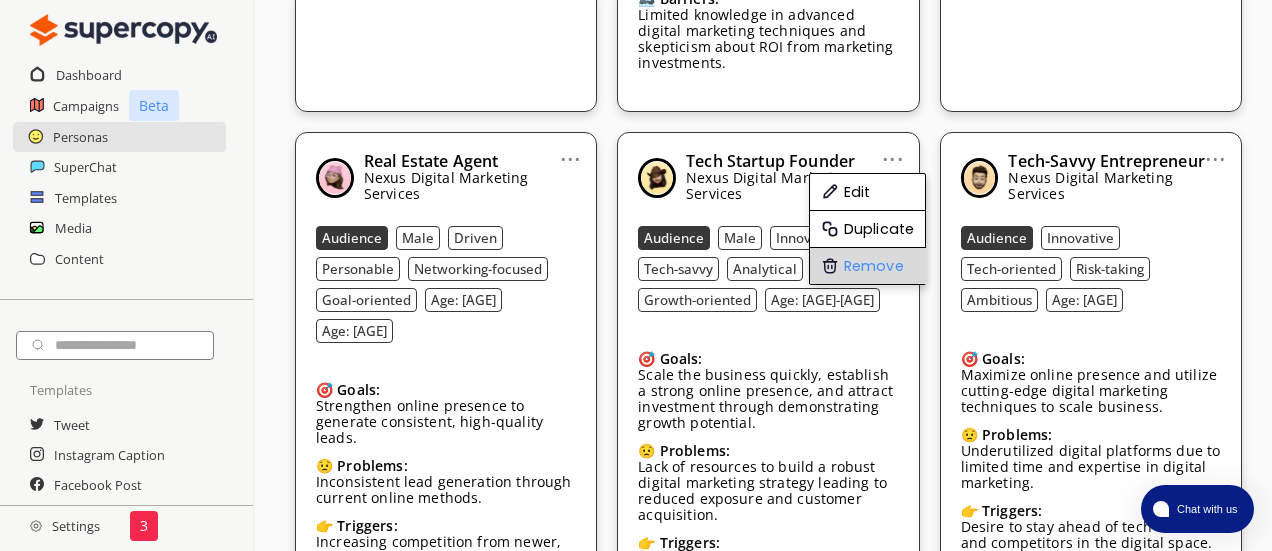 click on "Remove" at bounding box center (868, 266) 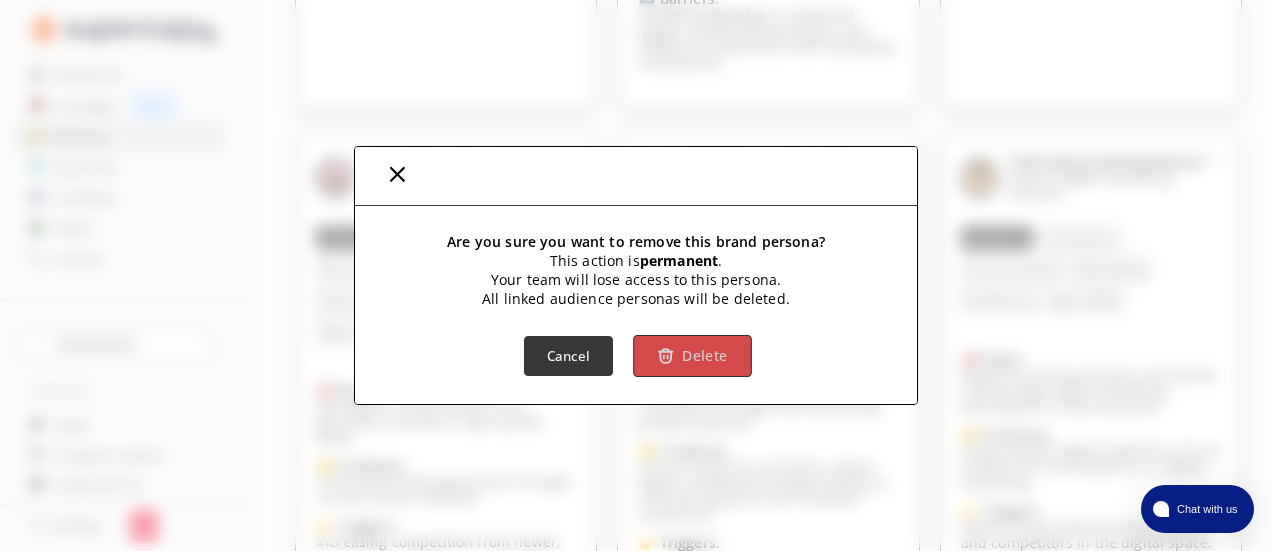 click on "Delete" at bounding box center [692, 356] 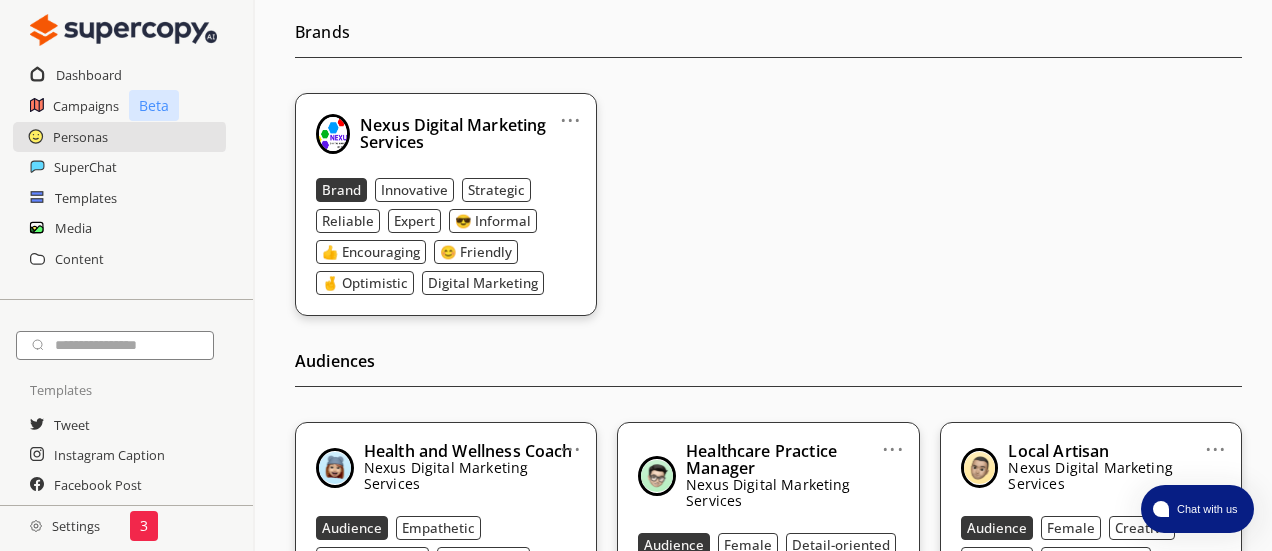 scroll, scrollTop: 258, scrollLeft: 0, axis: vertical 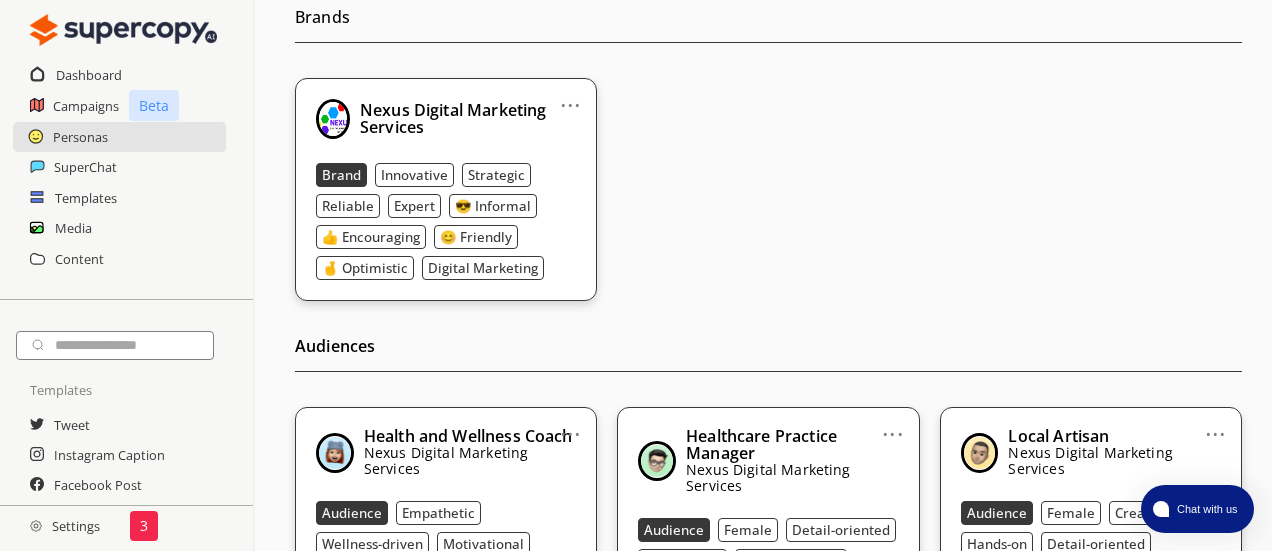 click on "Innovative" at bounding box center (414, 175) 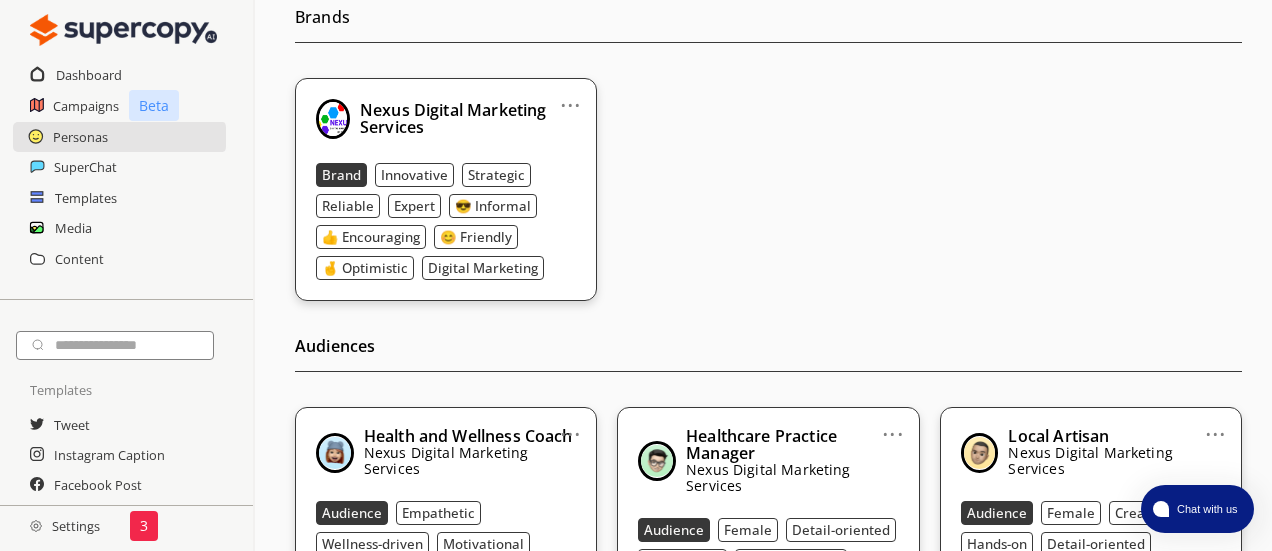 click on "... Nexus Digital Marketing Services Brand Innovative Strategic Reliable Expert 😎 Informal 👍 Encouraging 😊 Friendly 🤞 Optimistic Digital Marketing" at bounding box center [768, 189] 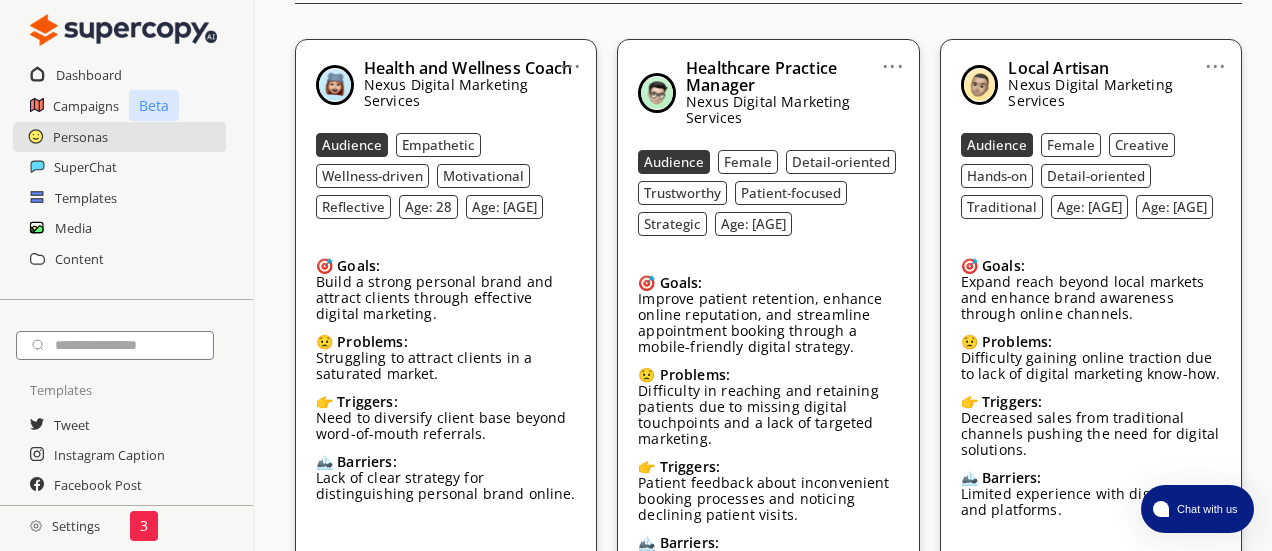 scroll, scrollTop: 629, scrollLeft: 0, axis: vertical 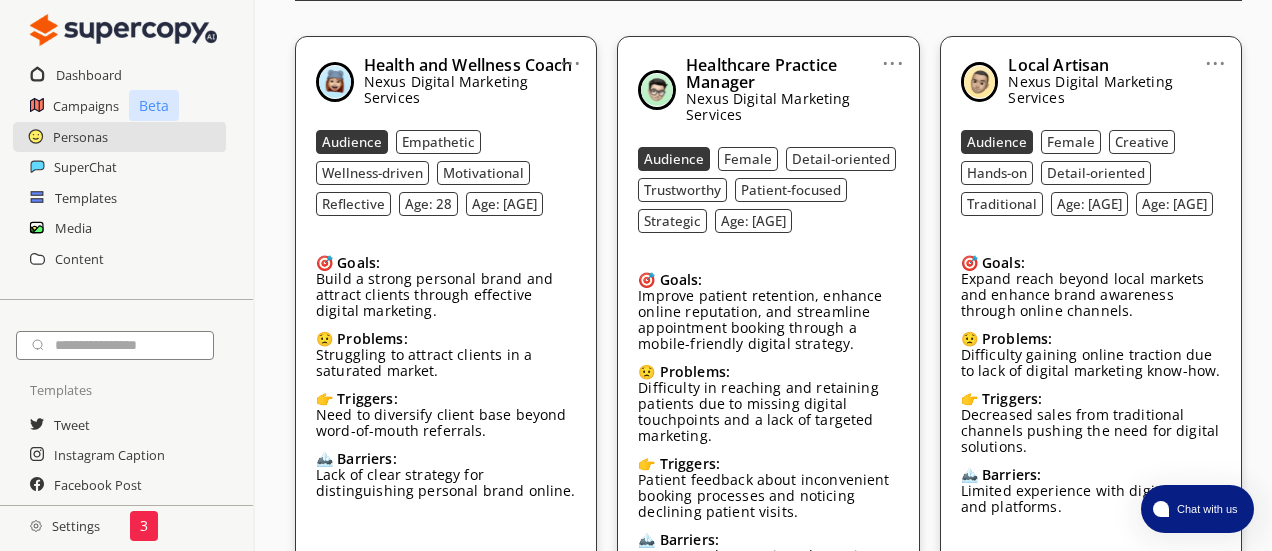 click on "..." at bounding box center [570, 55] 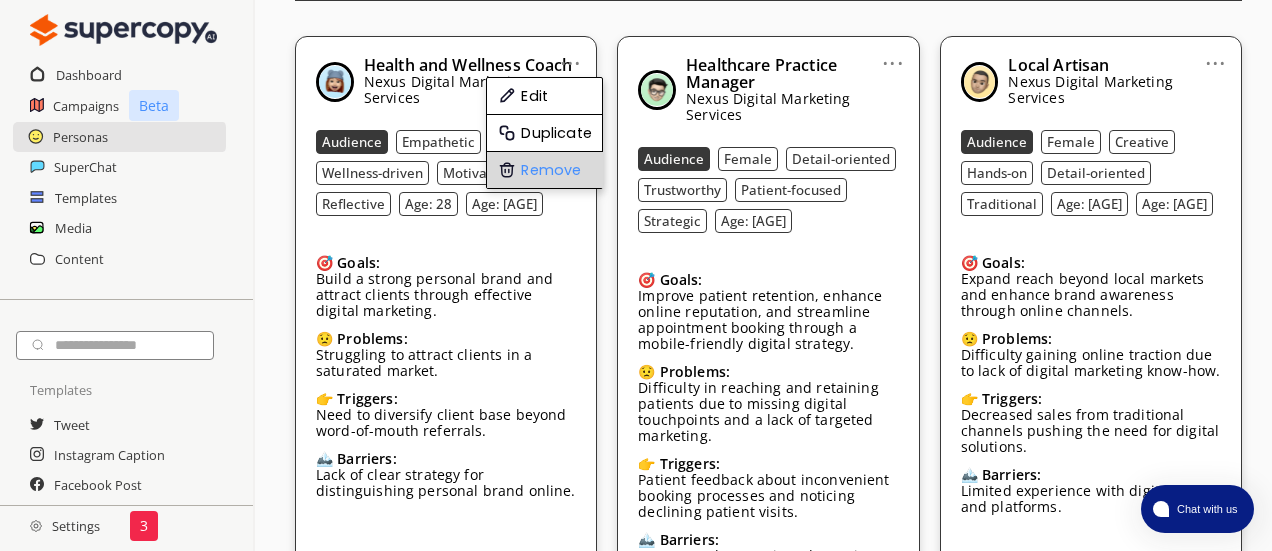 click on "Remove" at bounding box center [545, 170] 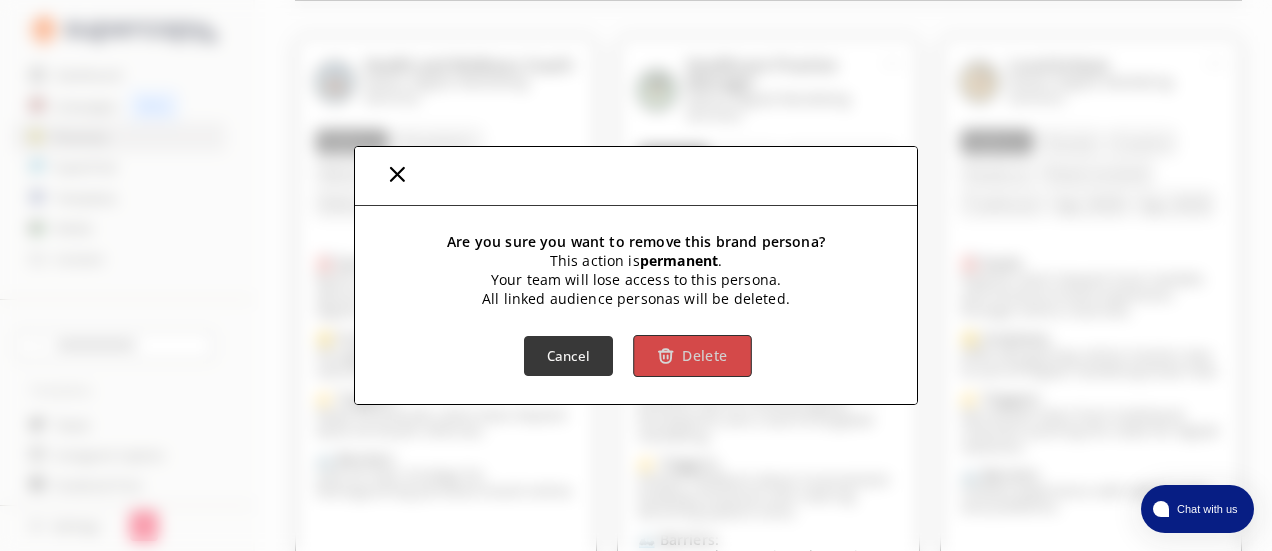 click at bounding box center [665, 355] 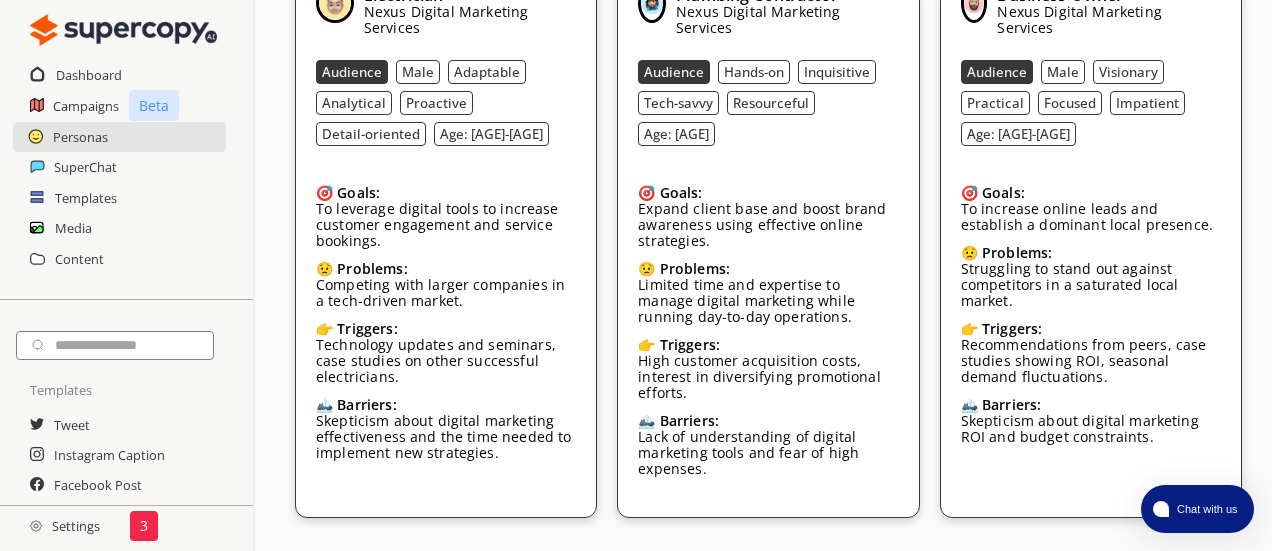 scroll, scrollTop: 2811, scrollLeft: 0, axis: vertical 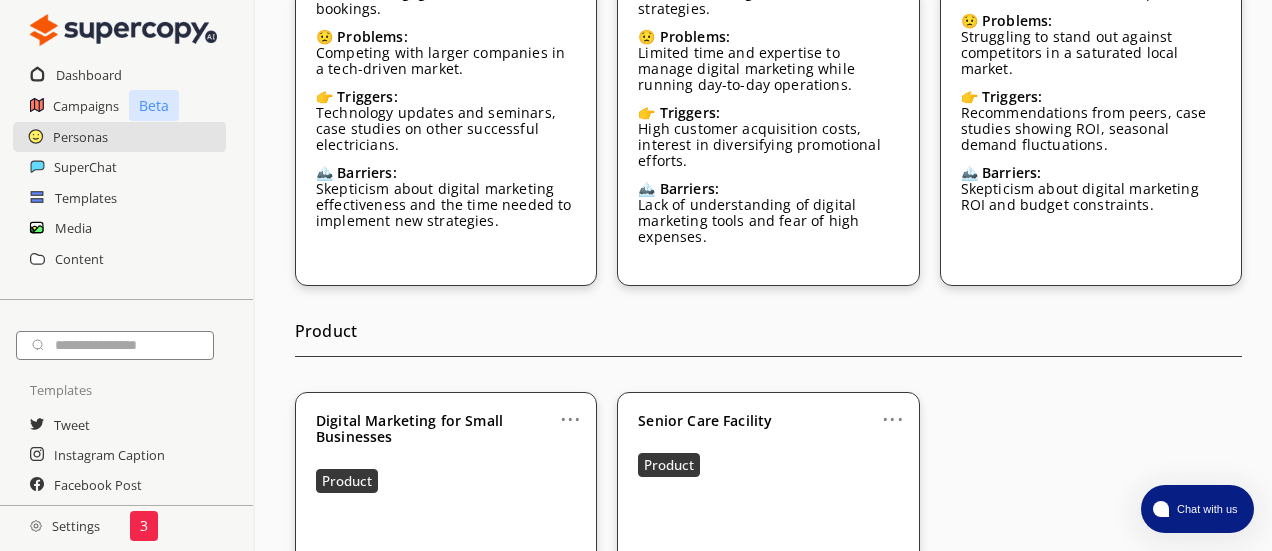 click on "..." at bounding box center [892, 411] 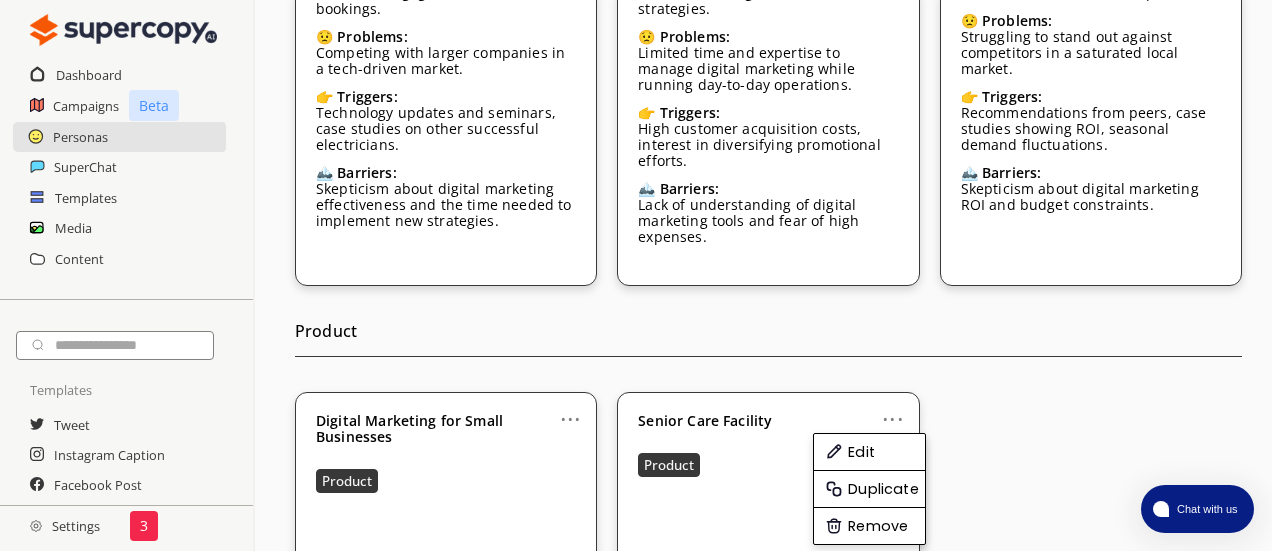 click on "Edit" at bounding box center (869, 452) 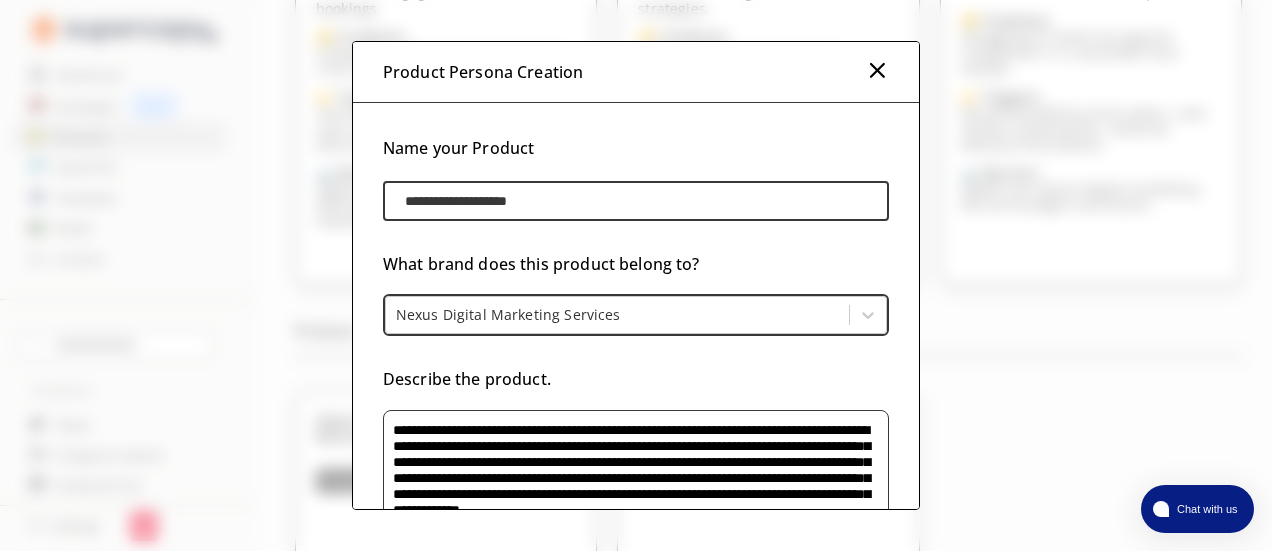 click on "Describe the product." at bounding box center (636, 365) 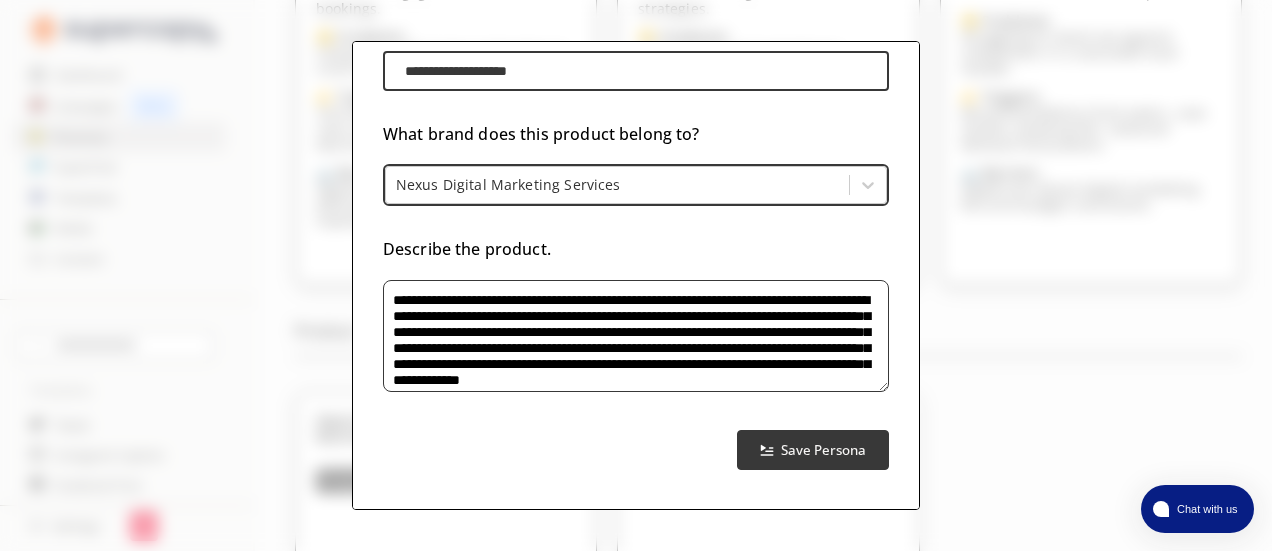 scroll, scrollTop: 139, scrollLeft: 0, axis: vertical 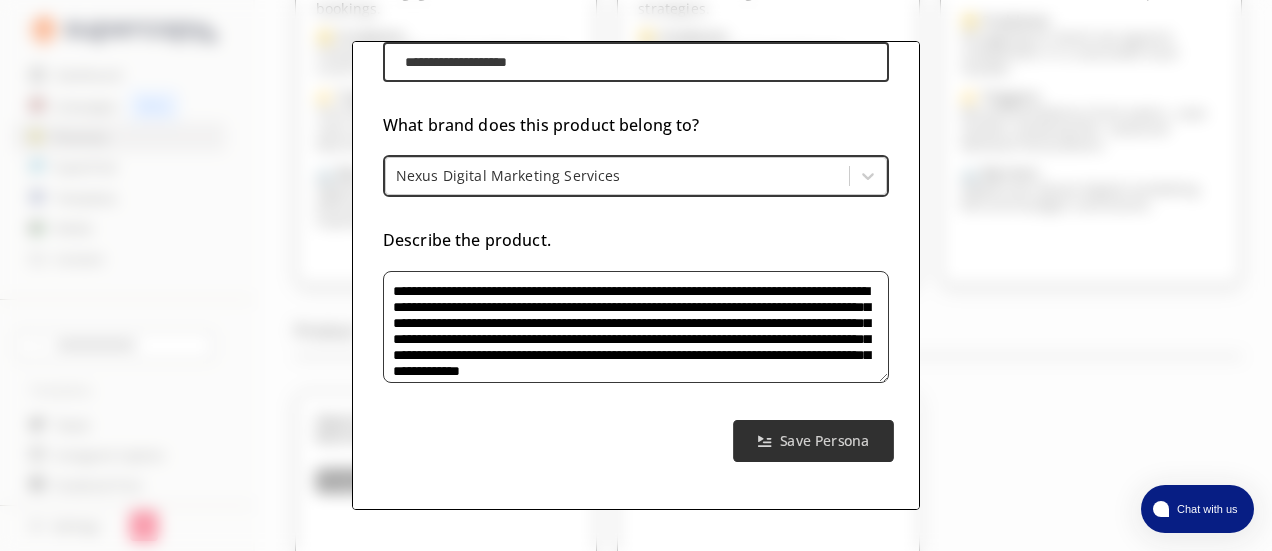 click on "Save Persona" at bounding box center (824, 440) 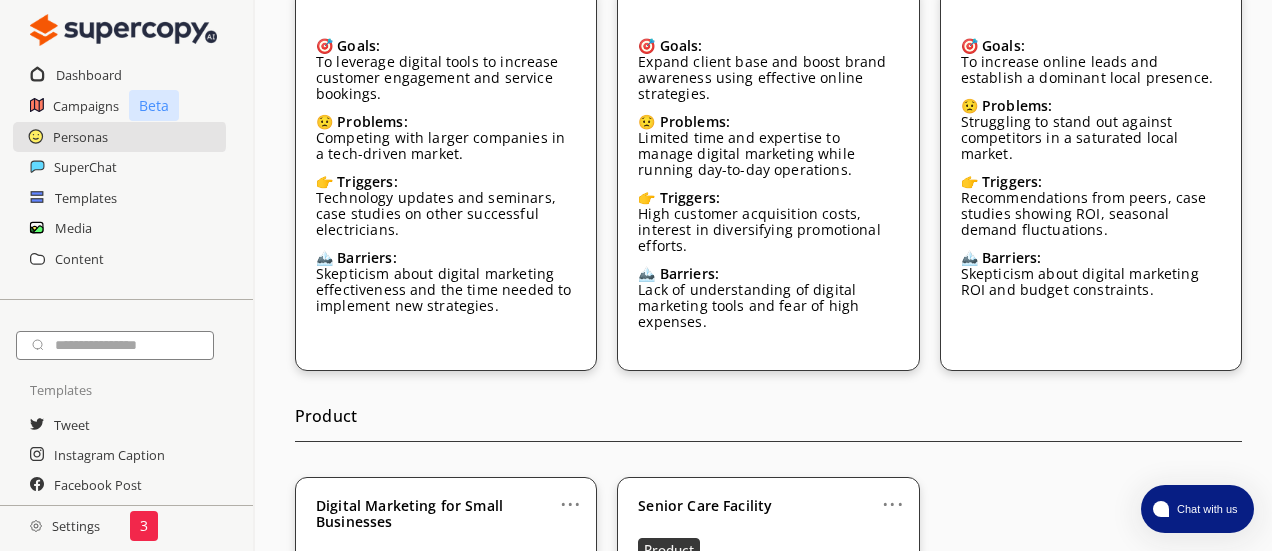 scroll, scrollTop: 2811, scrollLeft: 0, axis: vertical 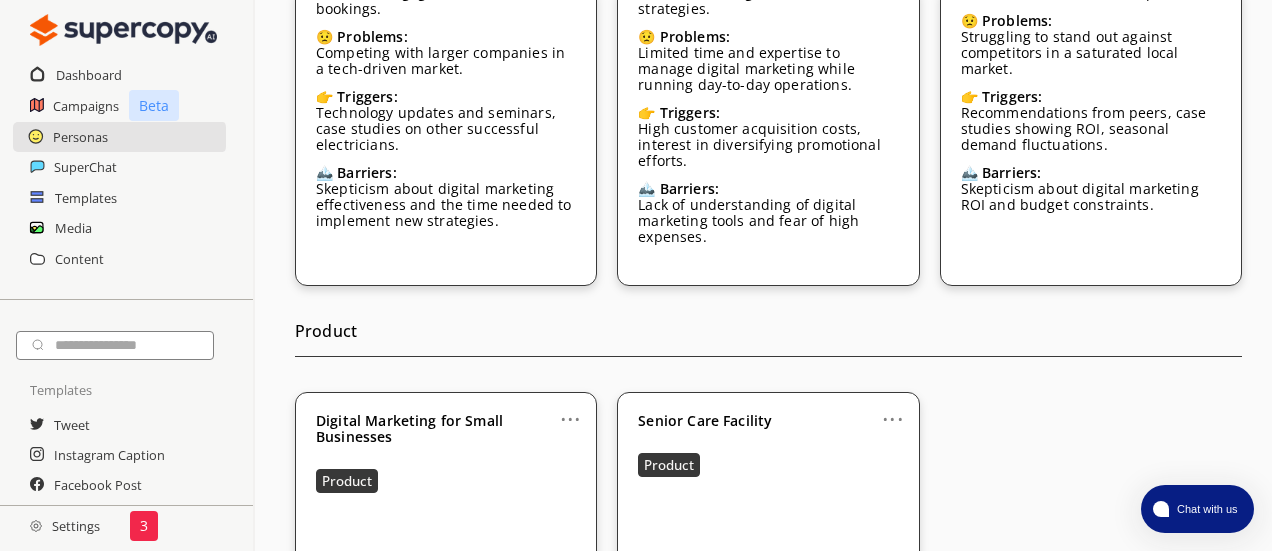 click on "Digital Marketing for Small Businesses Product" at bounding box center [446, 465] 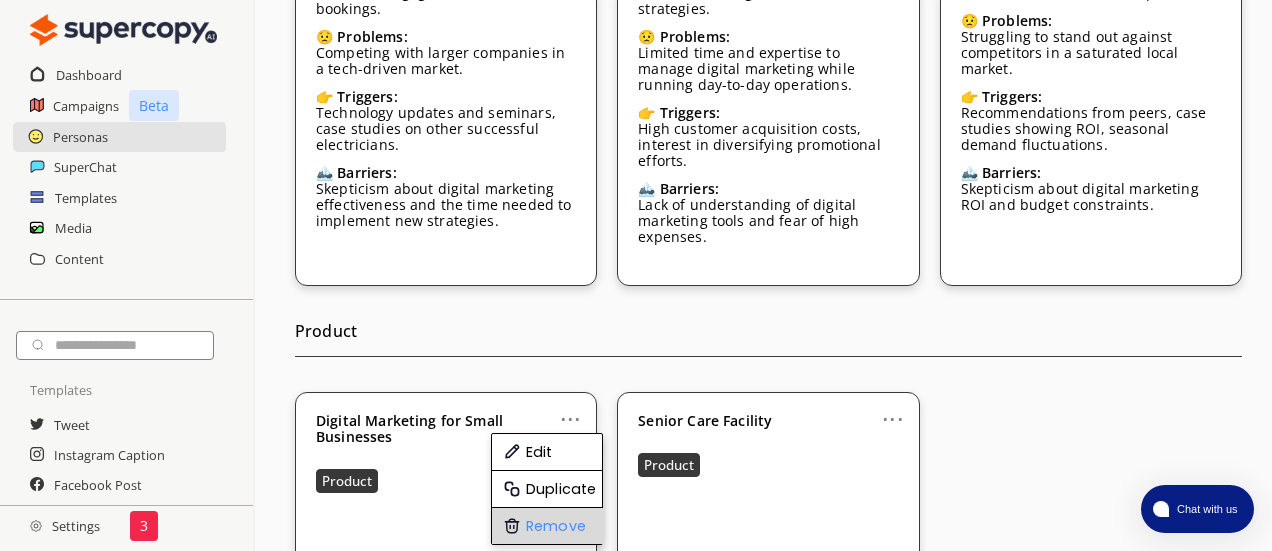 click on "Remove" at bounding box center [547, 526] 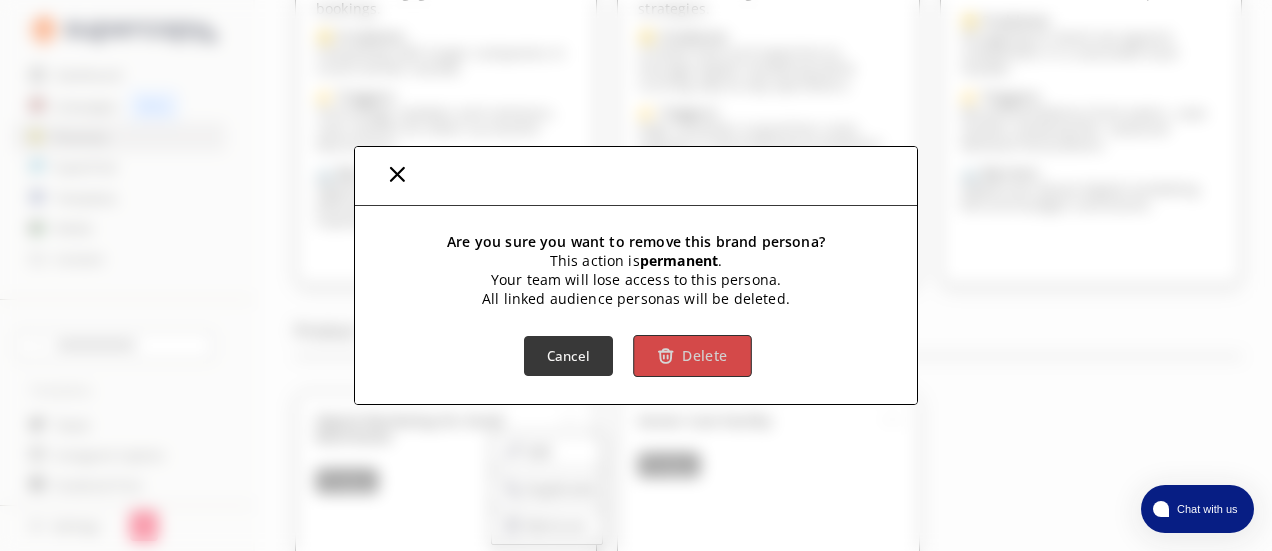 click on "Delete" at bounding box center (704, 355) 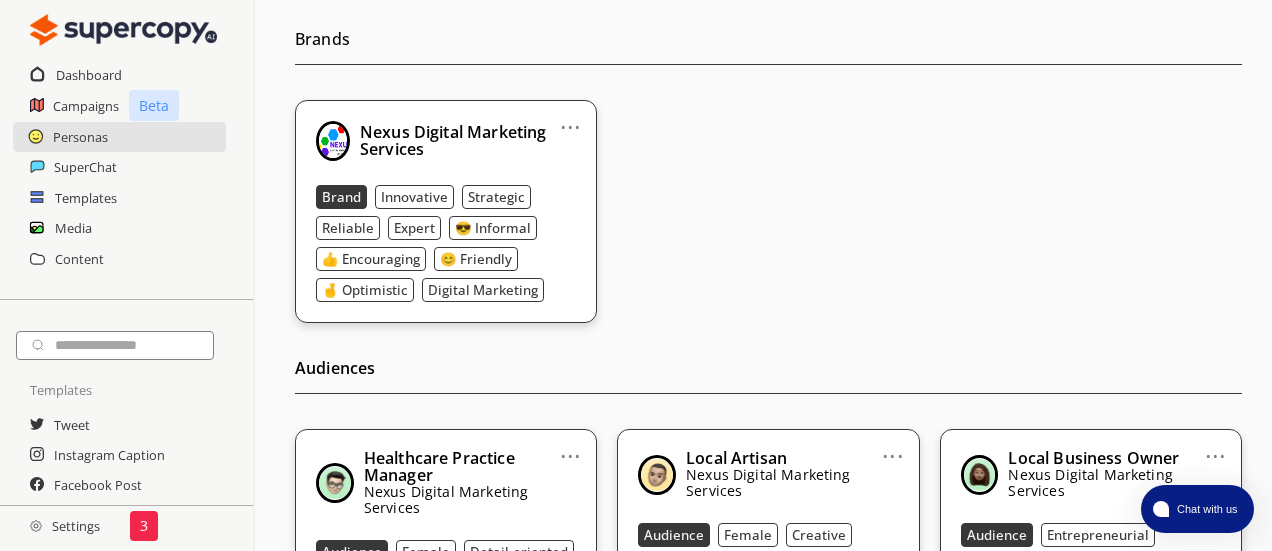 scroll, scrollTop: 235, scrollLeft: 0, axis: vertical 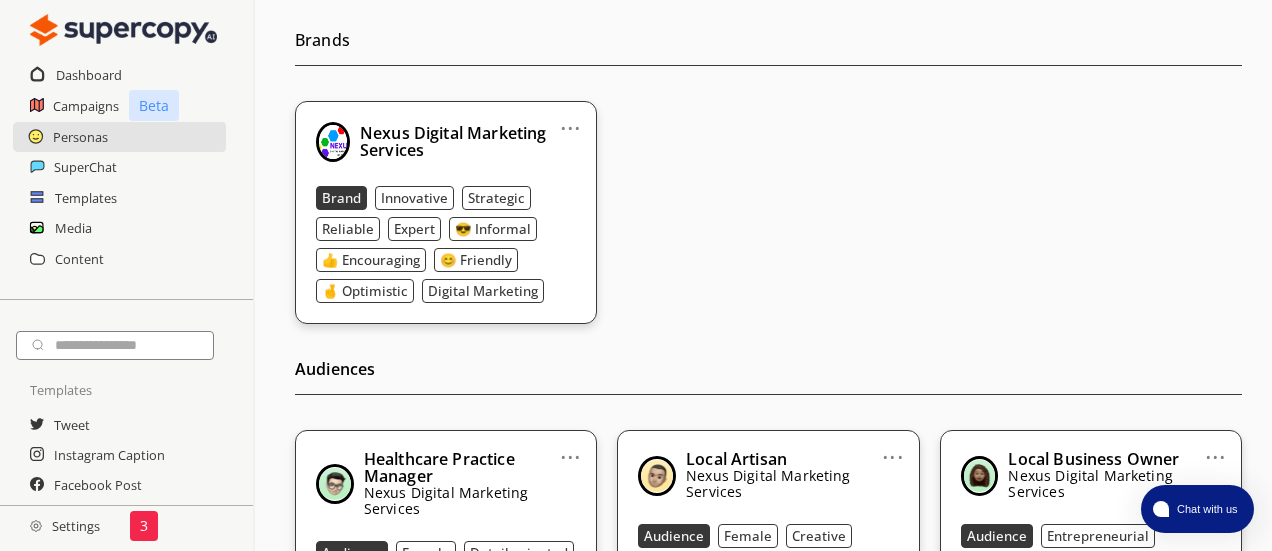 click on "Audiences" at bounding box center (768, 374) 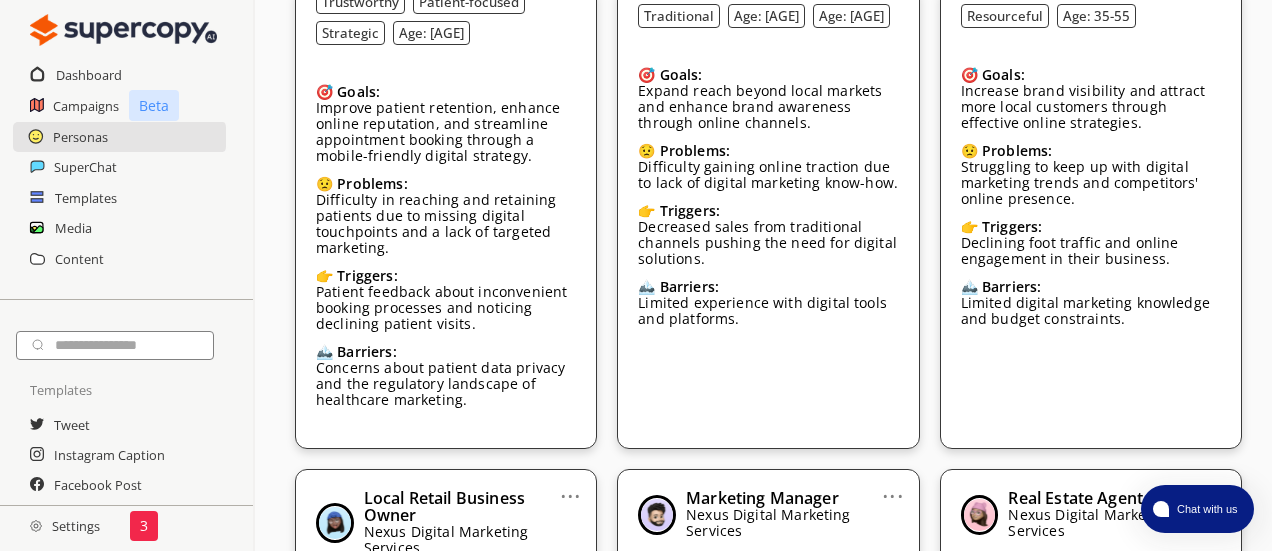 scroll, scrollTop: 822, scrollLeft: 0, axis: vertical 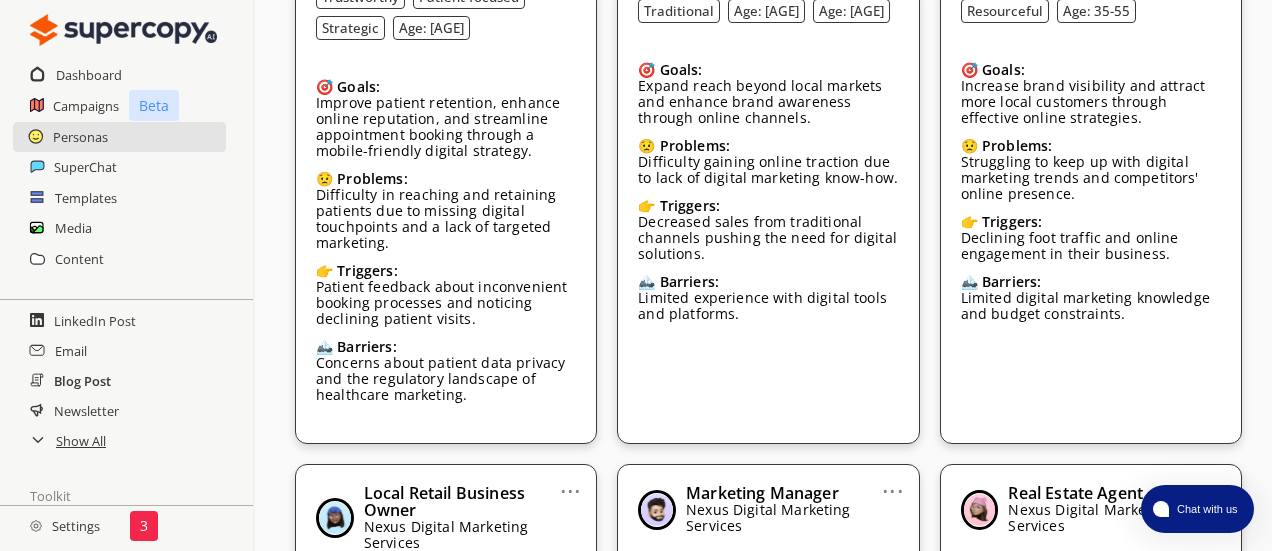 click on "Blog Post" at bounding box center [82, 381] 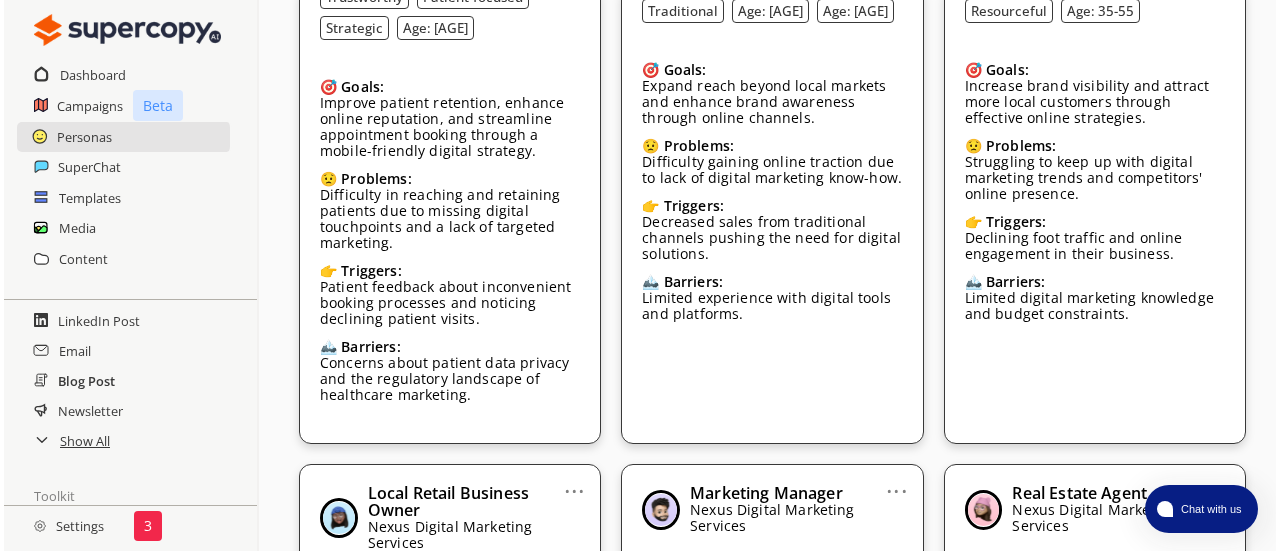 scroll, scrollTop: 0, scrollLeft: 0, axis: both 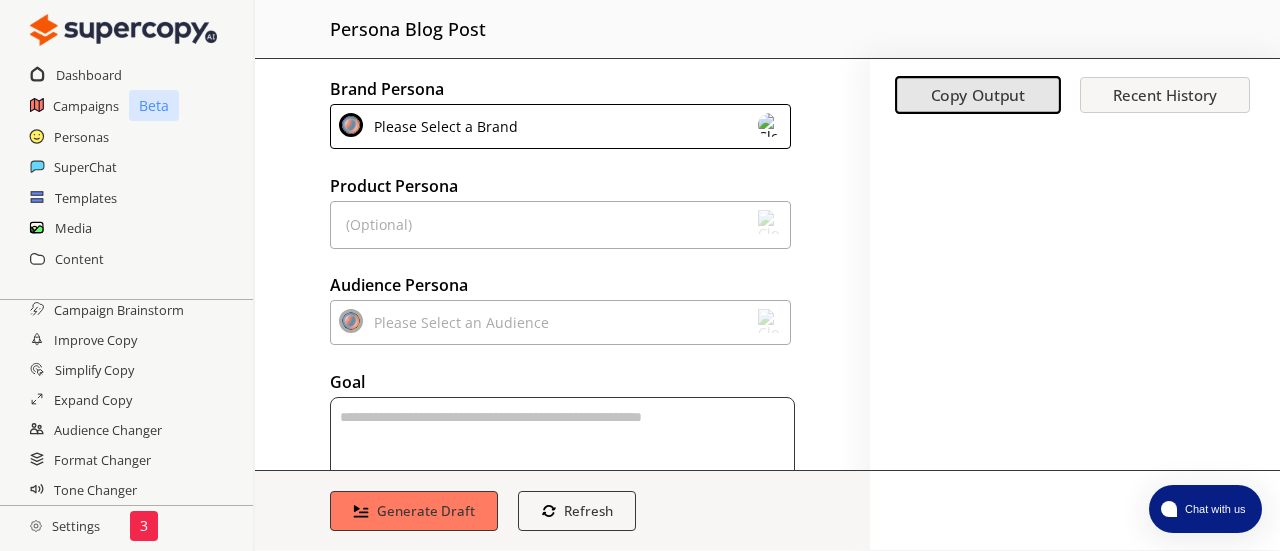 click on "Please Select a Brand" at bounding box center (560, 126) 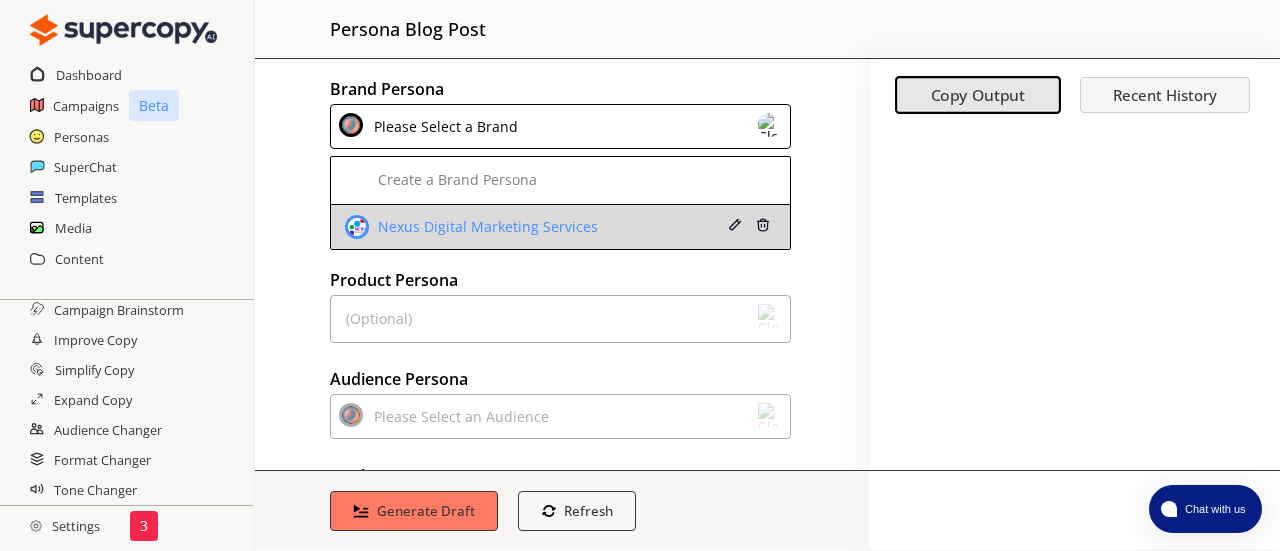 click on "Nexus Digital Marketing Services" at bounding box center [485, 227] 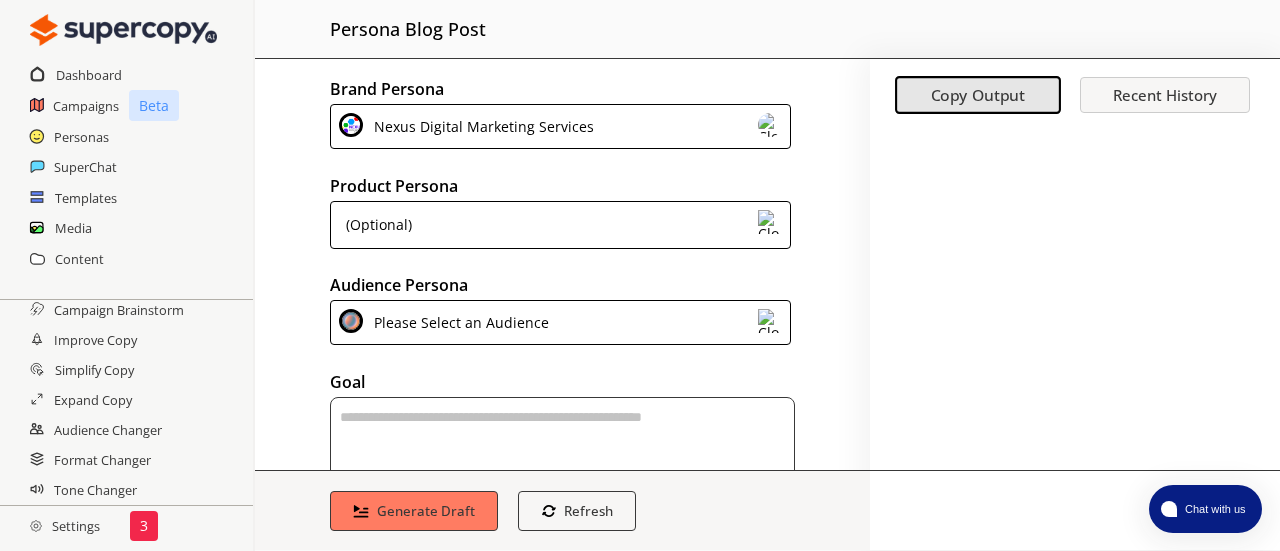 click on "(Optional)" at bounding box center (560, 225) 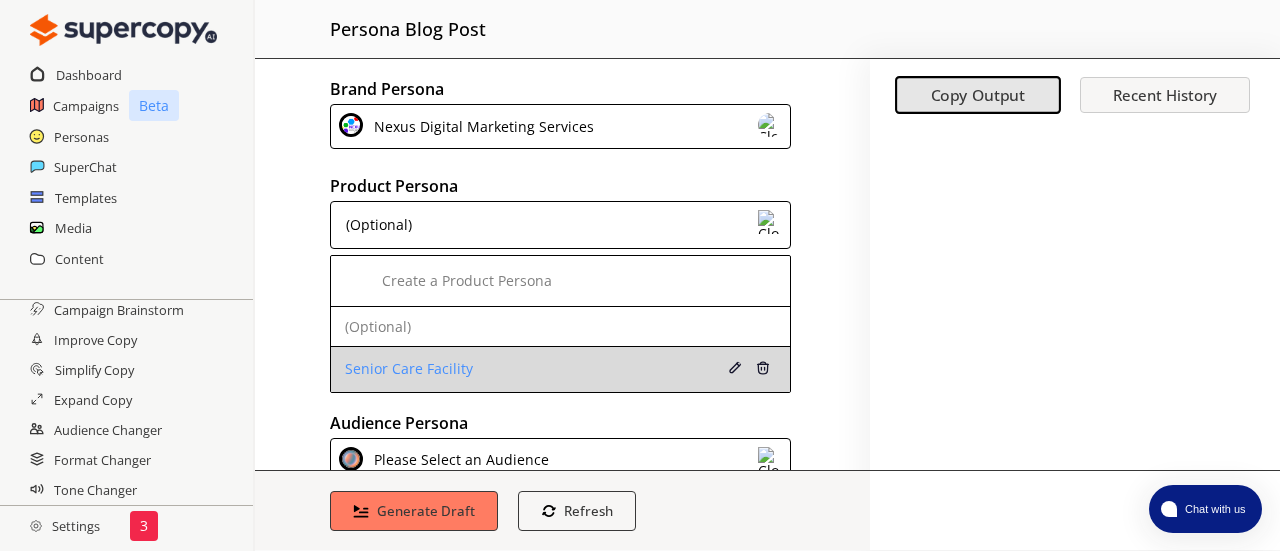 click on "Senior Care Facility" at bounding box center (523, 369) 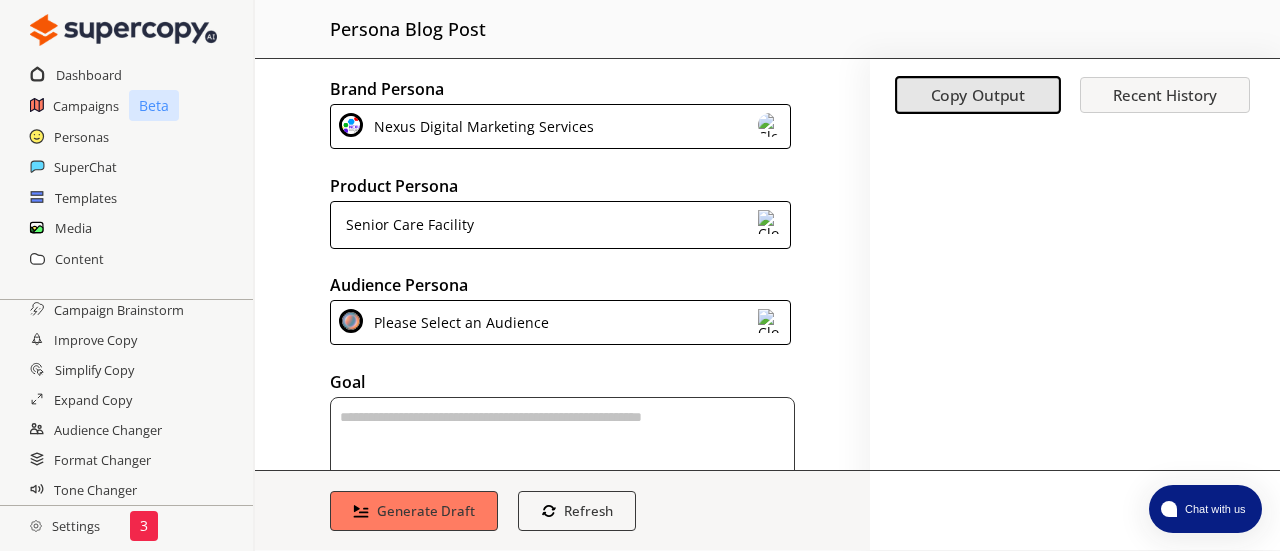click on "Please Select an Audience" at bounding box center [458, 322] 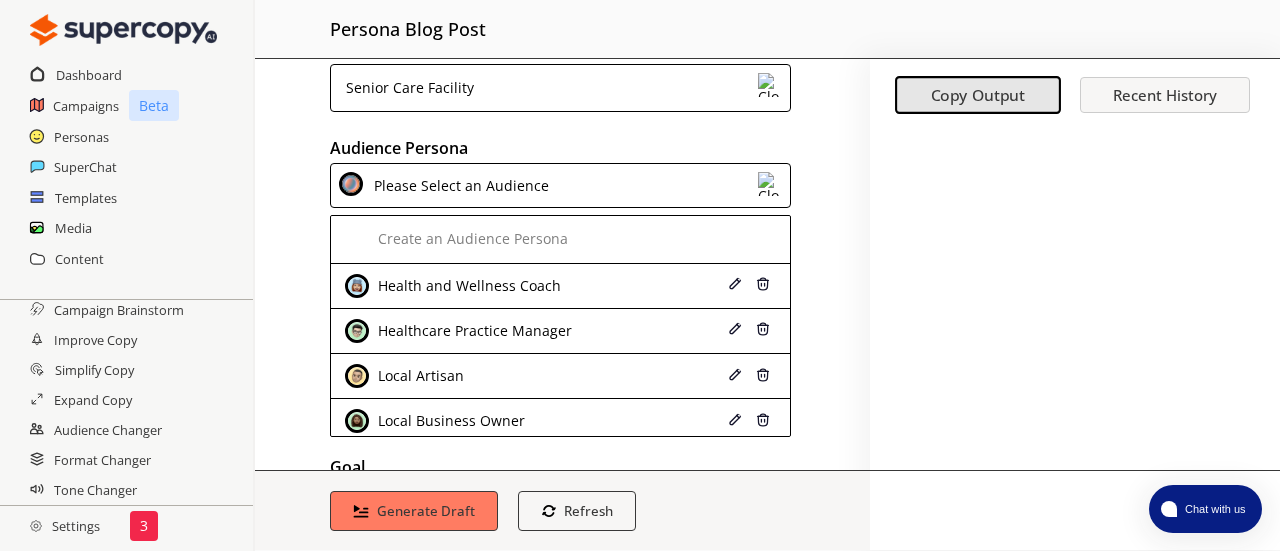scroll, scrollTop: 139, scrollLeft: 0, axis: vertical 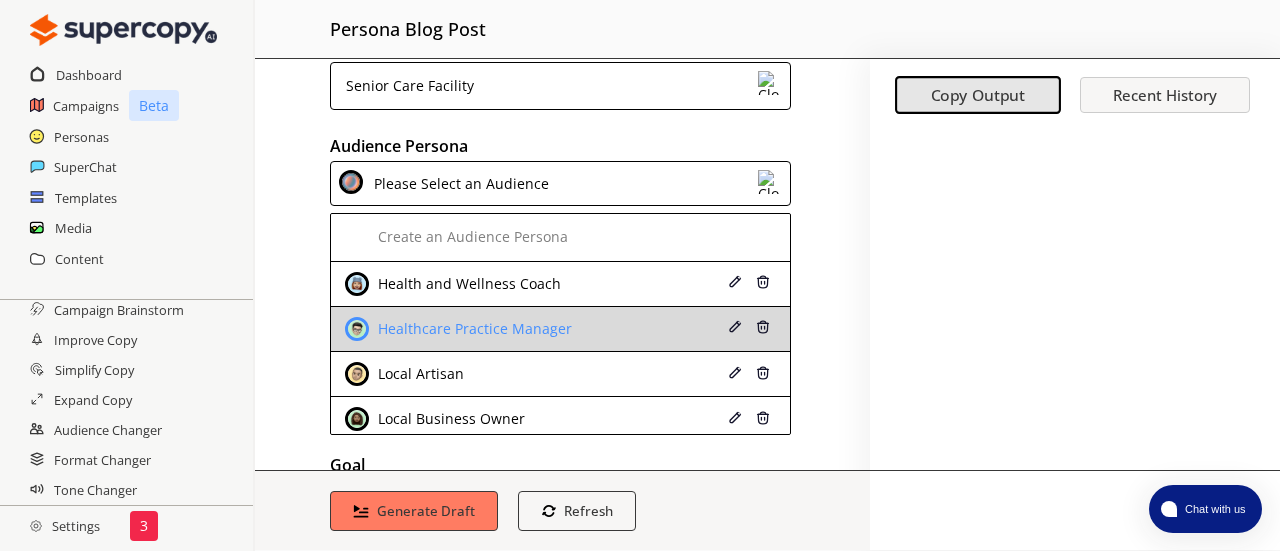 click on "Healthcare Practice Manager" at bounding box center (472, 329) 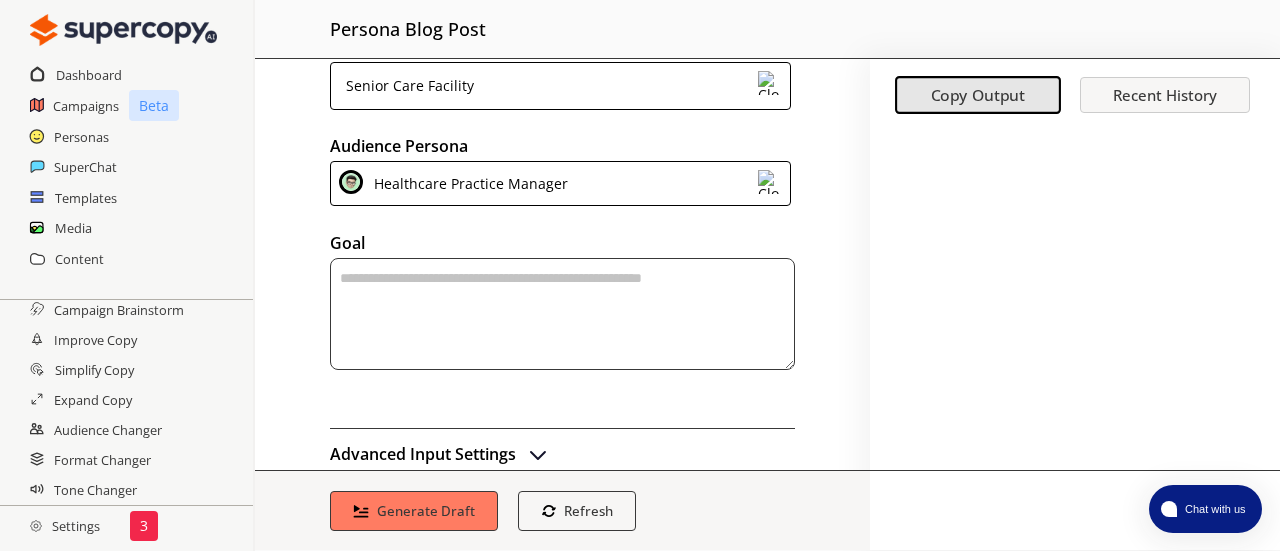 click at bounding box center (562, 314) 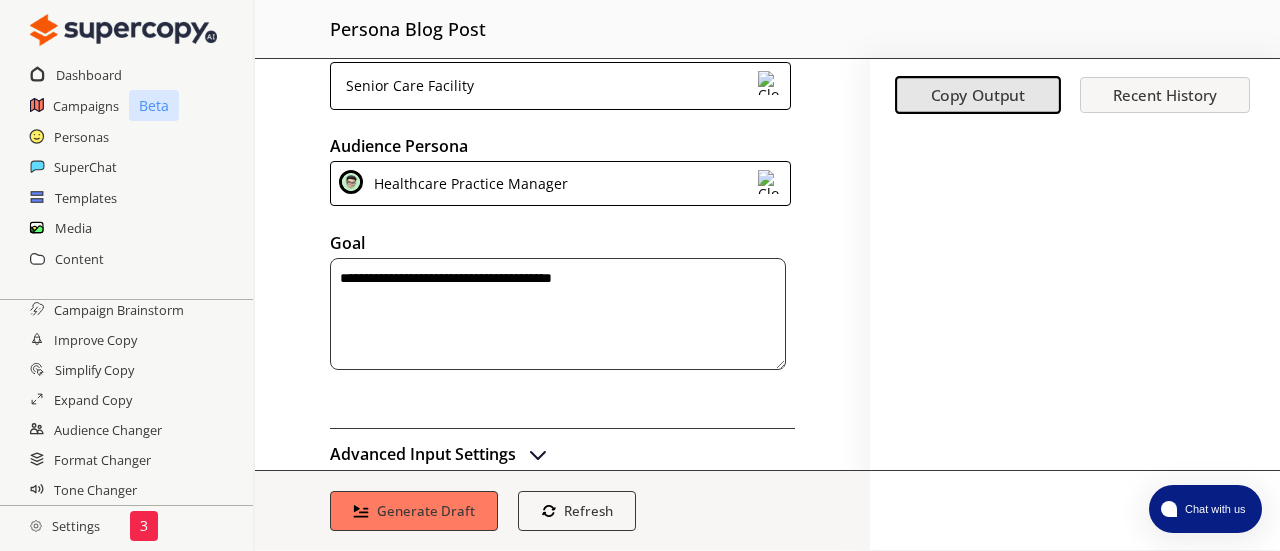 click on "**********" at bounding box center [558, 314] 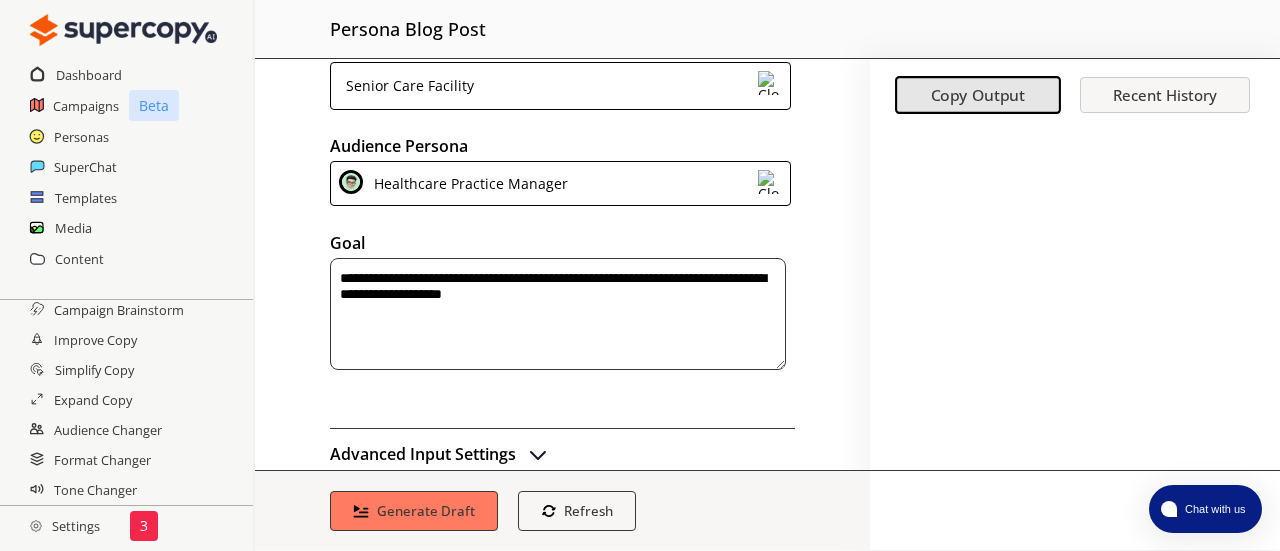 scroll, scrollTop: 173, scrollLeft: 0, axis: vertical 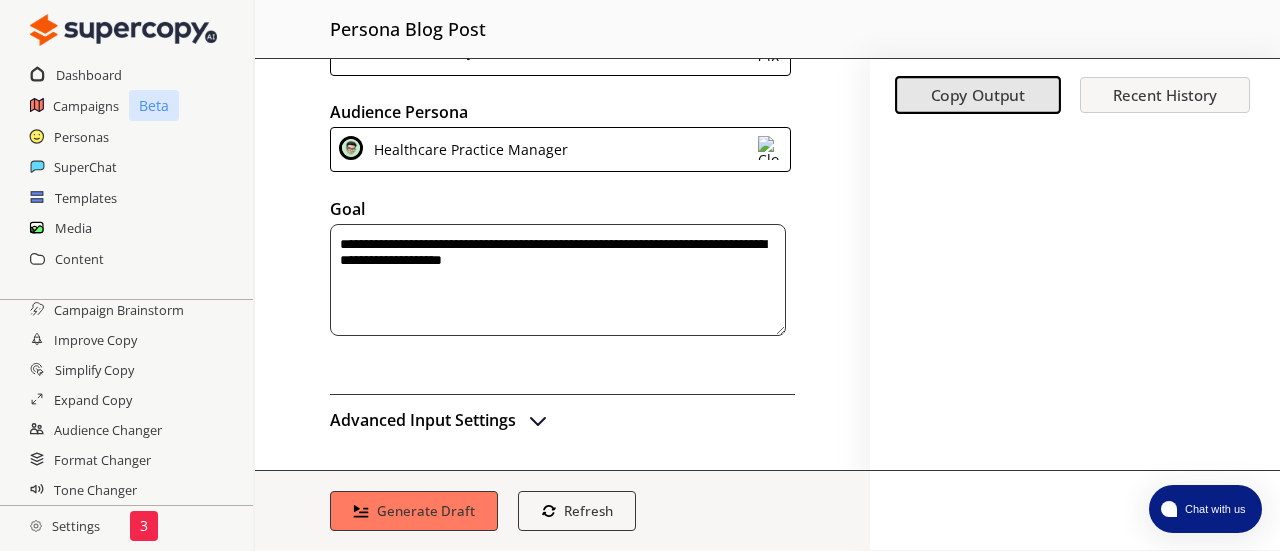 type on "**********" 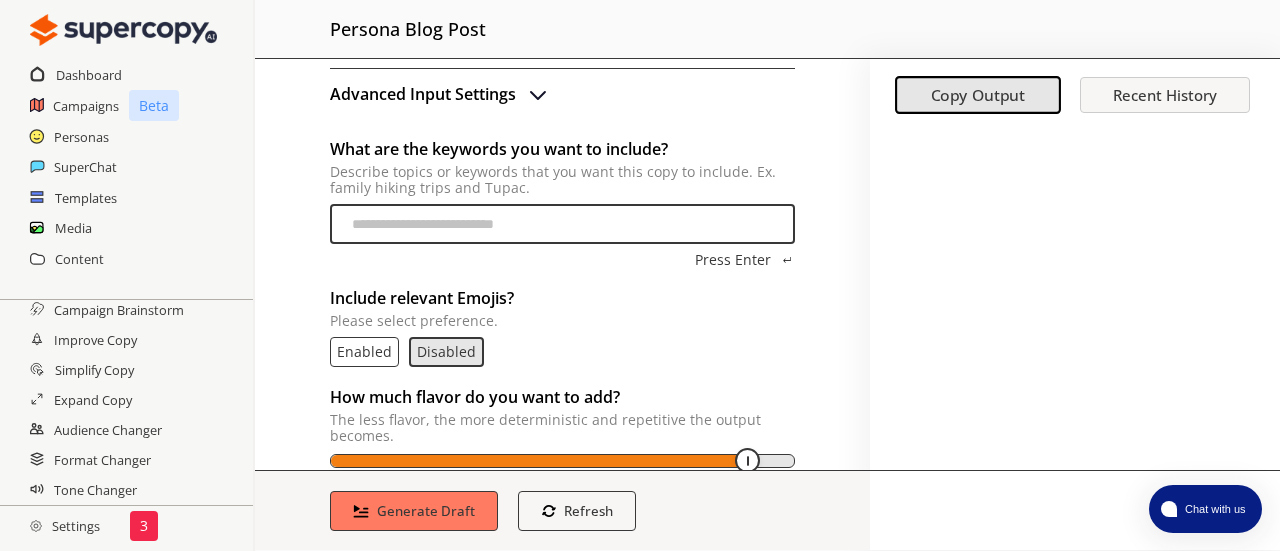 scroll, scrollTop: 501, scrollLeft: 0, axis: vertical 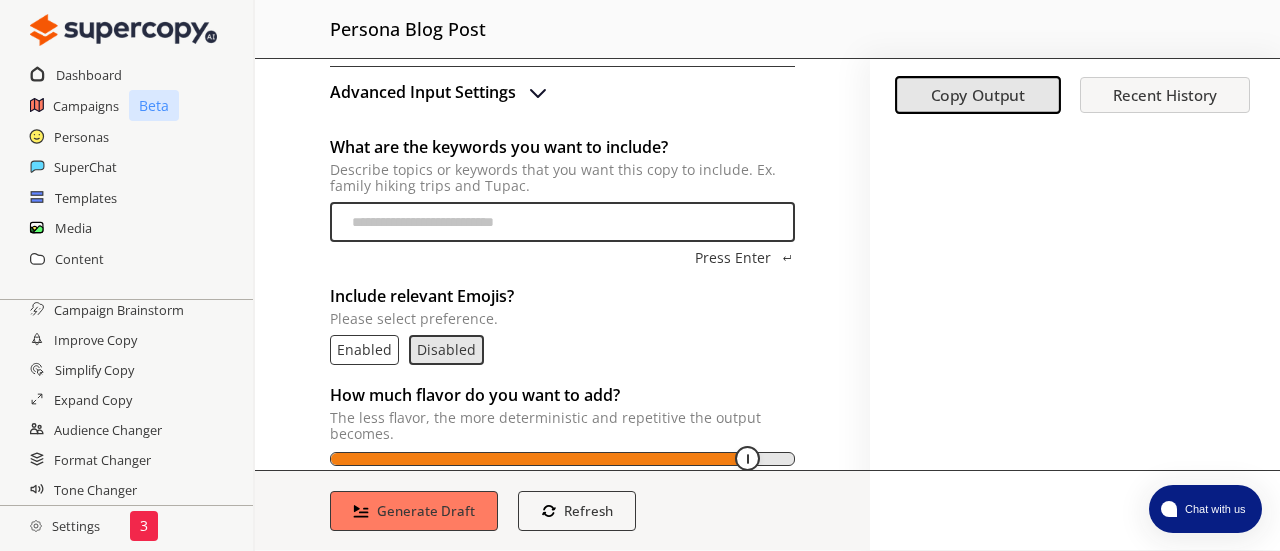 click on "What are the keywords you want to include? Describe topics or keywords that you want this copy to include. Ex. family hiking trips and Tupac." at bounding box center [562, 222] 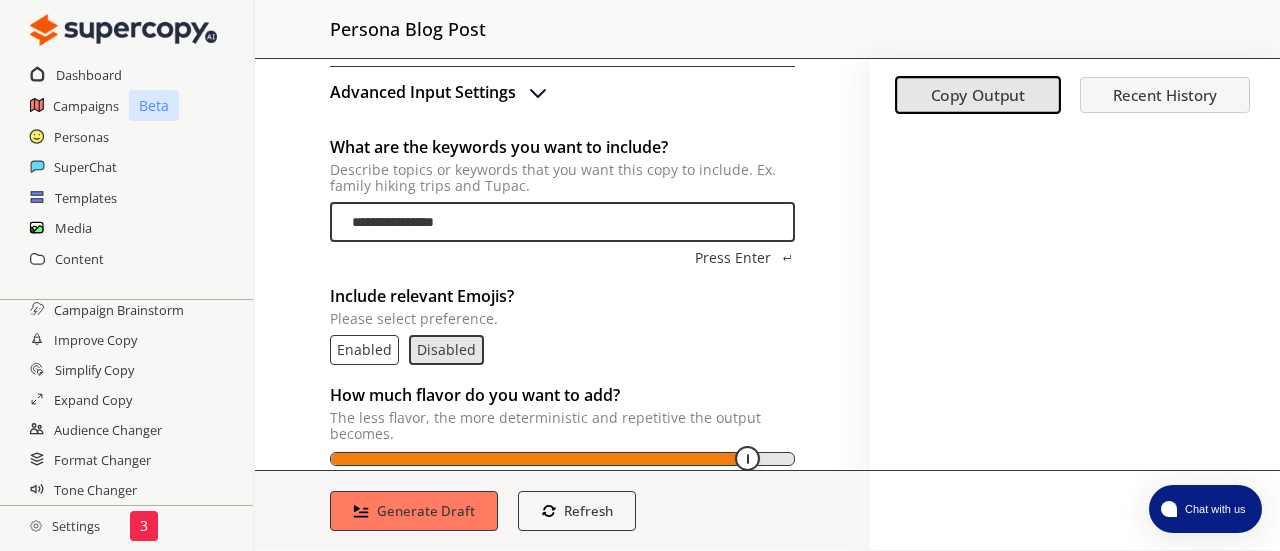 type on "**********" 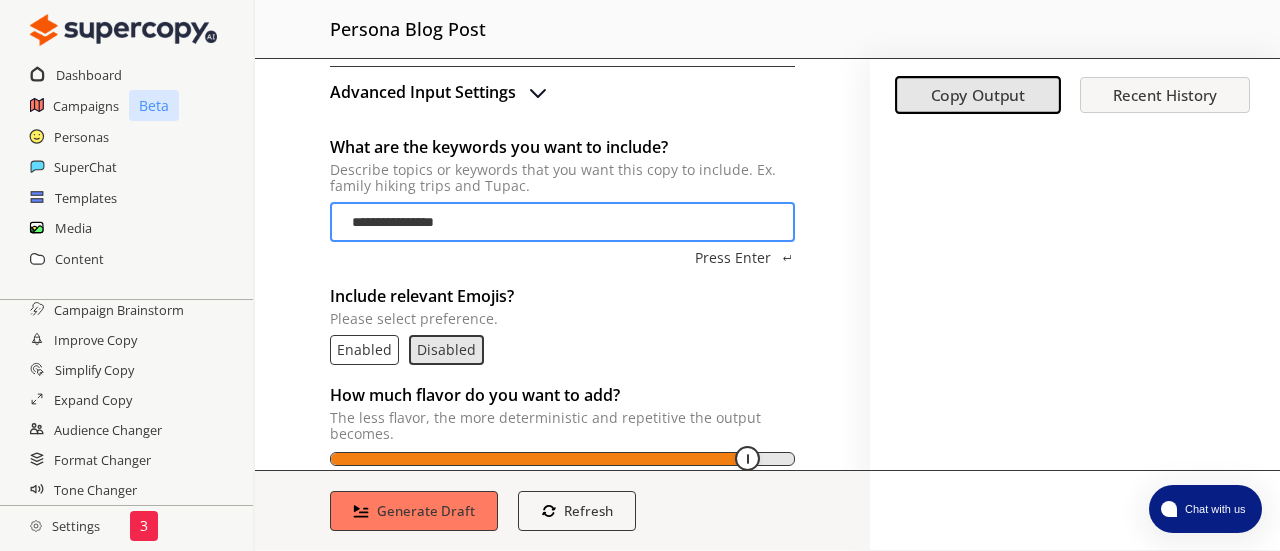 click on "Enabled" at bounding box center (364, 350) 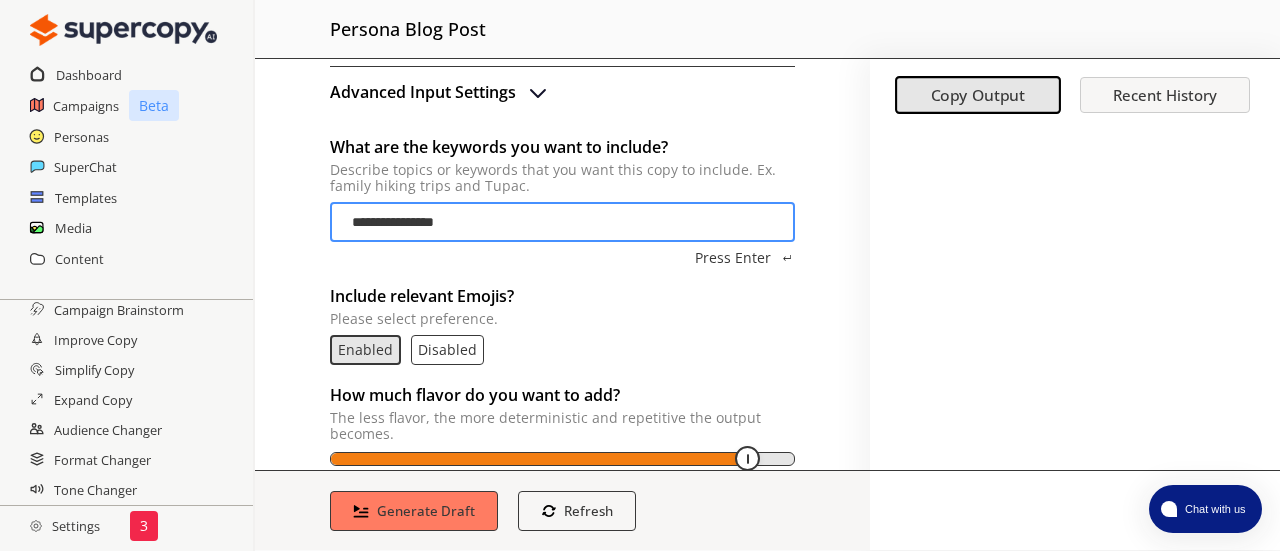 click on "Enabled Disabled" at bounding box center (562, 350) 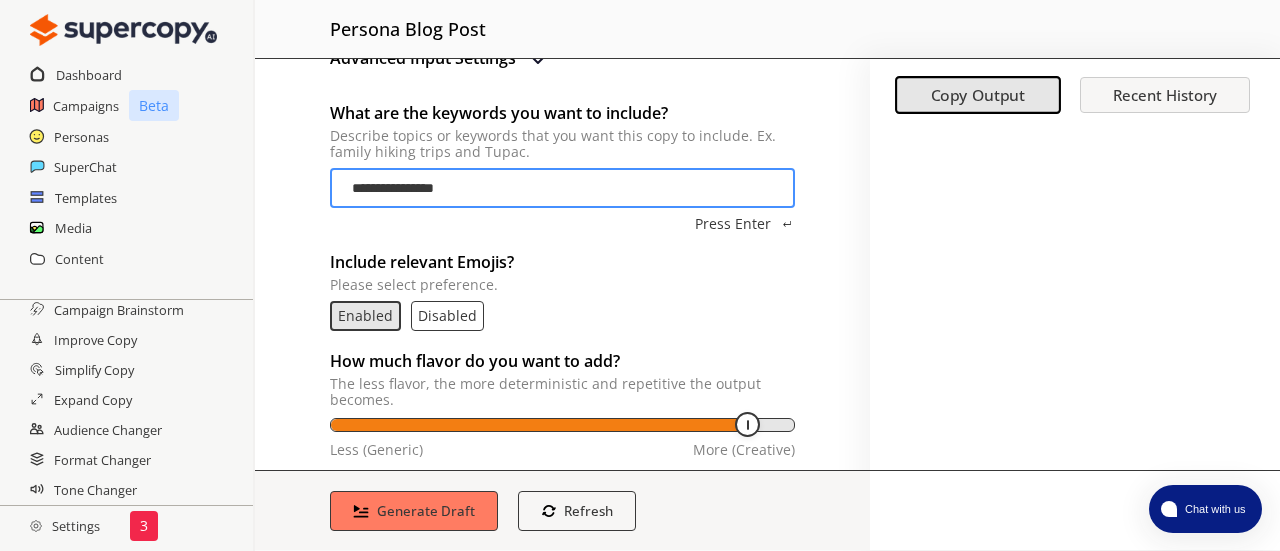 scroll, scrollTop: 537, scrollLeft: 0, axis: vertical 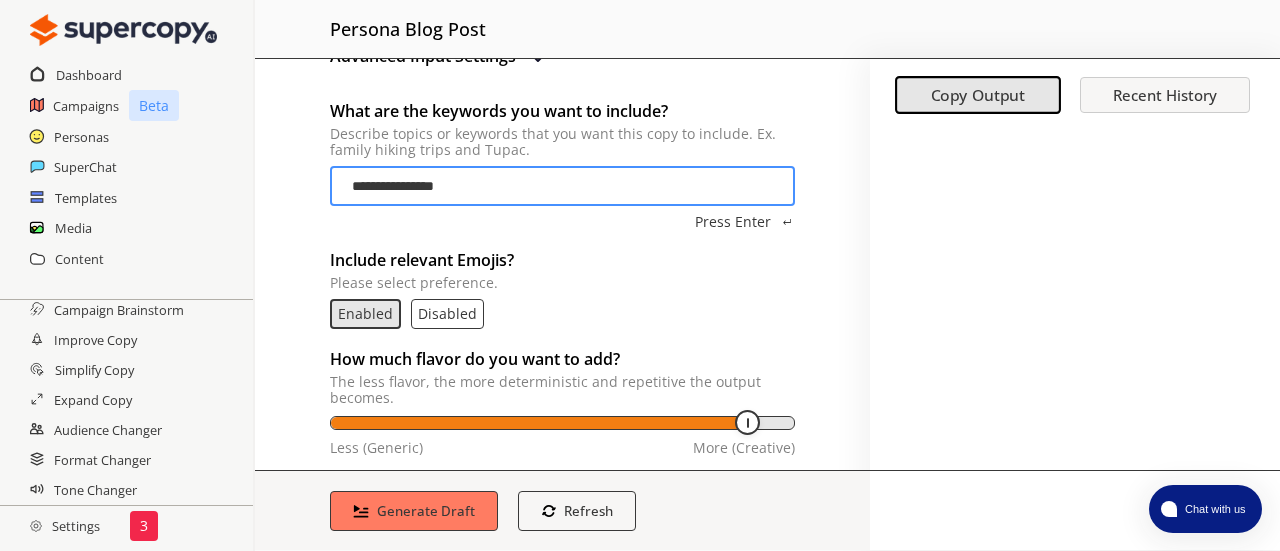 click on "**********" at bounding box center [562, 186] 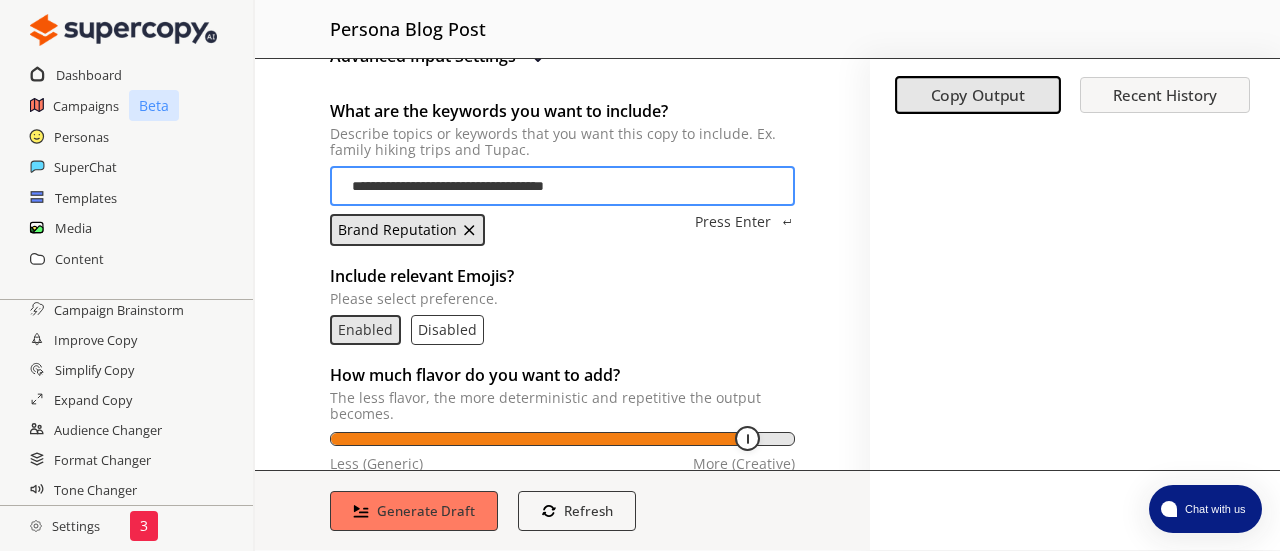 type on "**********" 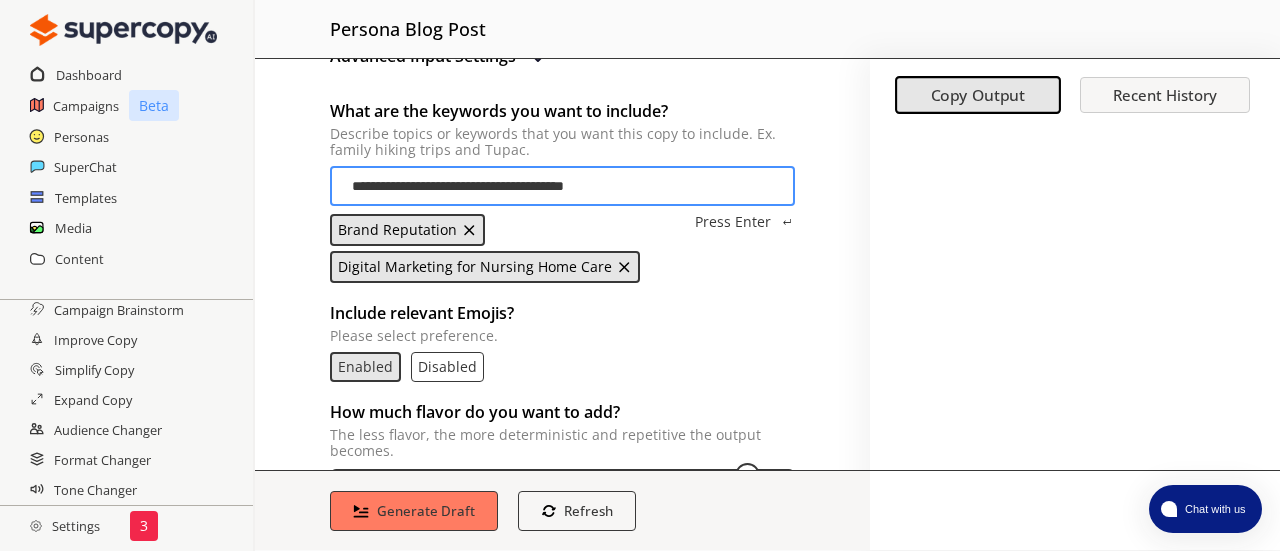 type on "**********" 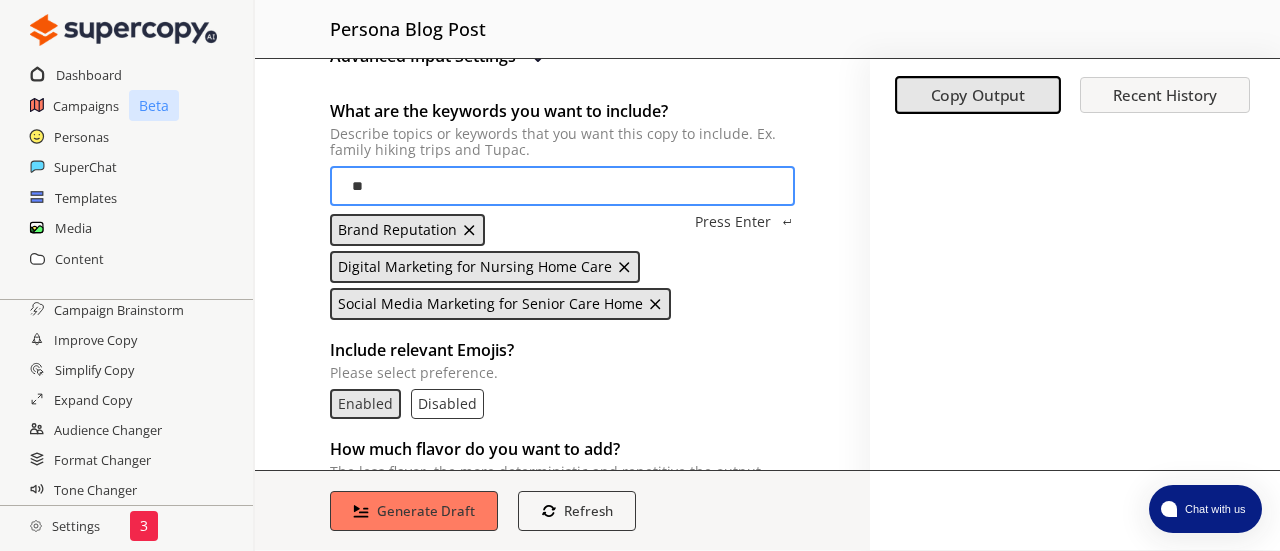 type on "*" 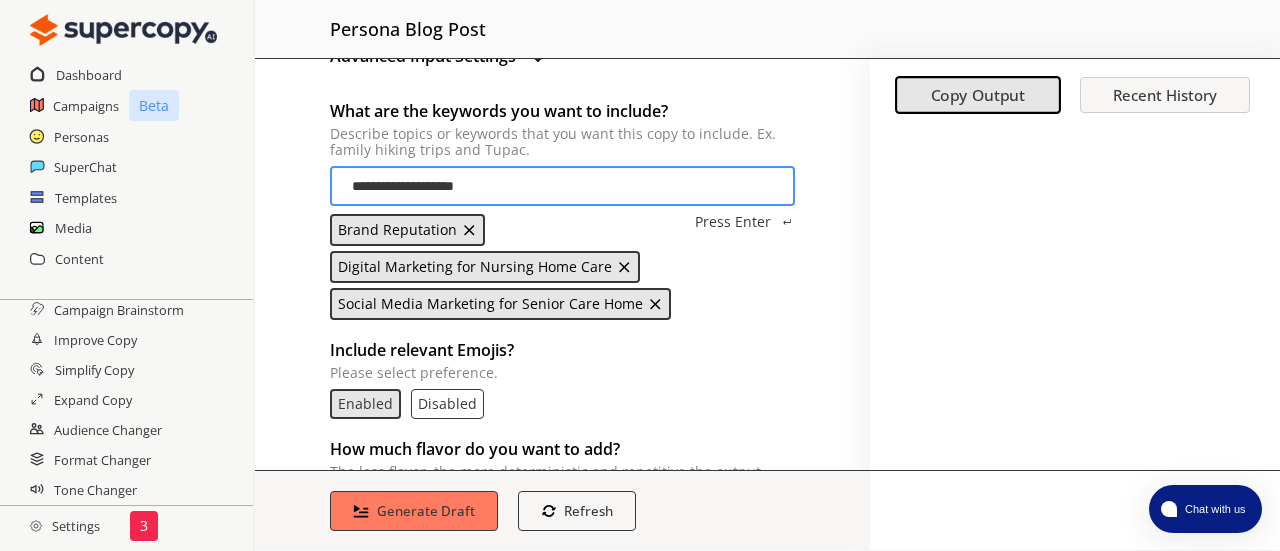 type on "**********" 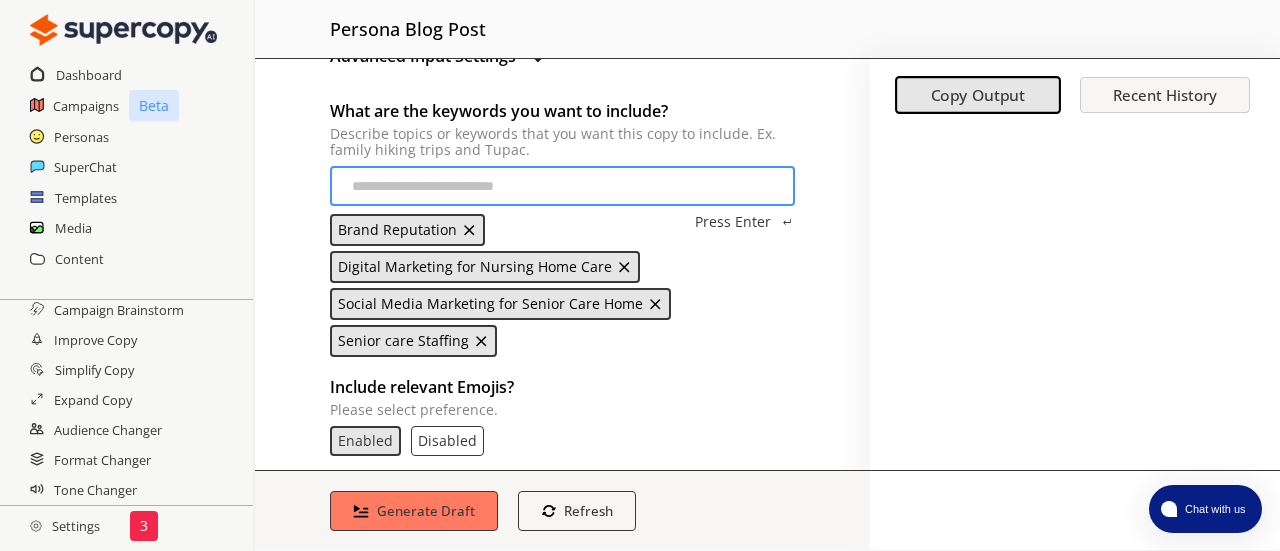 scroll, scrollTop: 694, scrollLeft: 0, axis: vertical 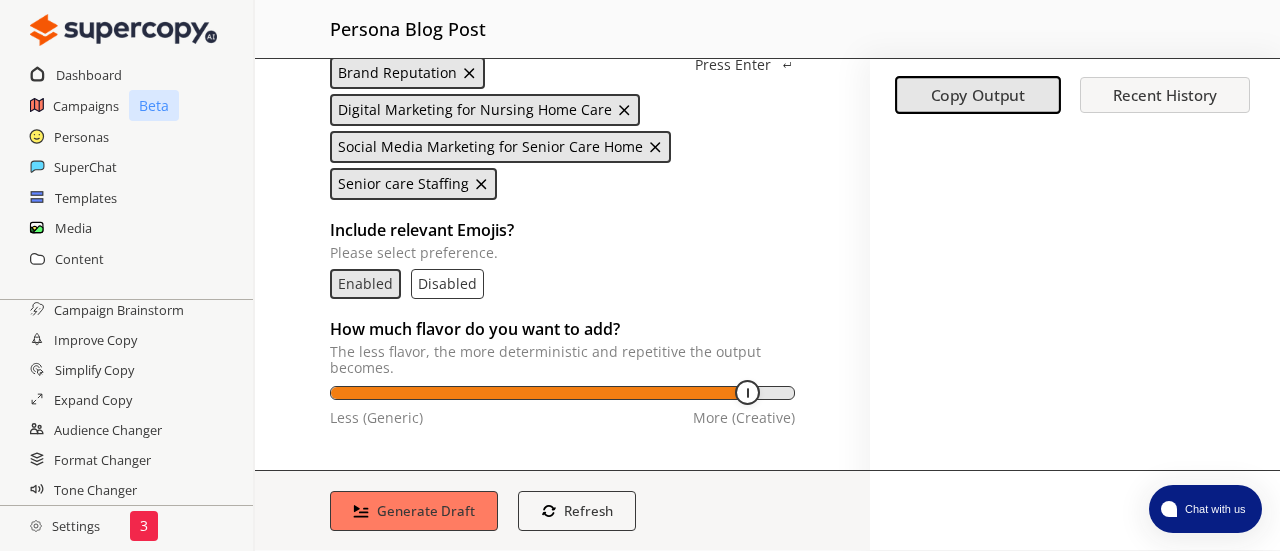 type 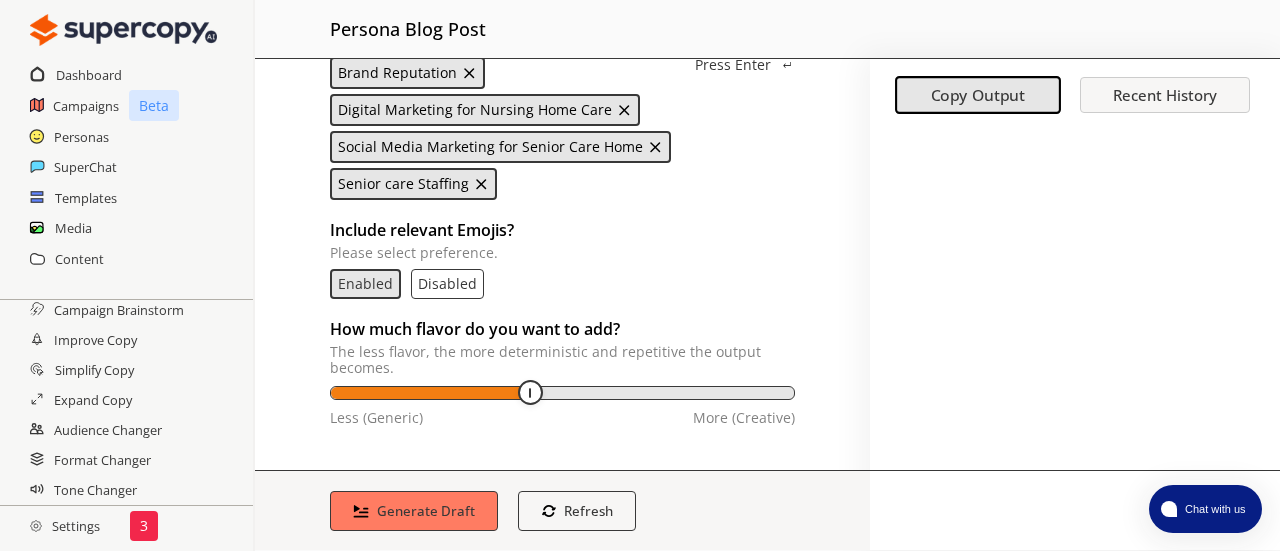 type on "**" 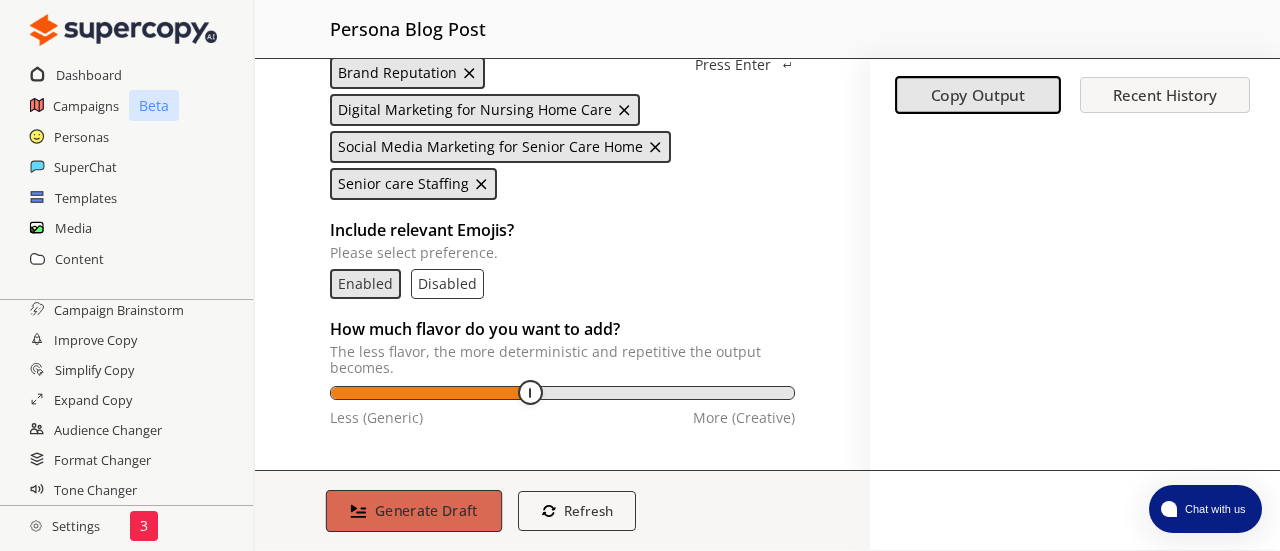 click on "Generate Draft" at bounding box center [426, 510] 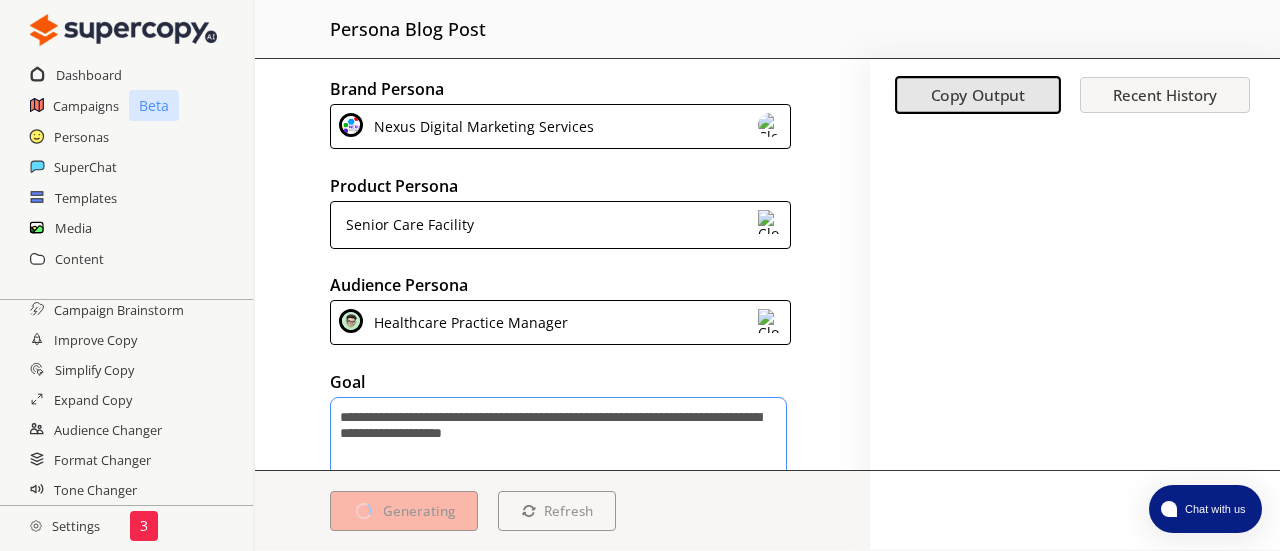 scroll, scrollTop: 0, scrollLeft: 0, axis: both 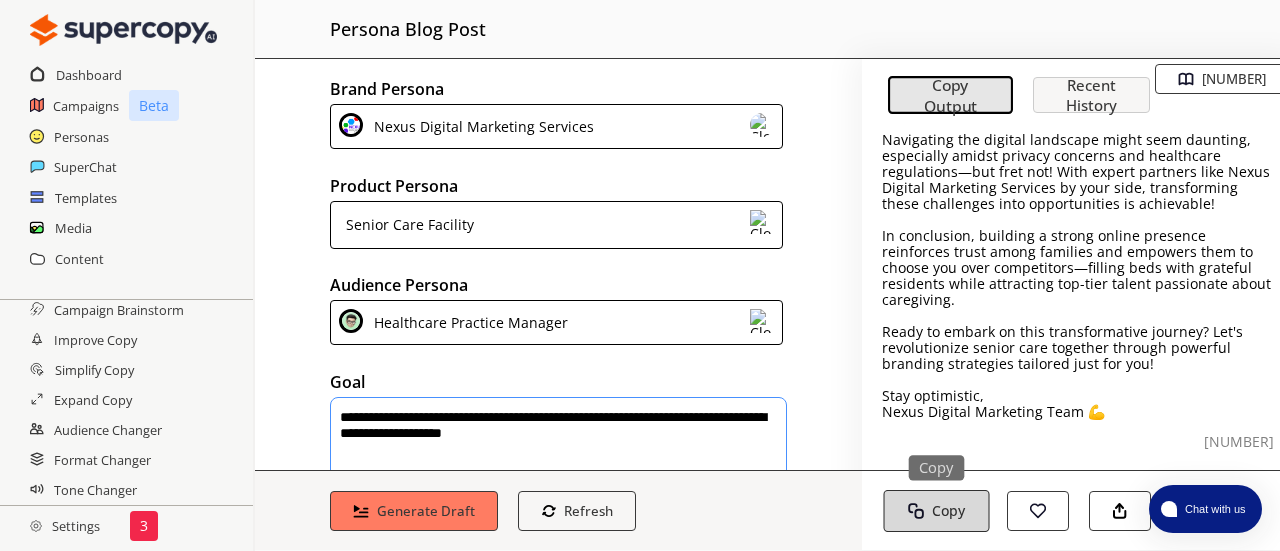 click on "Copy" at bounding box center [948, 510] 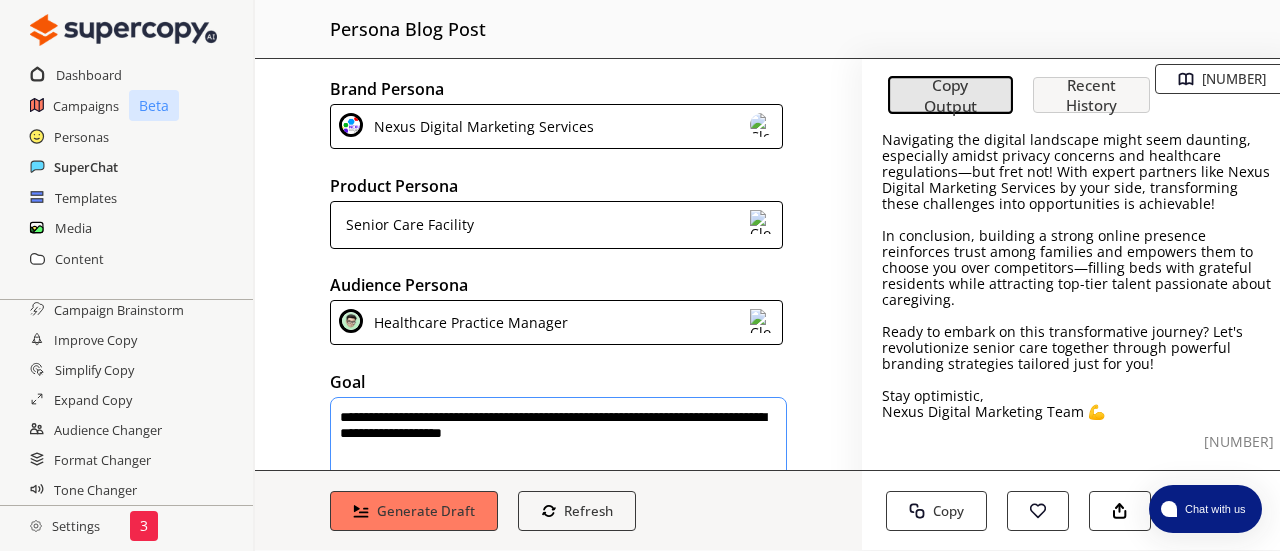click on "SuperChat" at bounding box center (86, 167) 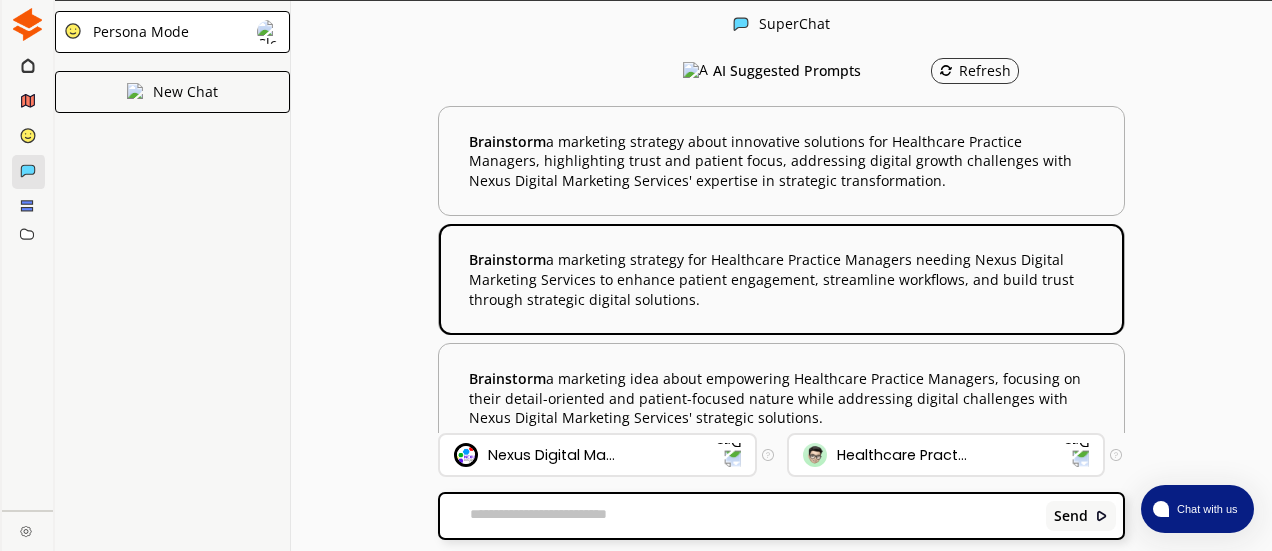 scroll, scrollTop: 0, scrollLeft: 0, axis: both 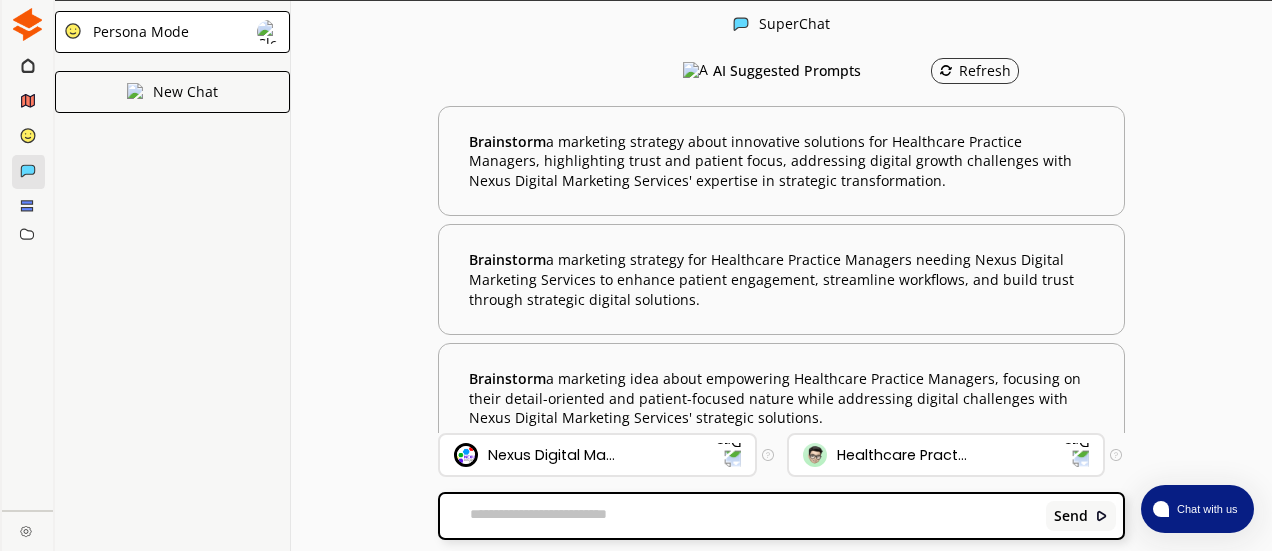 click at bounding box center [27, 24] 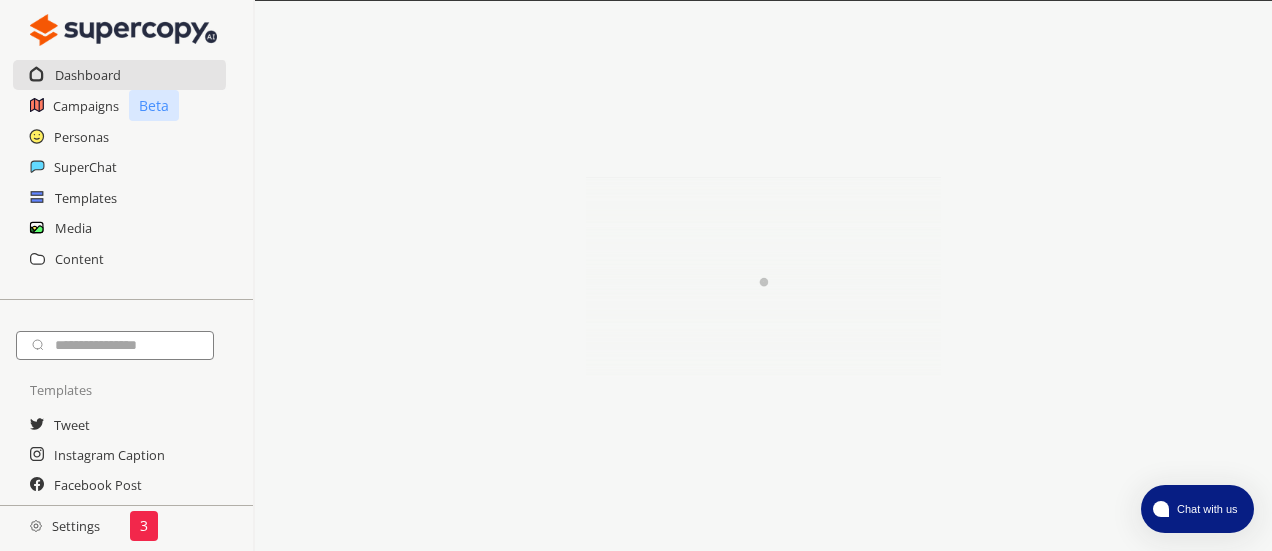 scroll, scrollTop: 0, scrollLeft: 0, axis: both 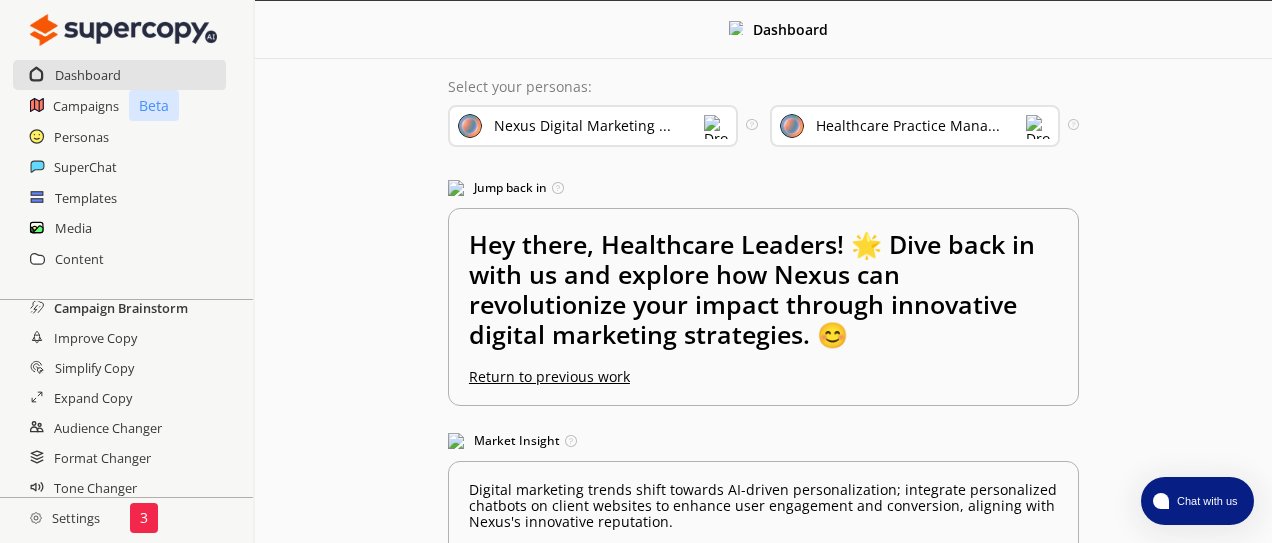 click on "Campaign Brainstorm" at bounding box center (121, 308) 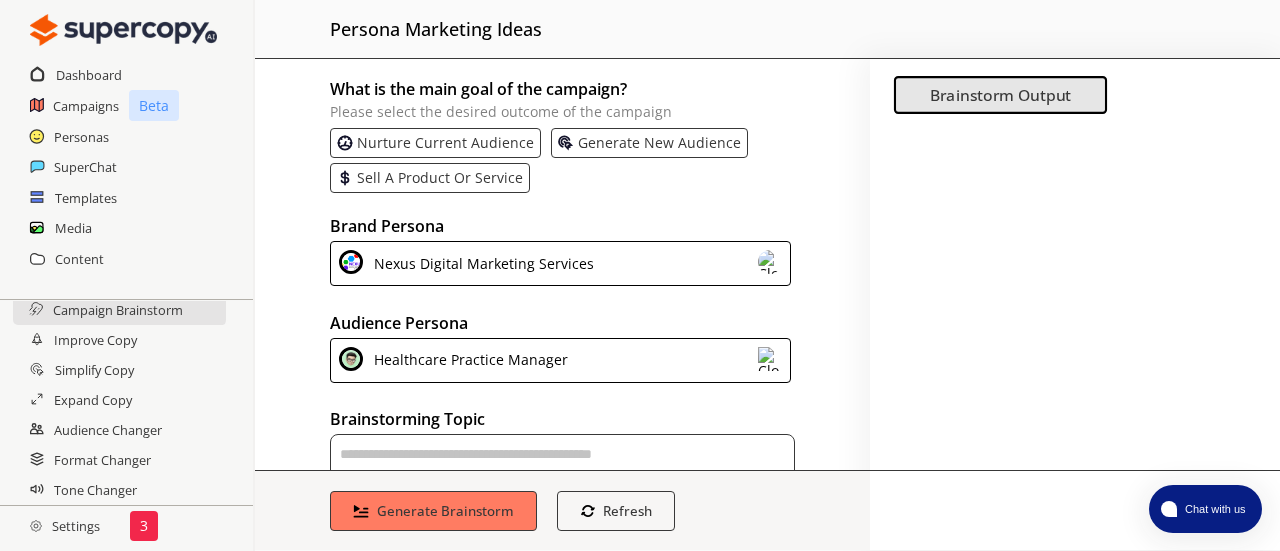 click on "Brand Persona" at bounding box center (562, 224) 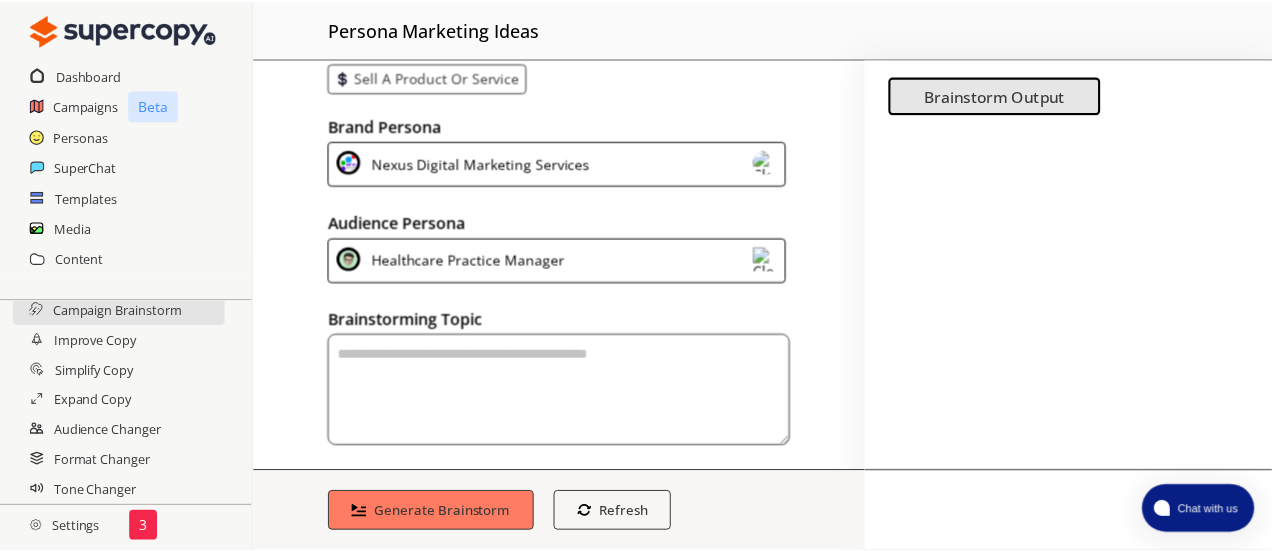 scroll, scrollTop: 116, scrollLeft: 0, axis: vertical 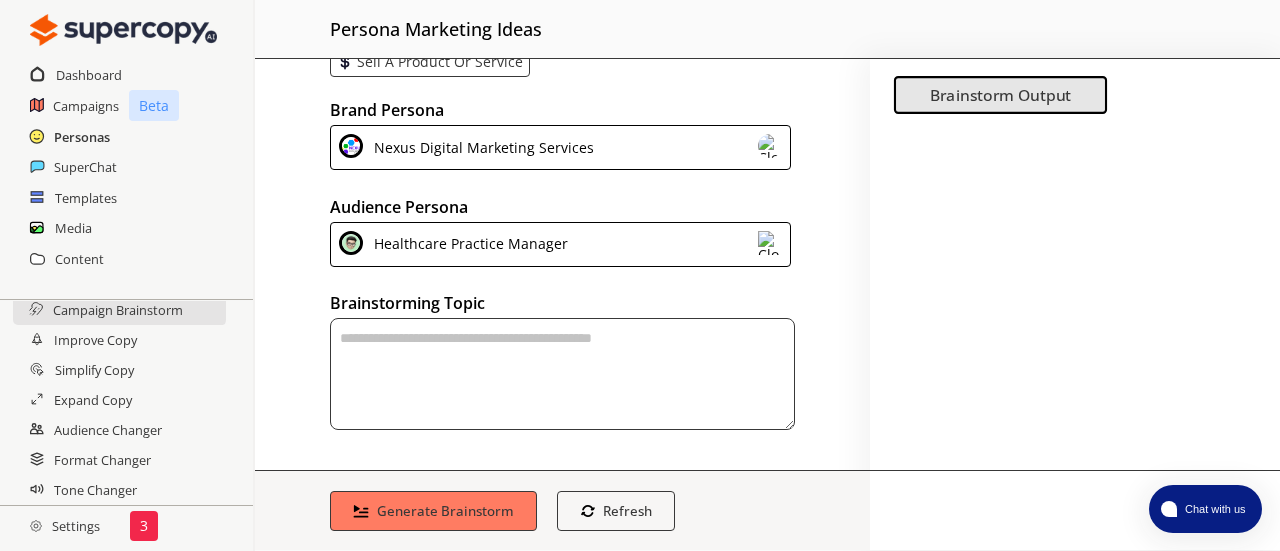click on "Personas" at bounding box center (82, 137) 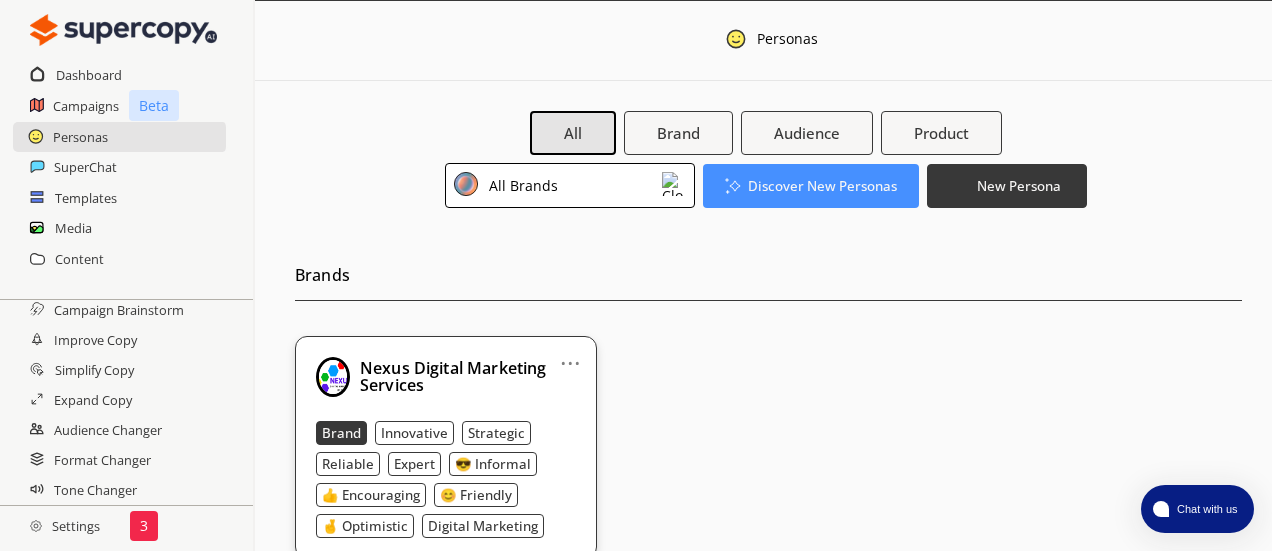 click on "Brands ...   Nexus Digital Marketing Services Brand Innovative Strategic Reliable Expert 😎 Informal 👍 Encouraging 😊 Friendly 🤞 Optimistic Digital Marketing" at bounding box center (768, 394) 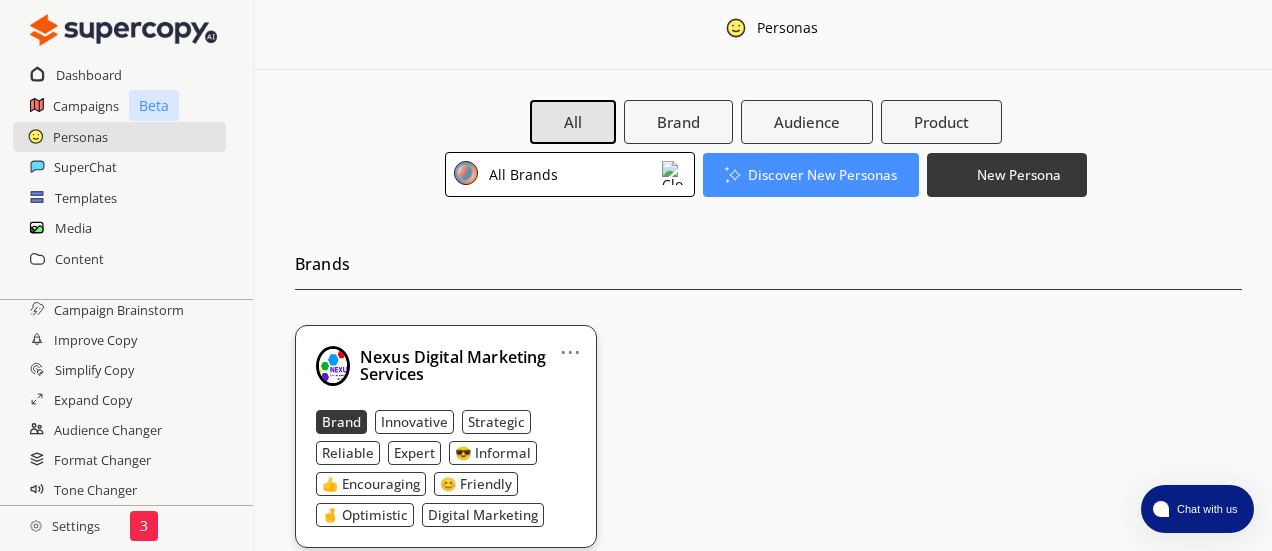 scroll, scrollTop: 0, scrollLeft: 0, axis: both 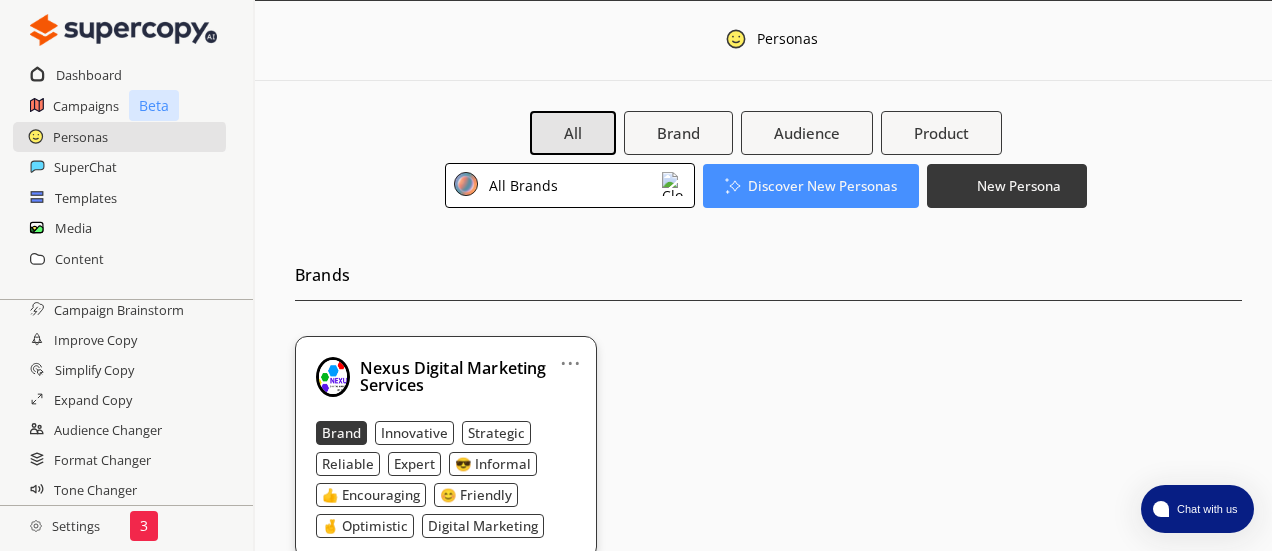 click on "Brands" at bounding box center [768, 280] 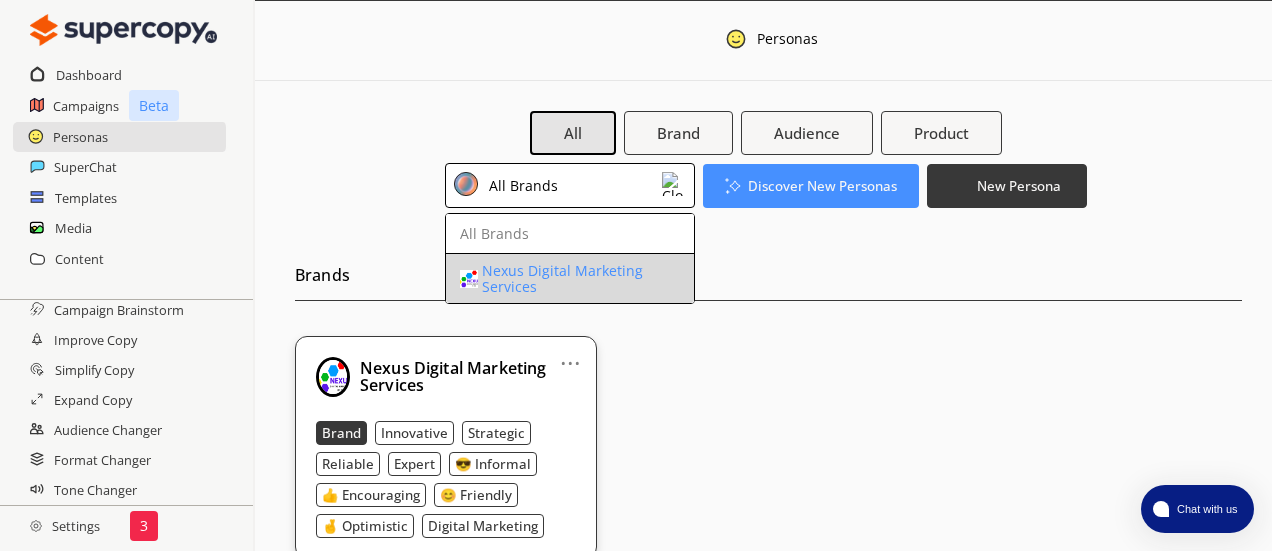 click on "Nexus Digital Marketing Services" at bounding box center [564, 279] 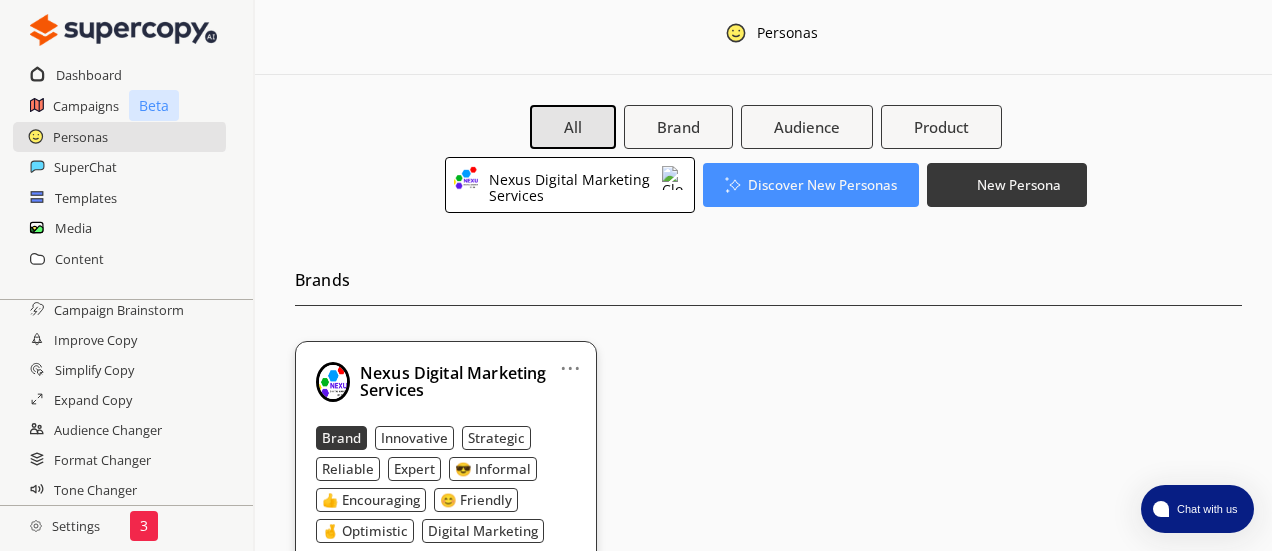 scroll, scrollTop: 7, scrollLeft: 0, axis: vertical 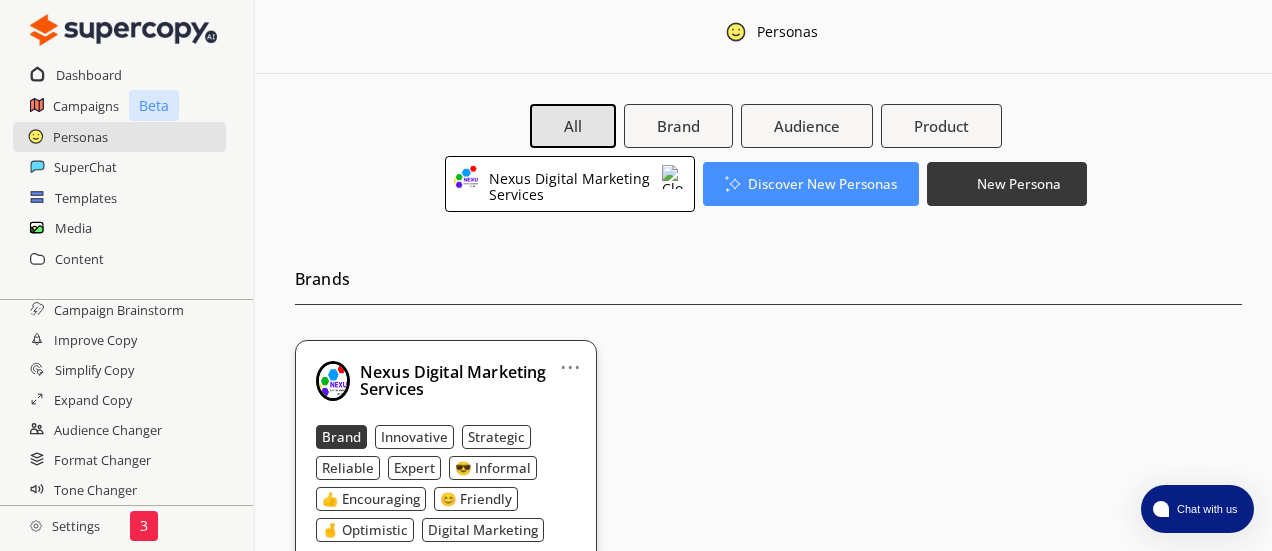 click on "Nexus Digital Marketing Services Brand Innovative Strategic Reliable Expert 😎 Informal 👍 Encouraging 😊 Friendly 🤞 Optimistic Digital Marketing" at bounding box center [446, 451] 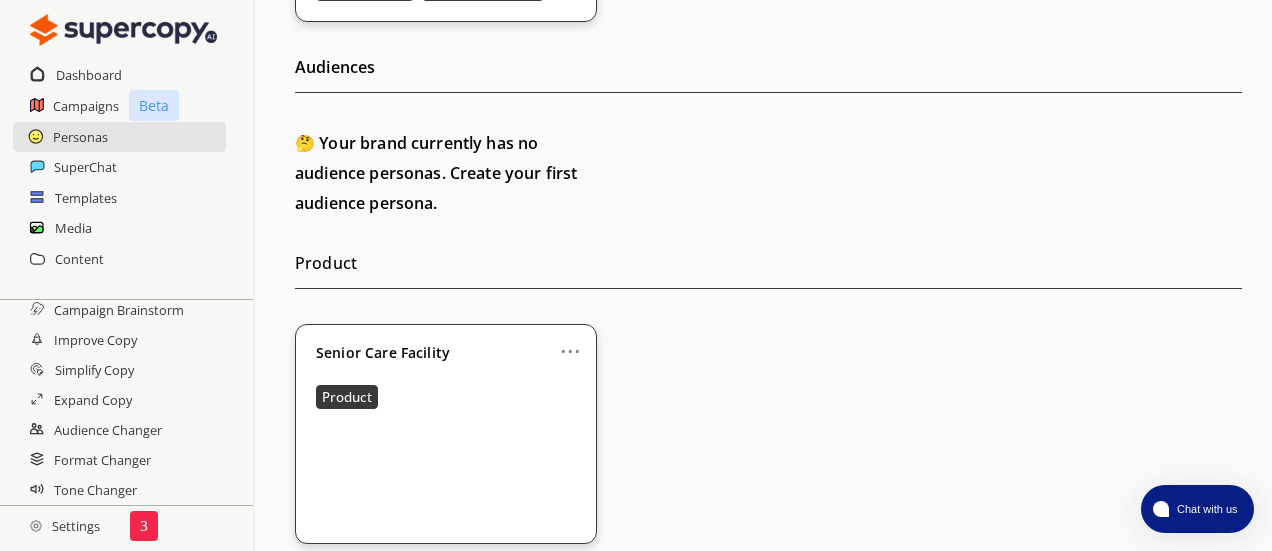 scroll, scrollTop: 549, scrollLeft: 0, axis: vertical 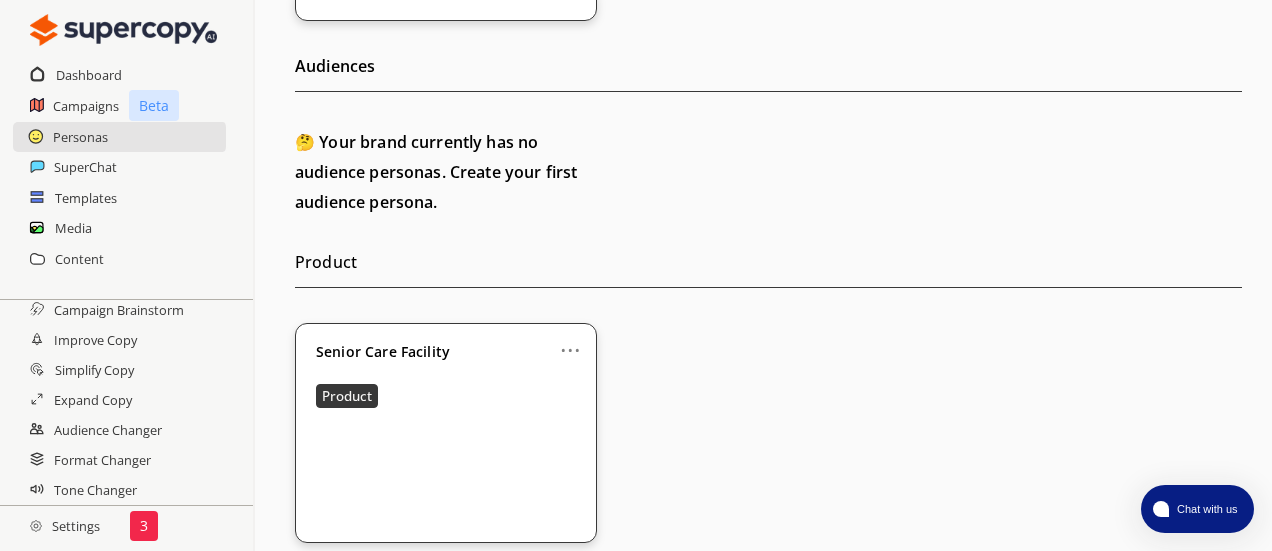 click on "..." at bounding box center (570, 342) 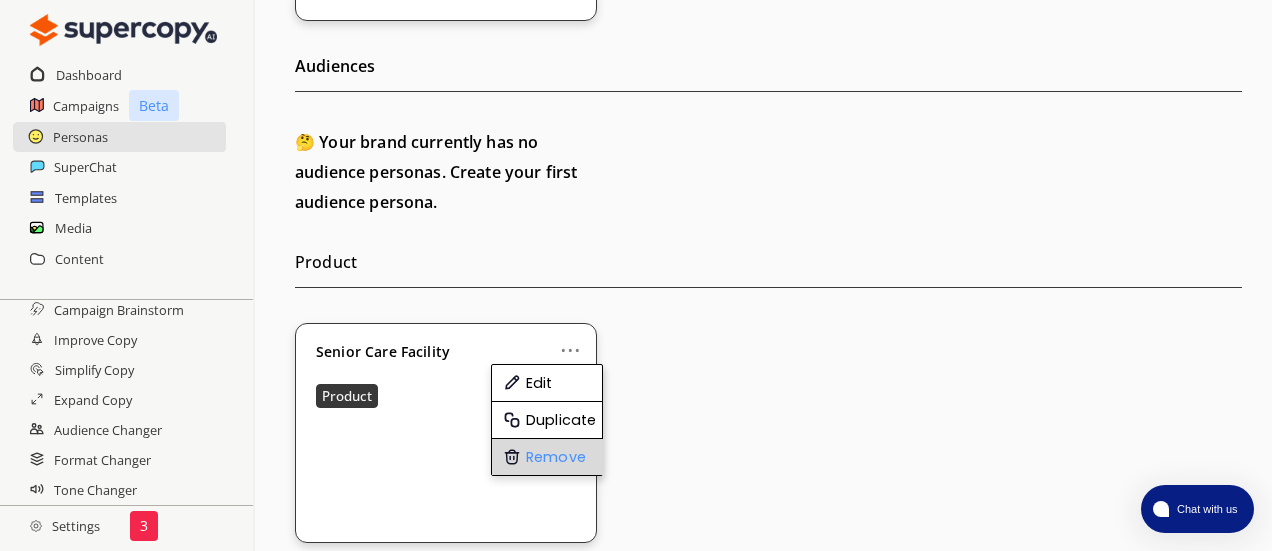click on "Remove" at bounding box center [547, 457] 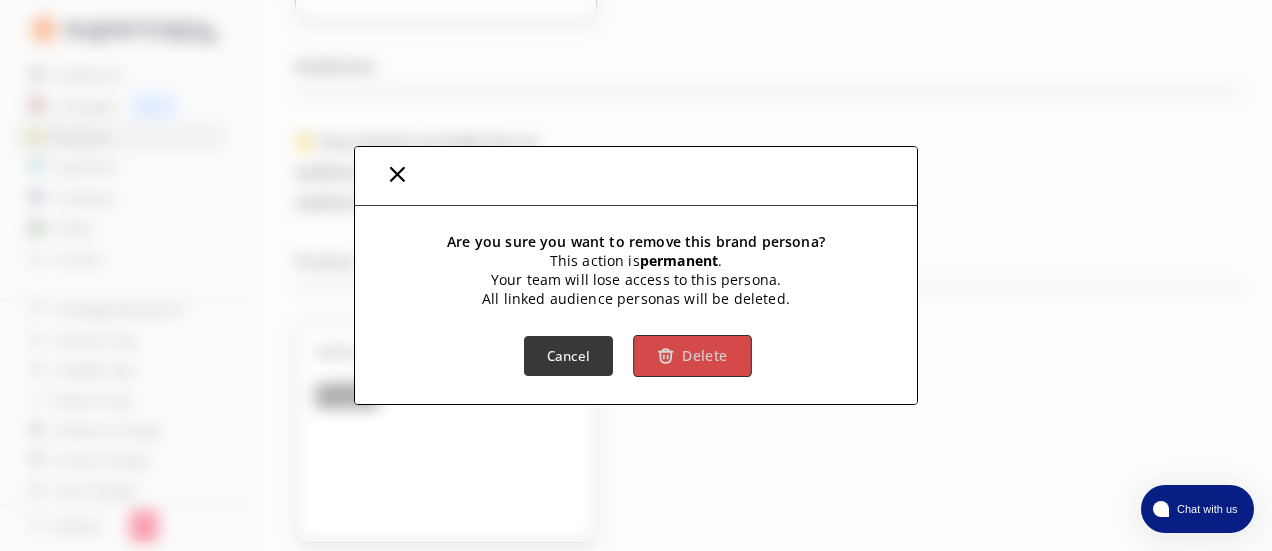 click on "Delete" at bounding box center (704, 355) 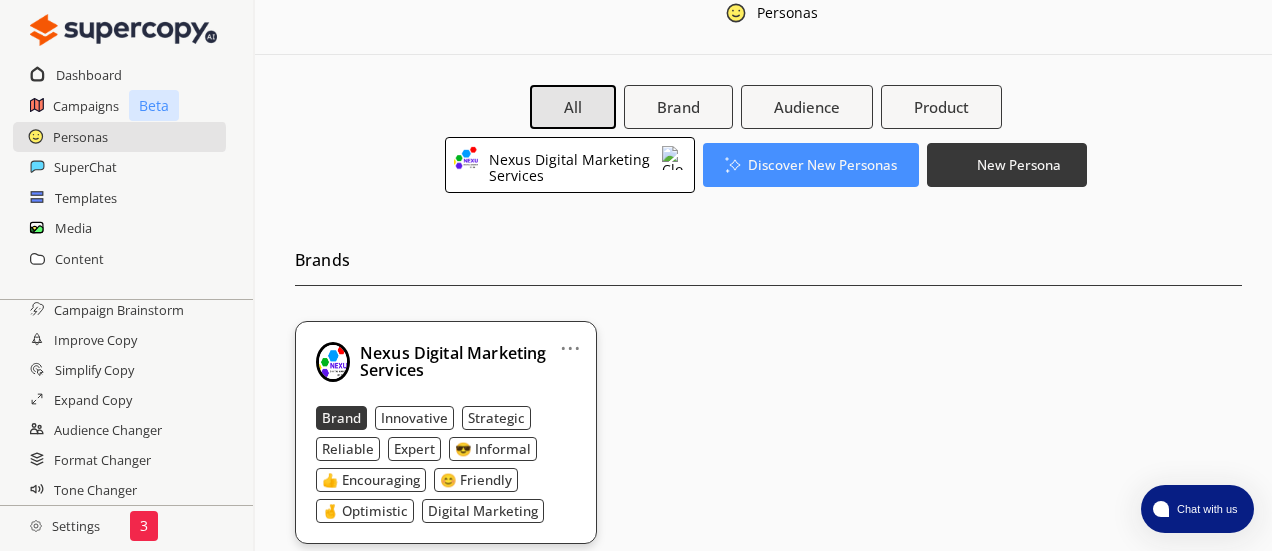 scroll, scrollTop: 0, scrollLeft: 0, axis: both 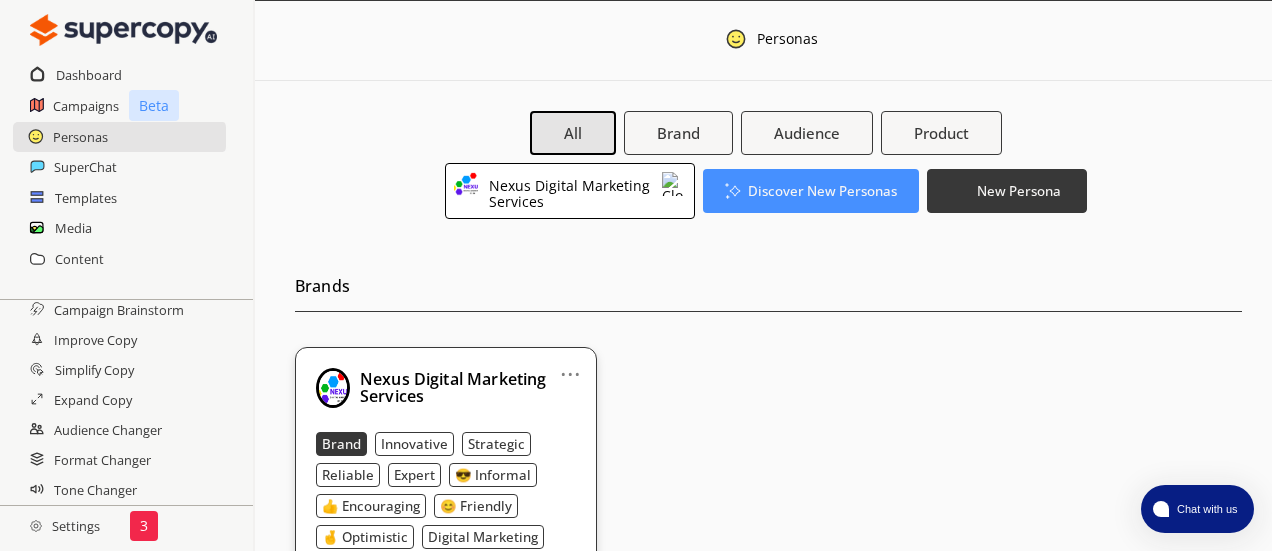 click at bounding box center (808, 131) 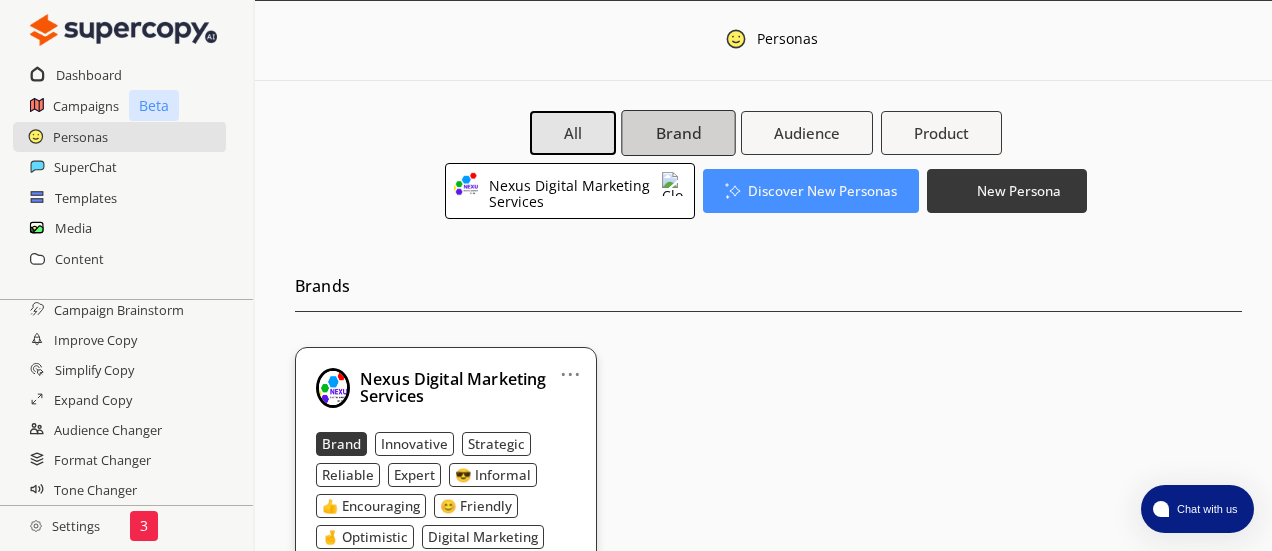 click on "Brand" at bounding box center [678, 133] 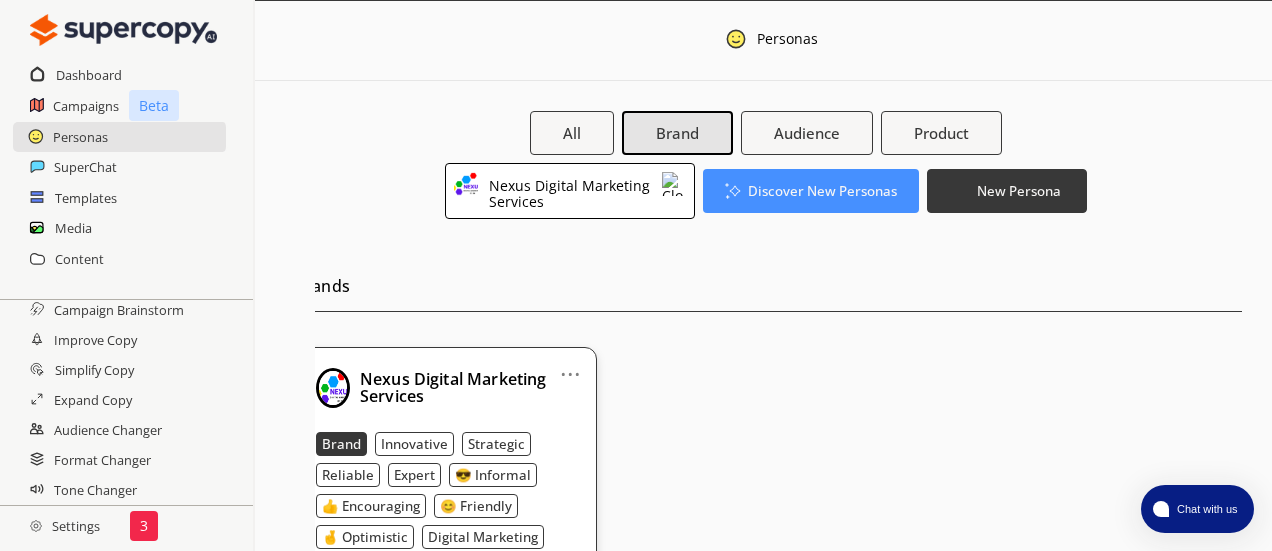 click at bounding box center [808, 131] 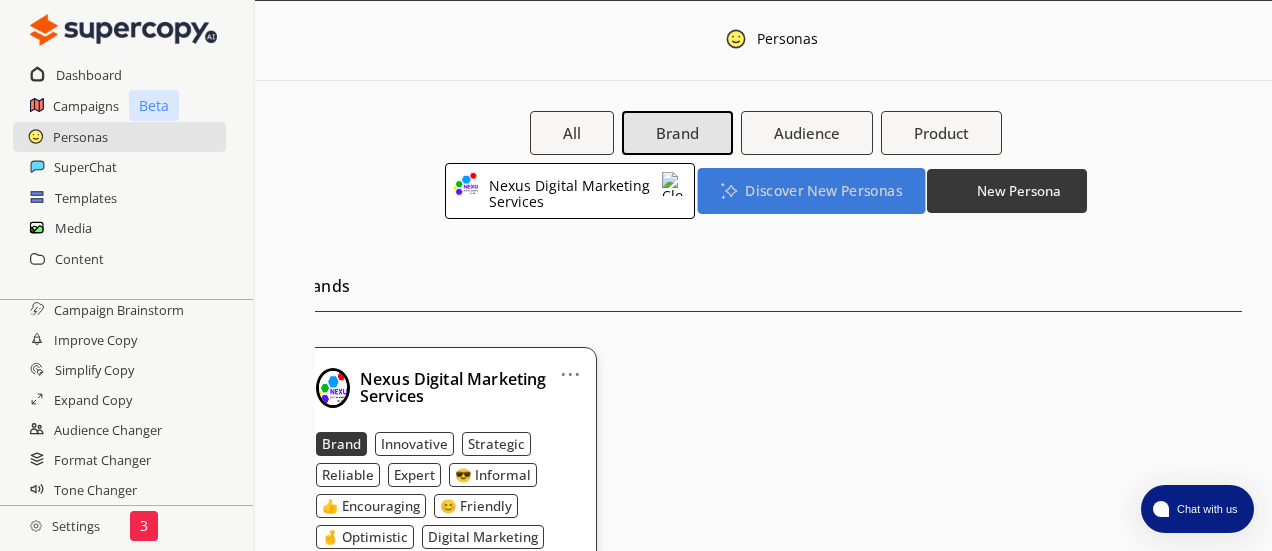 click on "Discover New Personas" at bounding box center (823, 190) 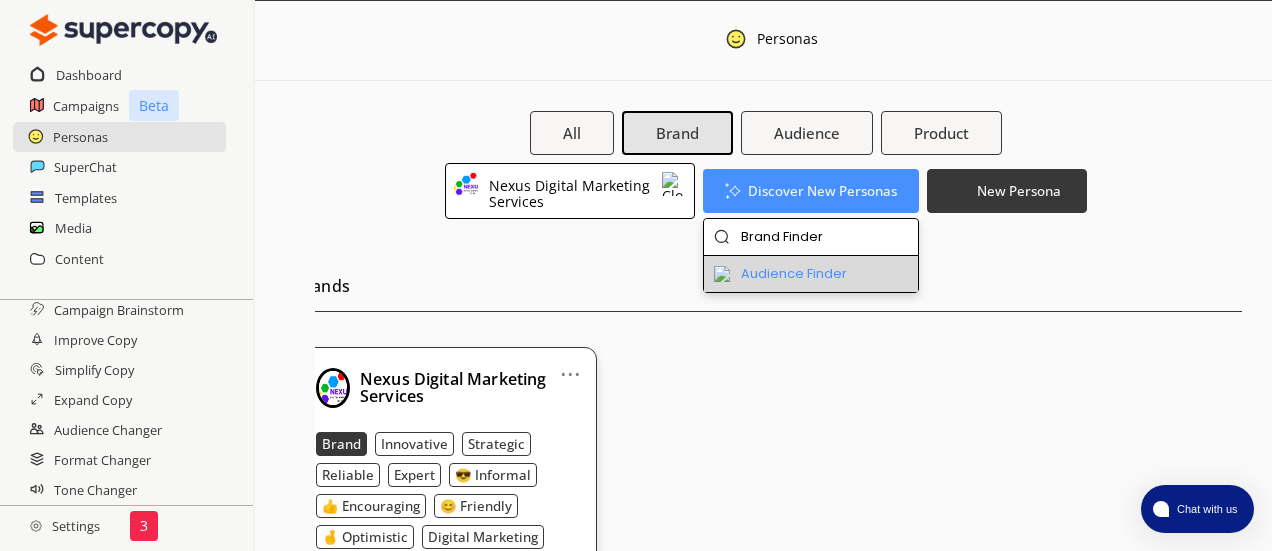 click on "Audience Finder" at bounding box center [811, 274] 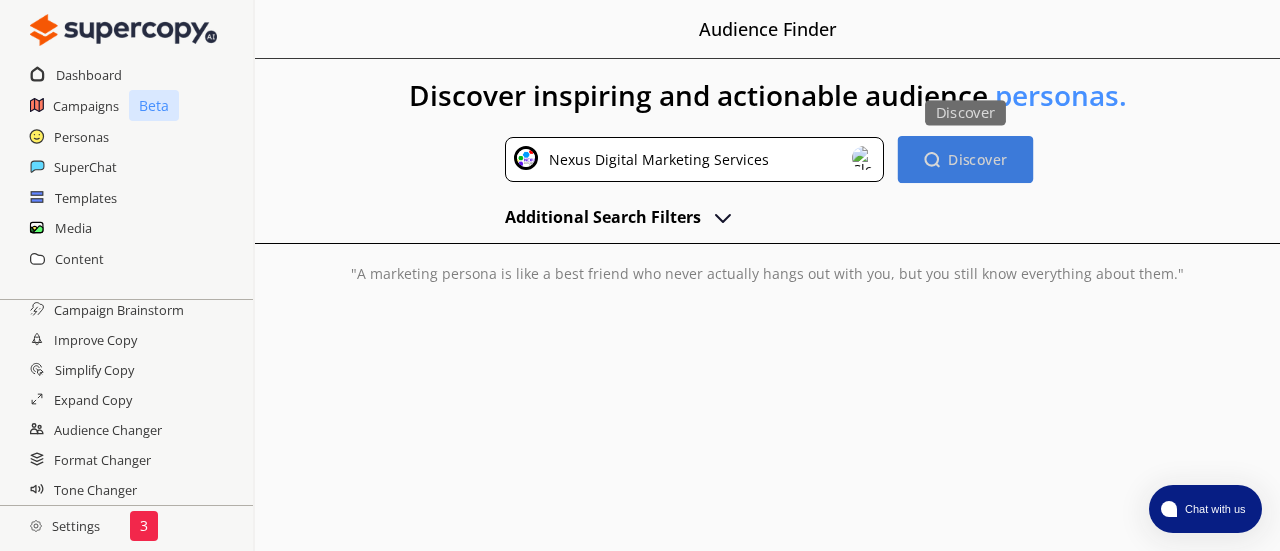 click on "Discover" at bounding box center (978, 159) 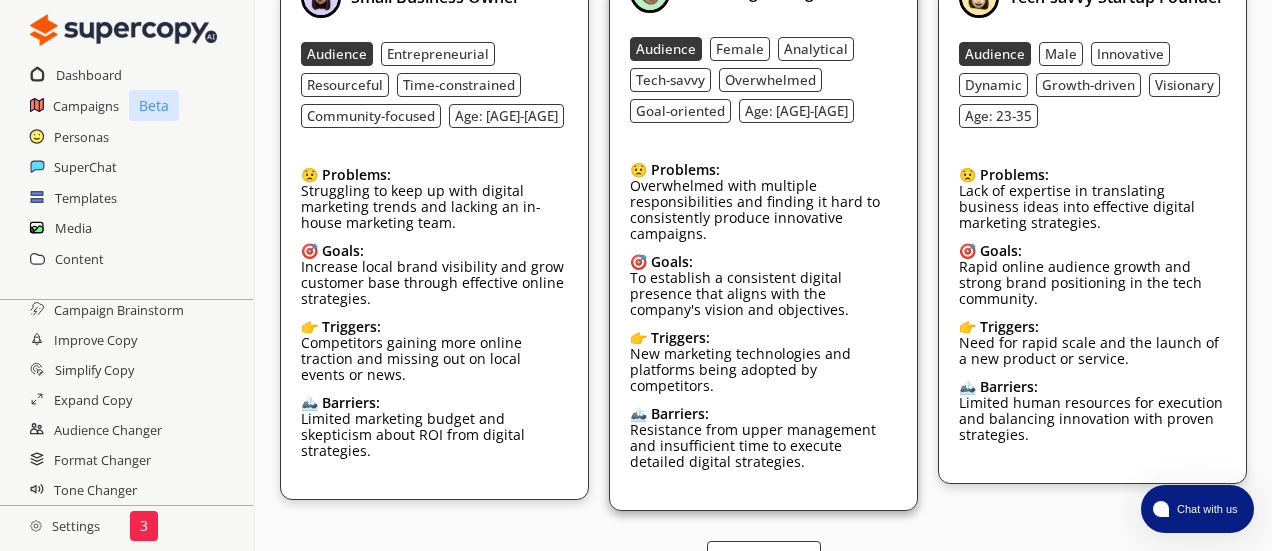 scroll, scrollTop: 0, scrollLeft: 0, axis: both 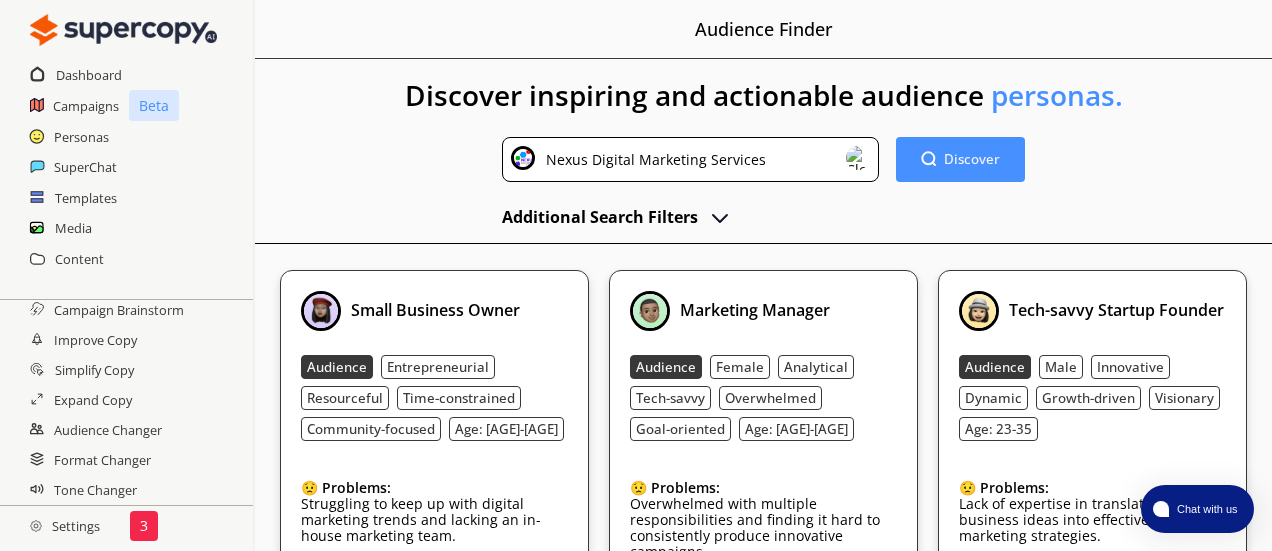 click at bounding box center [720, 217] 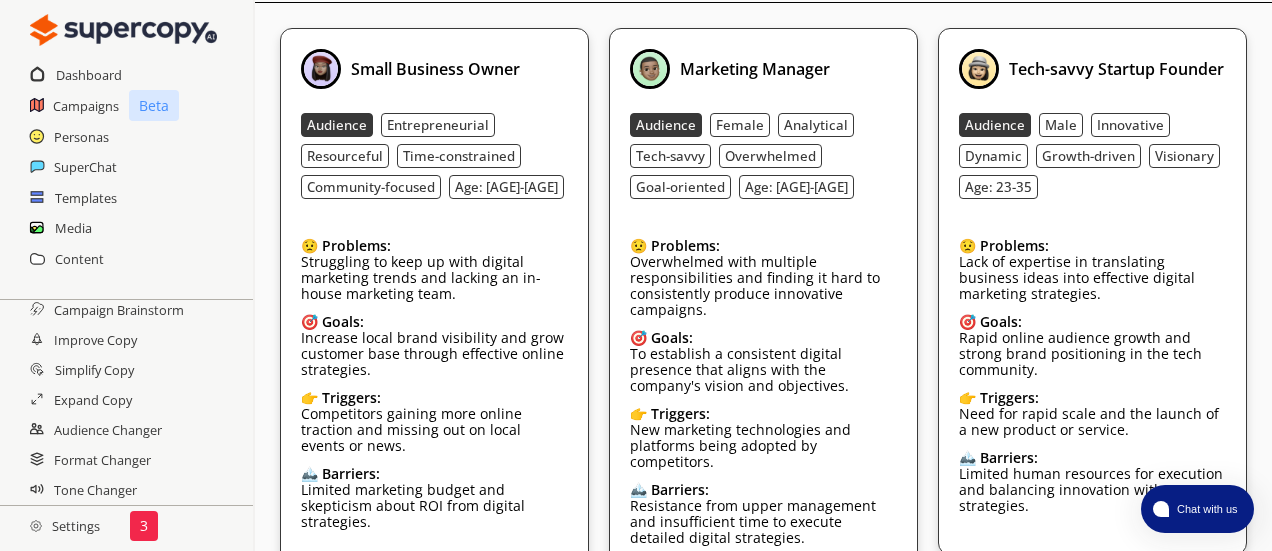 scroll, scrollTop: 463, scrollLeft: 0, axis: vertical 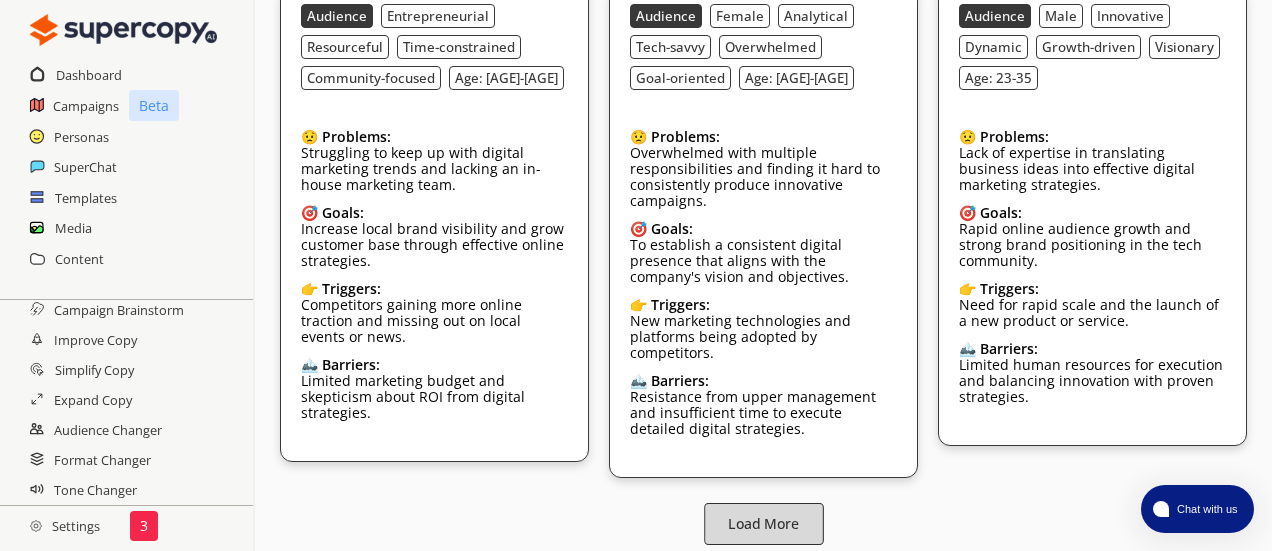 click on "Load More" at bounding box center (764, 524) 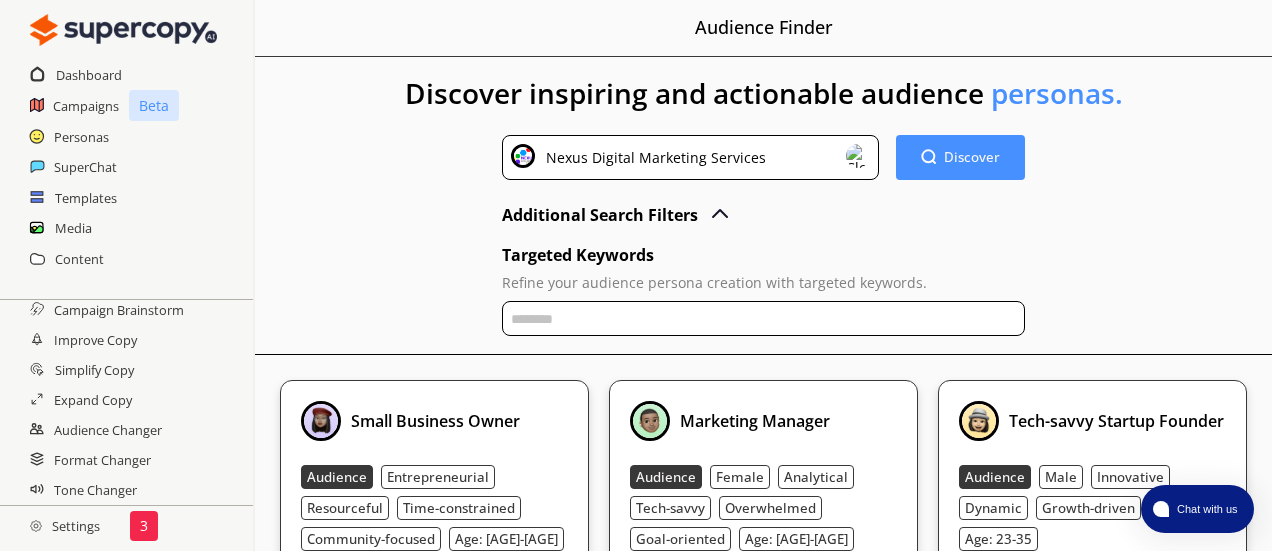 scroll, scrollTop: 0, scrollLeft: 0, axis: both 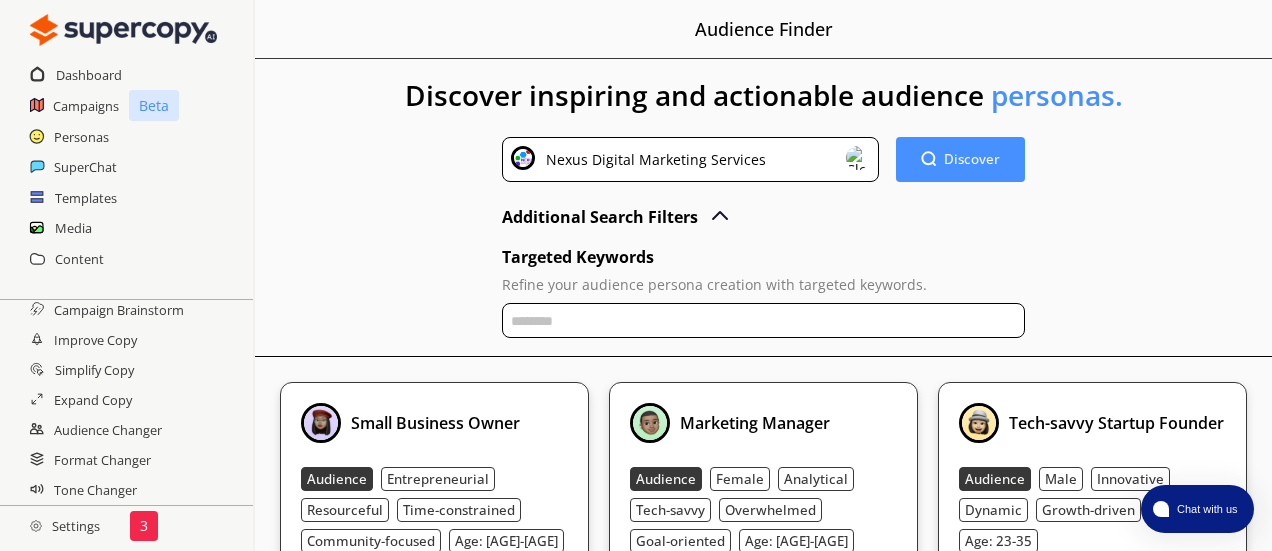 click on "Small Business Owner Audience Entrepreneurial Resourceful Time-constrained Community-focused Age: [AGE]     Problems: Struggling to keep up with digital marketing trends and lacking an in-house marketing team. 🎯    Goals: Increase local brand visibility and grow customer base through effective online strategies. 👉    Triggers: Competitors gaining more online traction and missing out on local events or news. 🏔️    Barriers: Limited marketing budget and skepticism about ROI from digital strategies. Click to Save Persona Marketing Manager Audience Female Analytical Tech-savvy Overwhelmed Goal-oriented Age: [AGE]     Problems: Overwhelmed with multiple responsibilities and finding it hard to consistently produce innovative campaigns. 🎯    Goals: 👉" at bounding box center [763, 791] 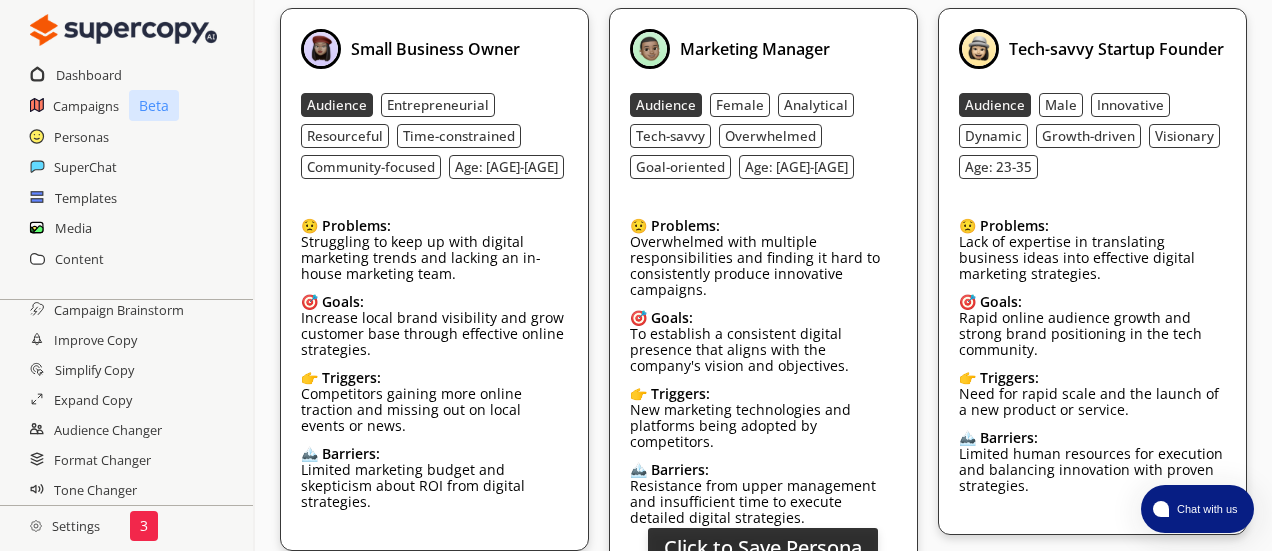 scroll, scrollTop: 0, scrollLeft: 0, axis: both 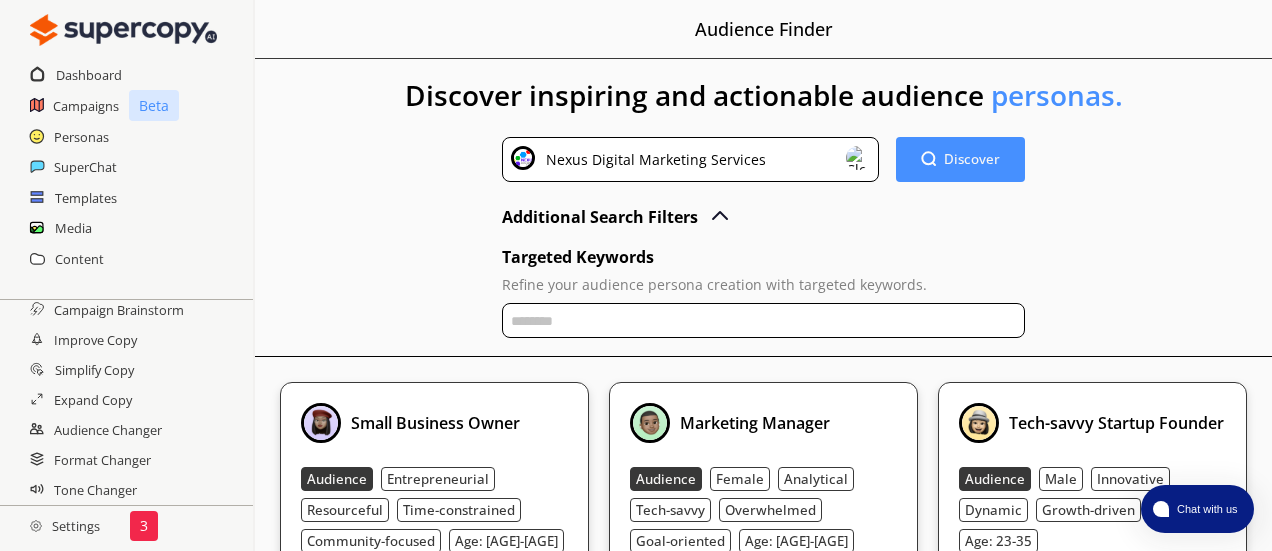 click at bounding box center [763, 320] 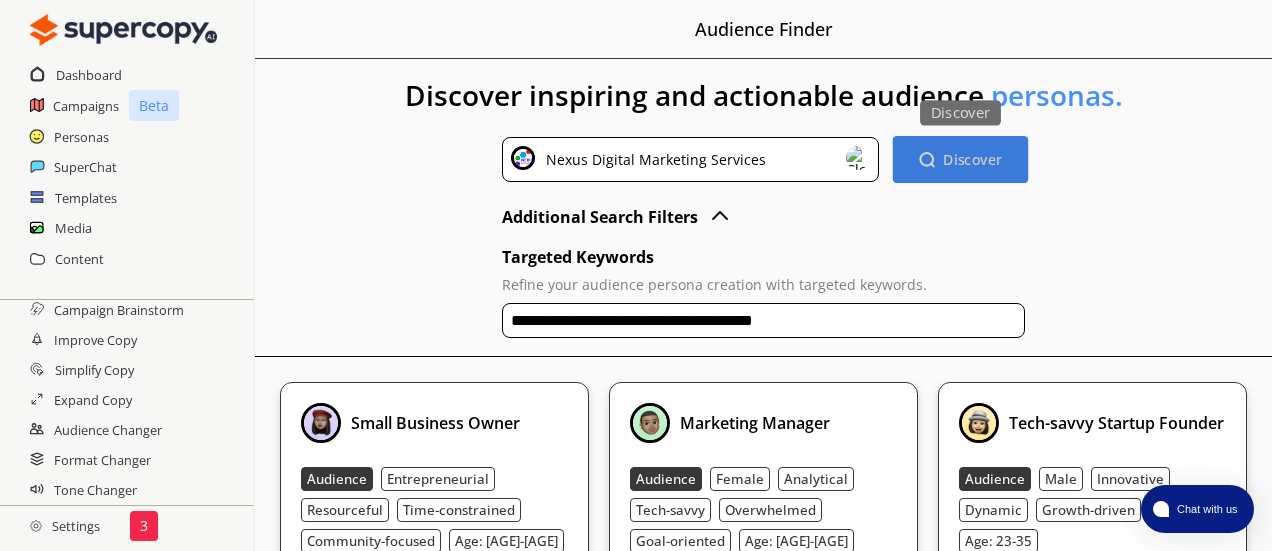 click on "Discover" at bounding box center (973, 159) 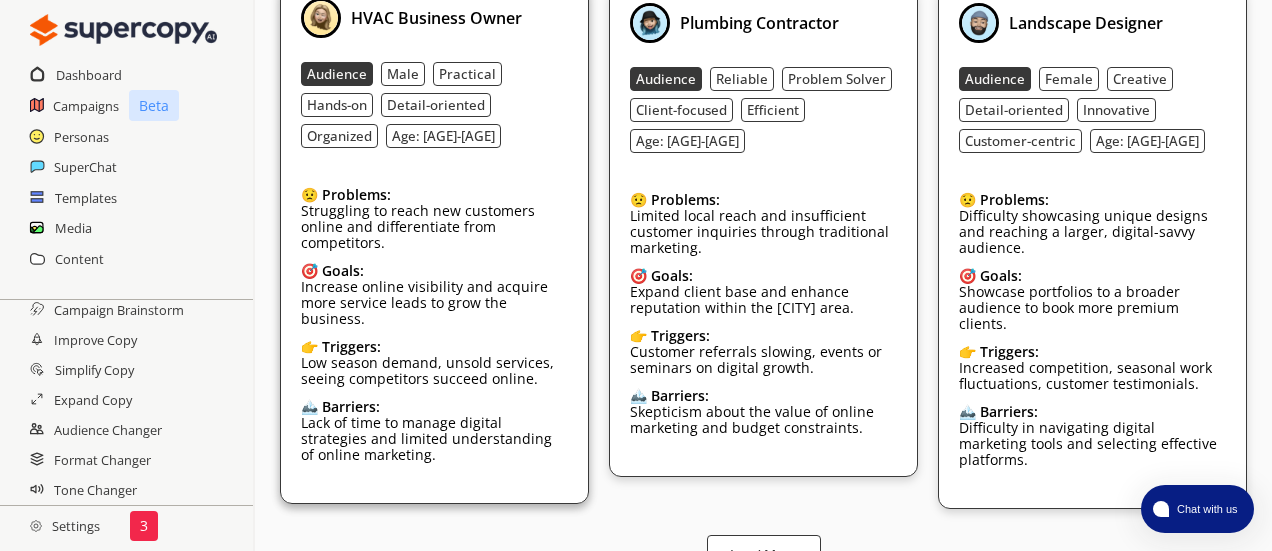 scroll, scrollTop: 404, scrollLeft: 0, axis: vertical 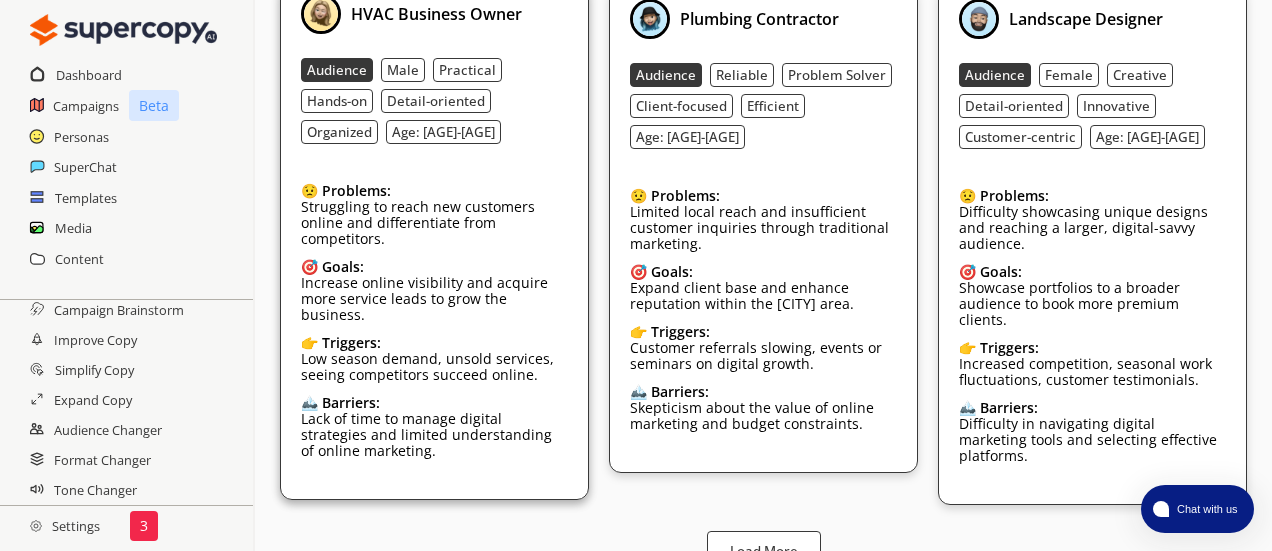 click on "Low season demand, unsold services, seeing competitors succeed online." at bounding box center (434, 367) 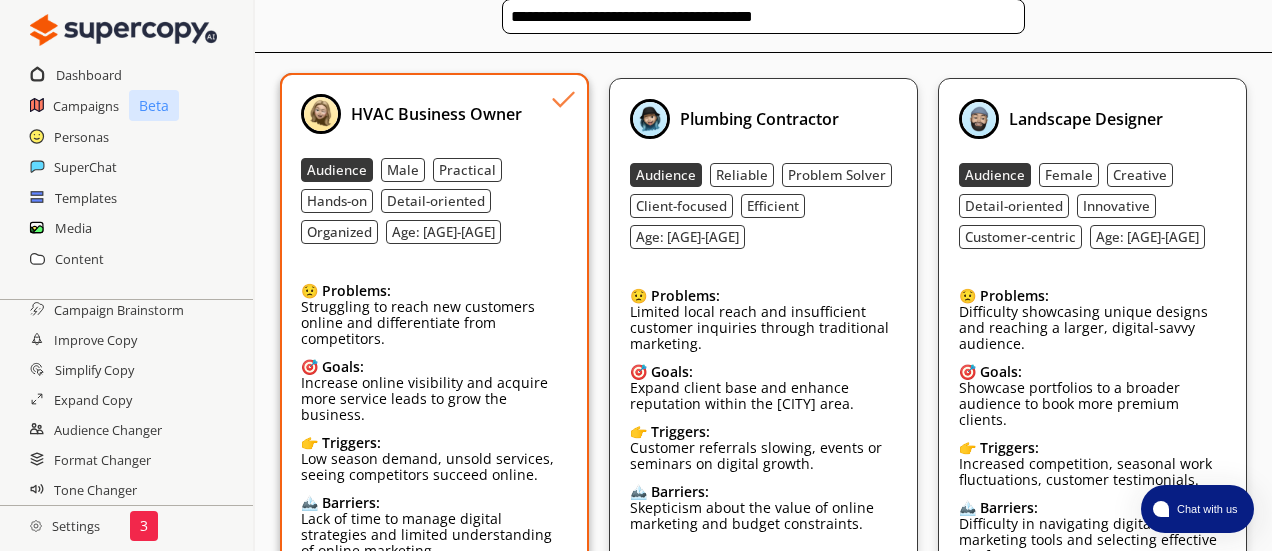 scroll, scrollTop: 270, scrollLeft: 0, axis: vertical 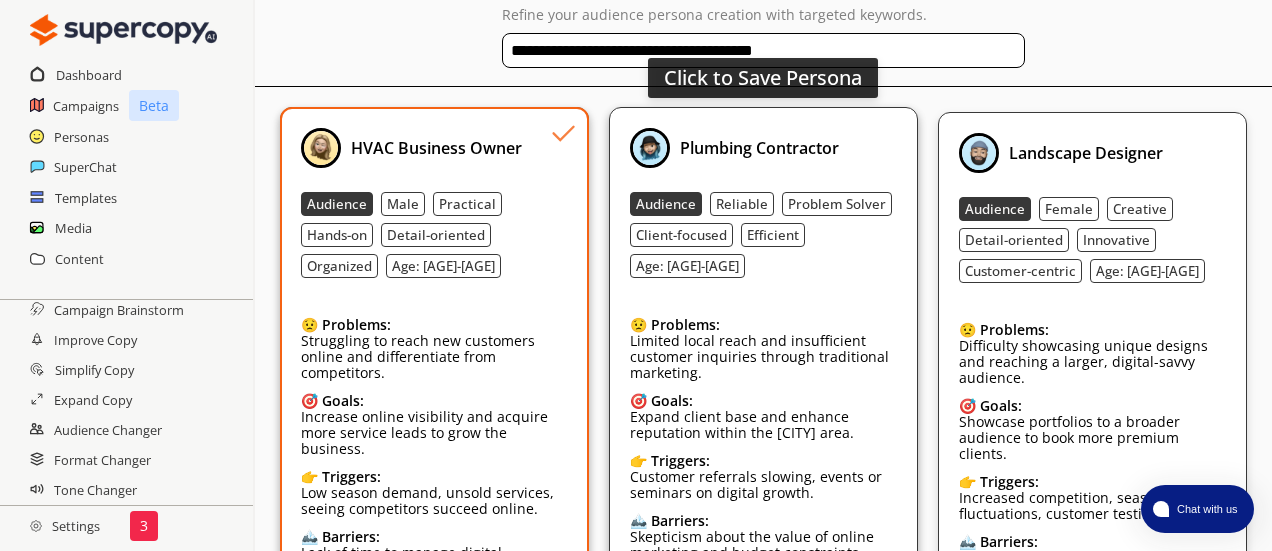 click on "🎯    Goals:" at bounding box center (763, 401) 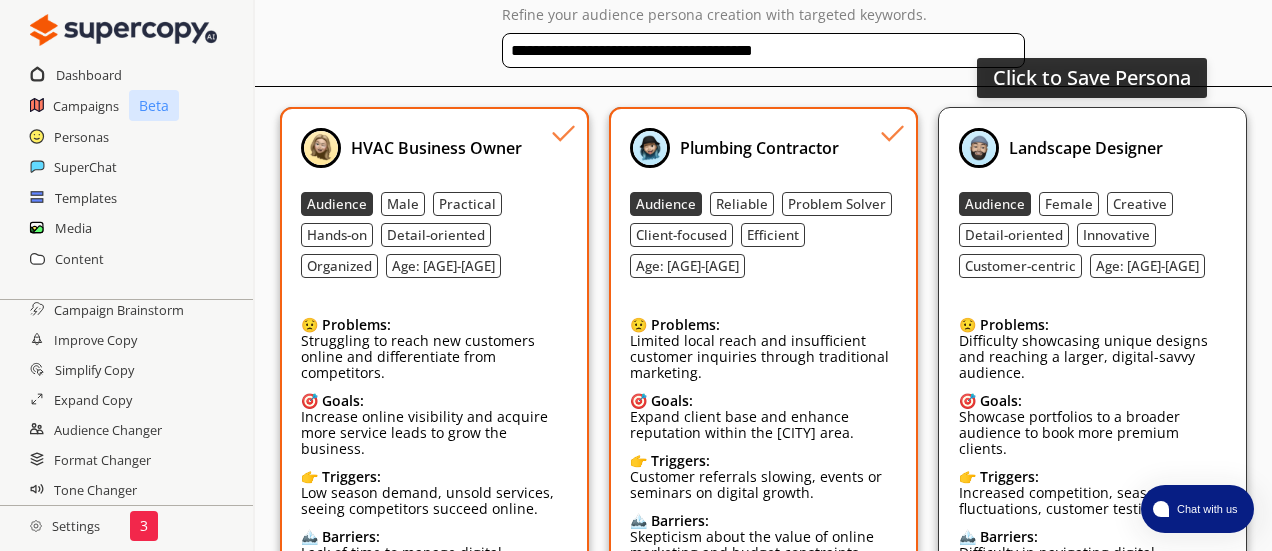 click on "Difficulty showcasing unique designs and reaching a larger, digital-savvy audience." at bounding box center (1092, 357) 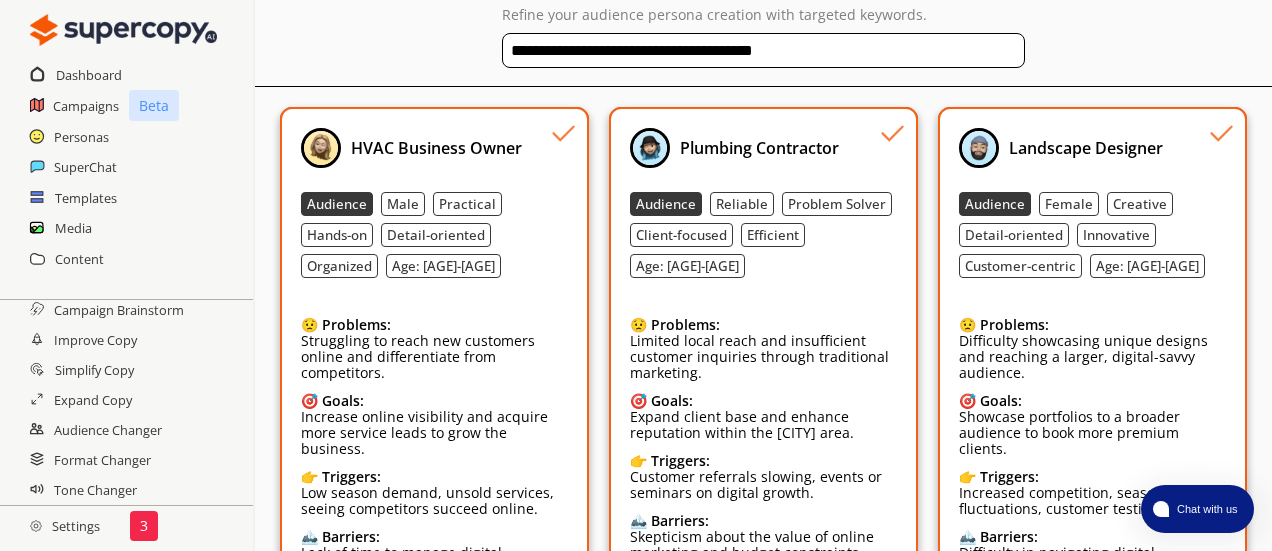 scroll, scrollTop: 431, scrollLeft: 0, axis: vertical 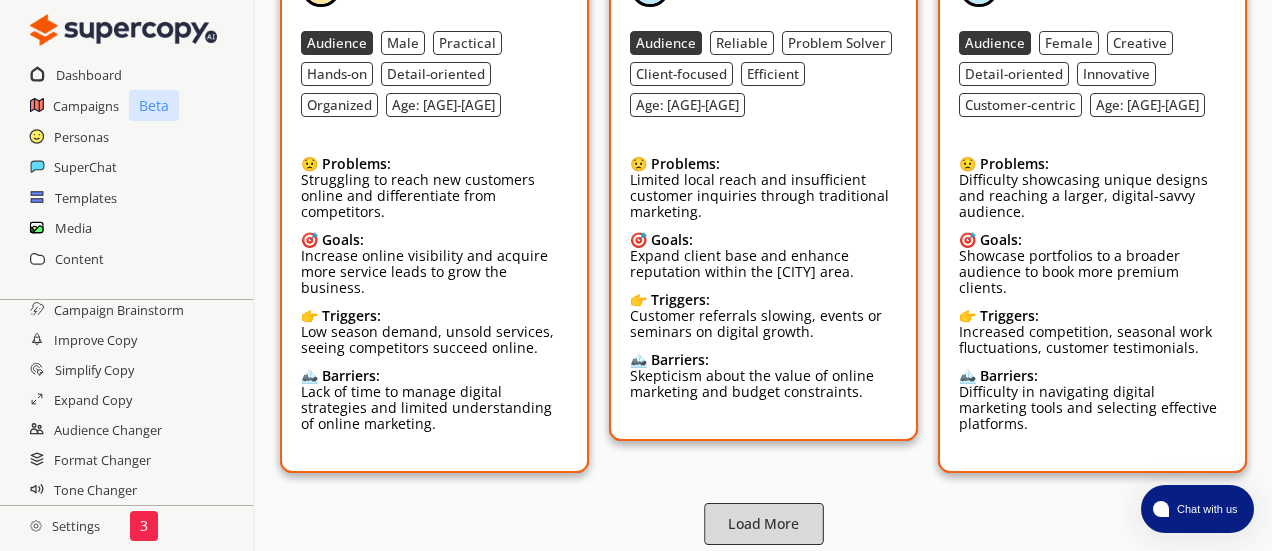 click on "Load More" at bounding box center (763, 523) 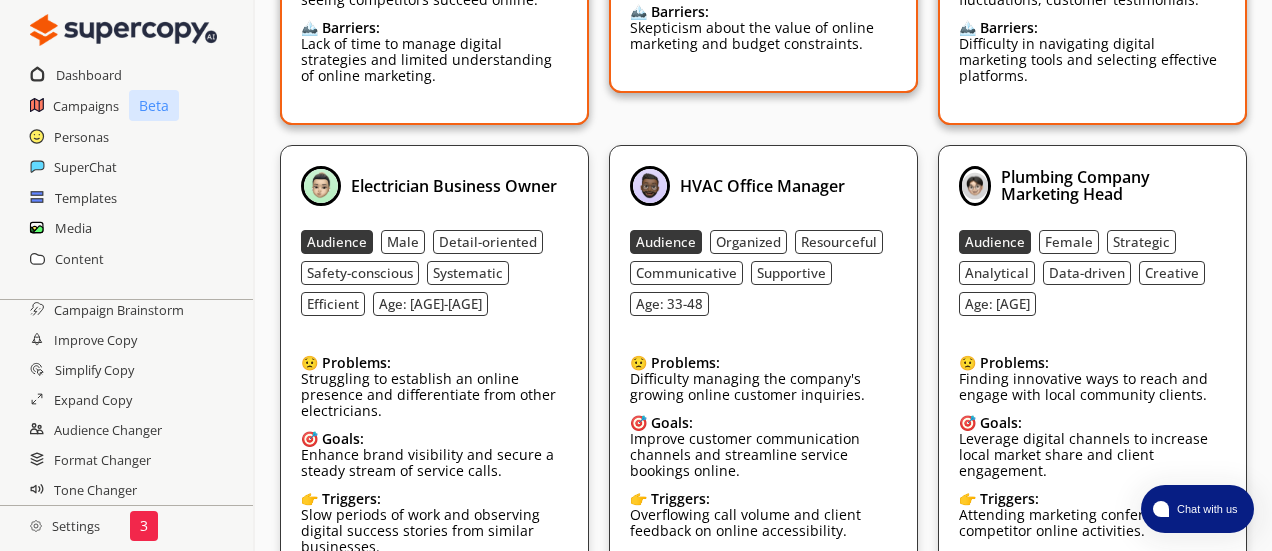 scroll, scrollTop: 811, scrollLeft: 0, axis: vertical 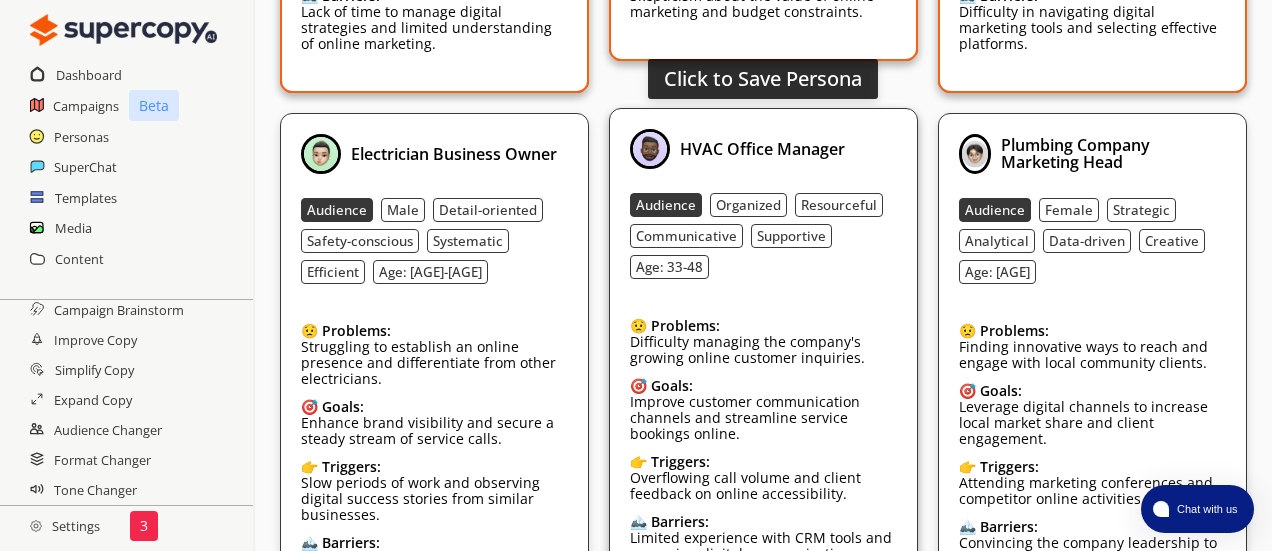 click on "😟     Problems: Difficulty managing the company's growing online customer inquiries." at bounding box center [763, 337] 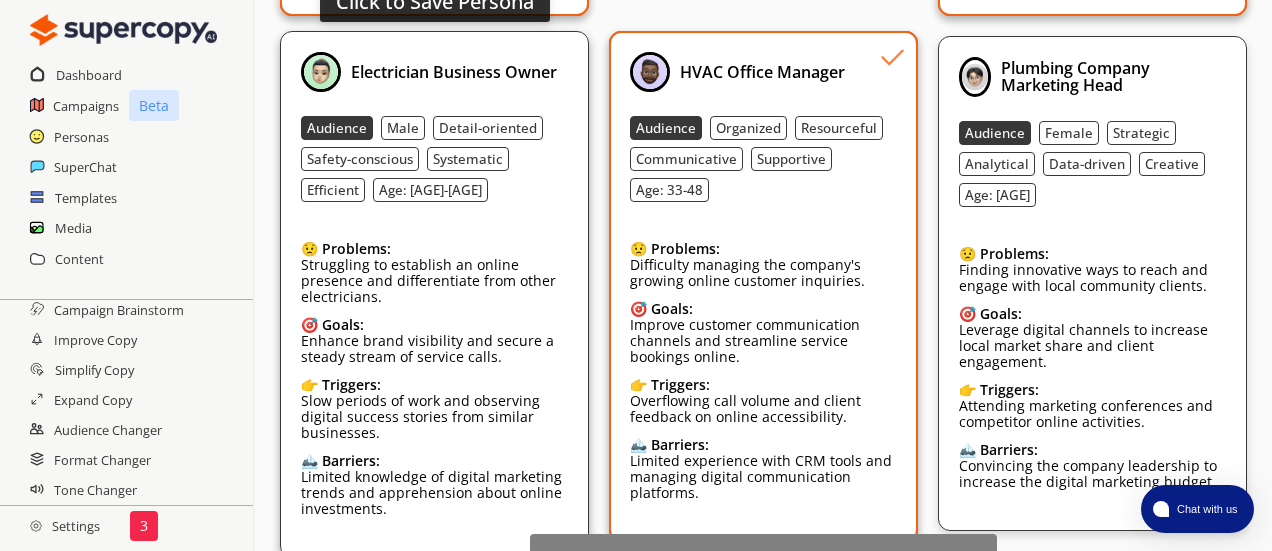 scroll, scrollTop: 889, scrollLeft: 0, axis: vertical 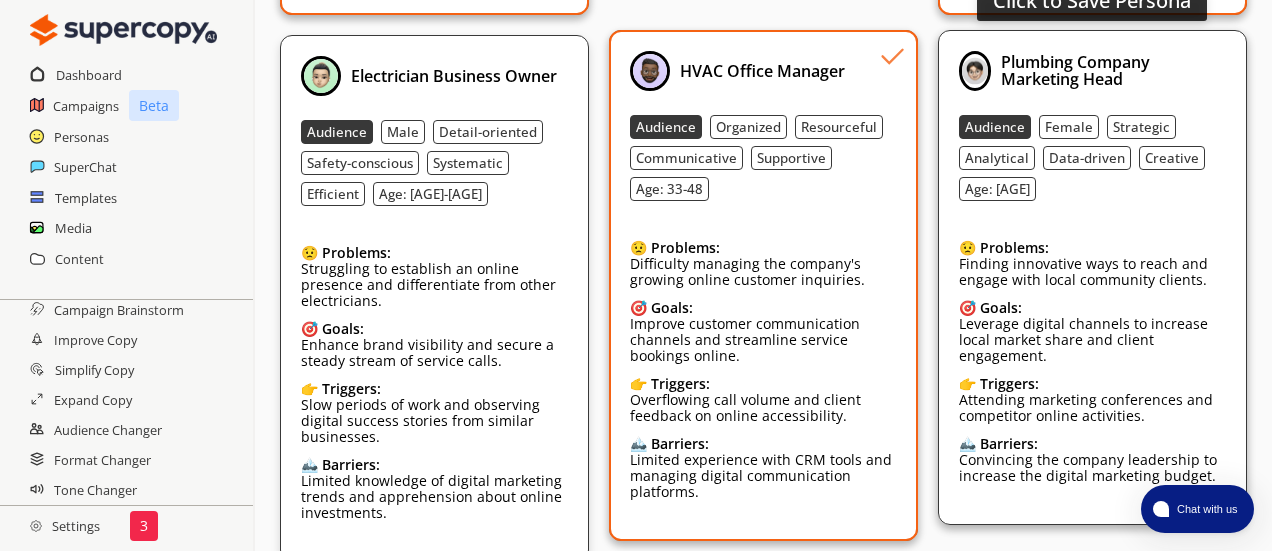 click on "Plumbing Company Marketing Head Audience Female Strategic Analytical Data-driven Creative Age: [AGE]-[AGE] 😟 Problems: Finding innovative ways to reach and engage with local community clients. 🎯 Goals: Leverage digital channels to increase local market share and client engagement. 👉 Triggers: Attending marketing conferences and competitor online activities. 🏔️ Barriers: Convincing the company leadership to increase the digital marketing budget." at bounding box center (1092, 277) 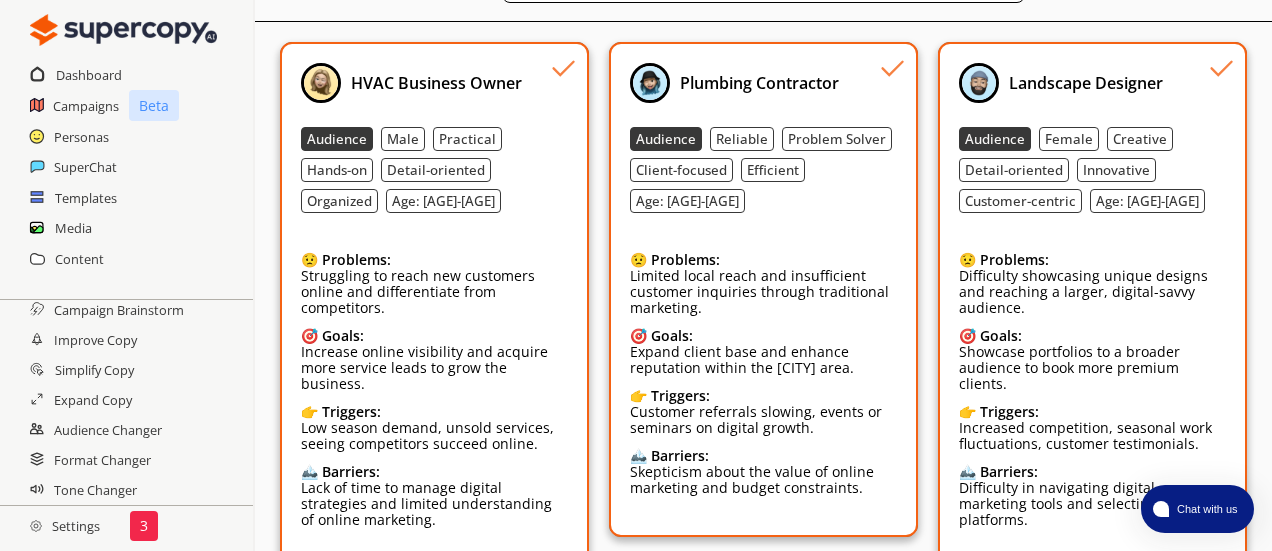 scroll, scrollTop: 340, scrollLeft: 0, axis: vertical 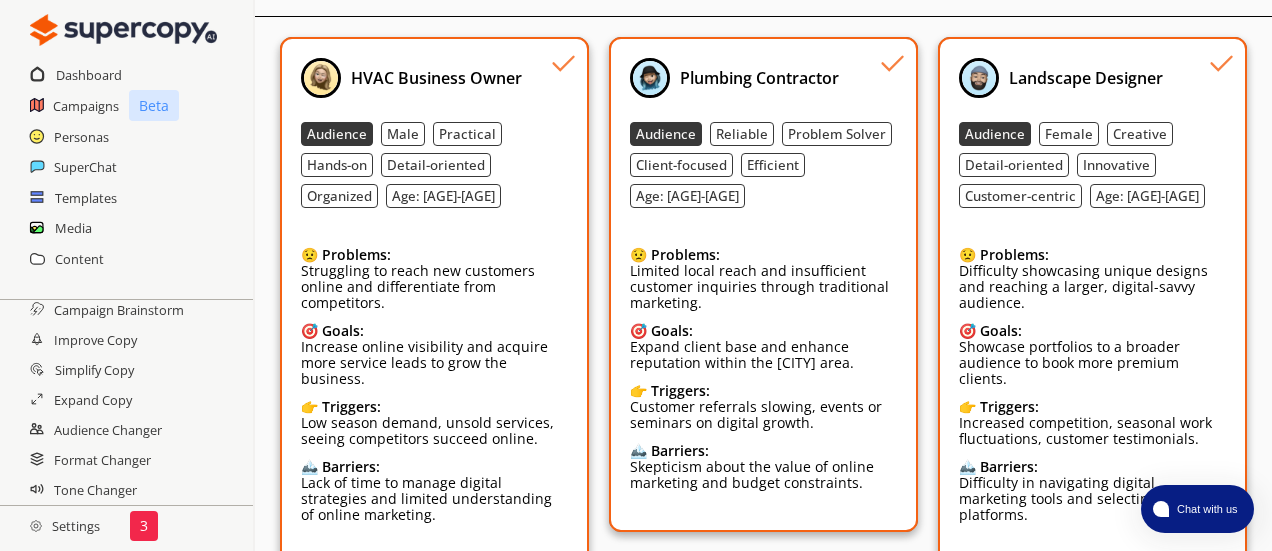 click on "HVAC Business Owner Audience Male Practical Hands-on Detail-oriented Organized Age: [AGE]     Problems: Struggling to reach new customers online and differentiate from competitors. 🎯    Goals: Increase online visibility and acquire more service leads to grow the business. 👉    Triggers: Low season demand, unsold services, seeing competitors succeed online. 🏔️    Barriers: Lack of time to manage digital strategies and limited understanding of online marketing." at bounding box center [434, 300] 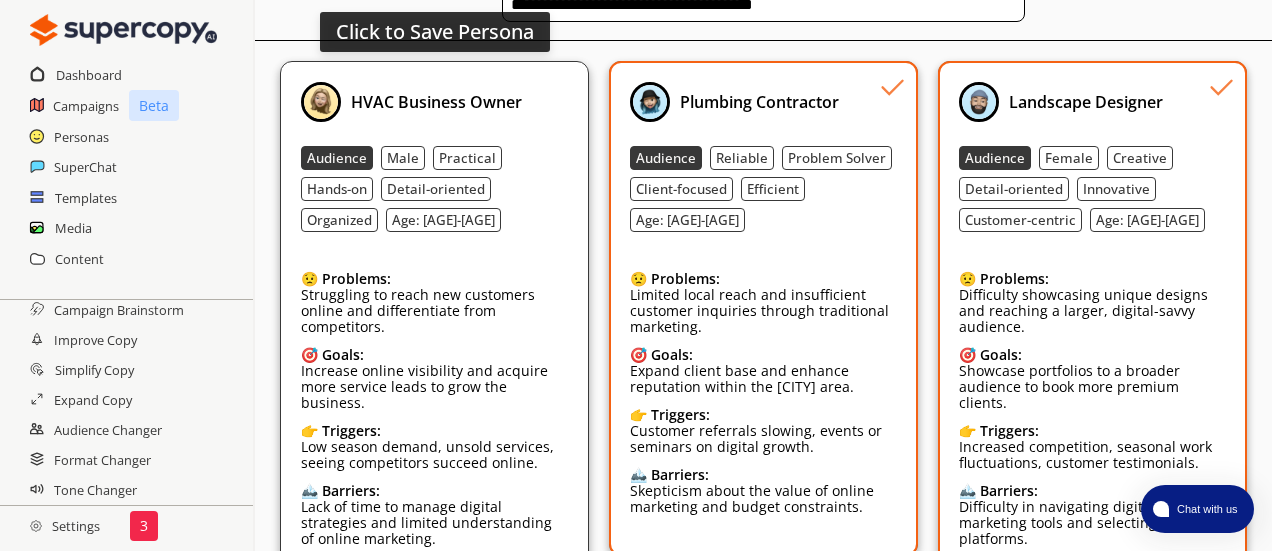 scroll, scrollTop: 316, scrollLeft: 0, axis: vertical 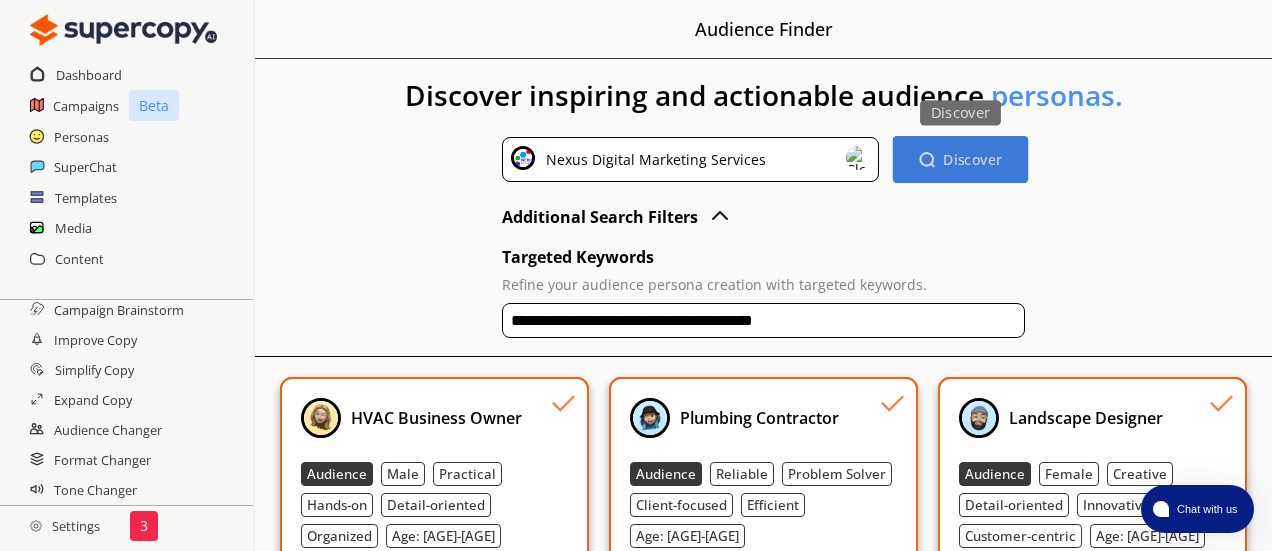click on "Discover" at bounding box center (973, 159) 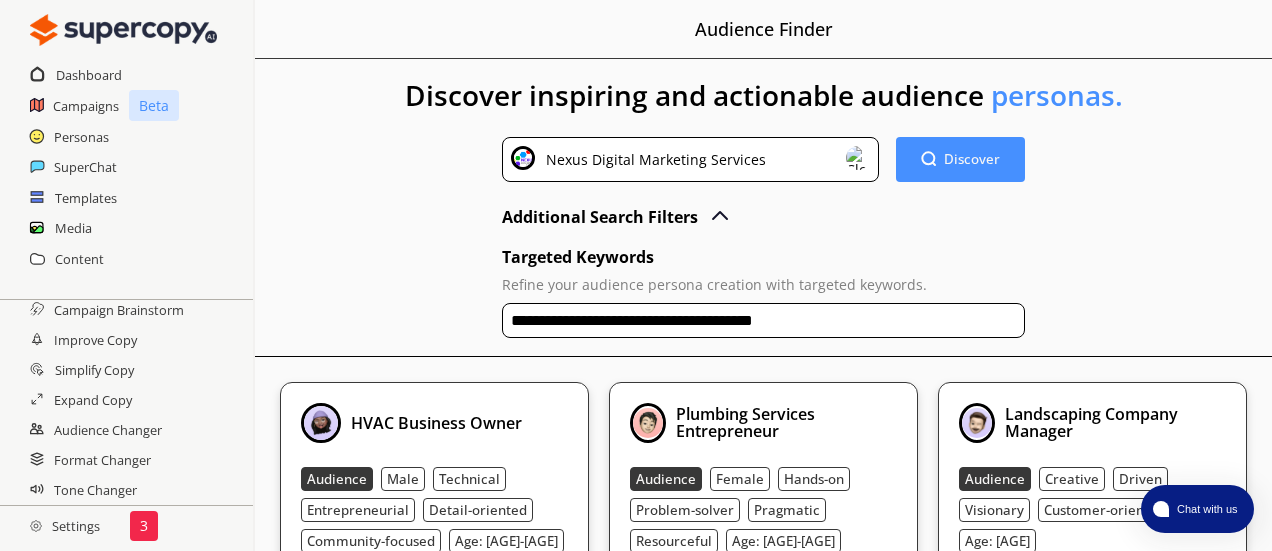 click on "**********" at bounding box center (763, 320) 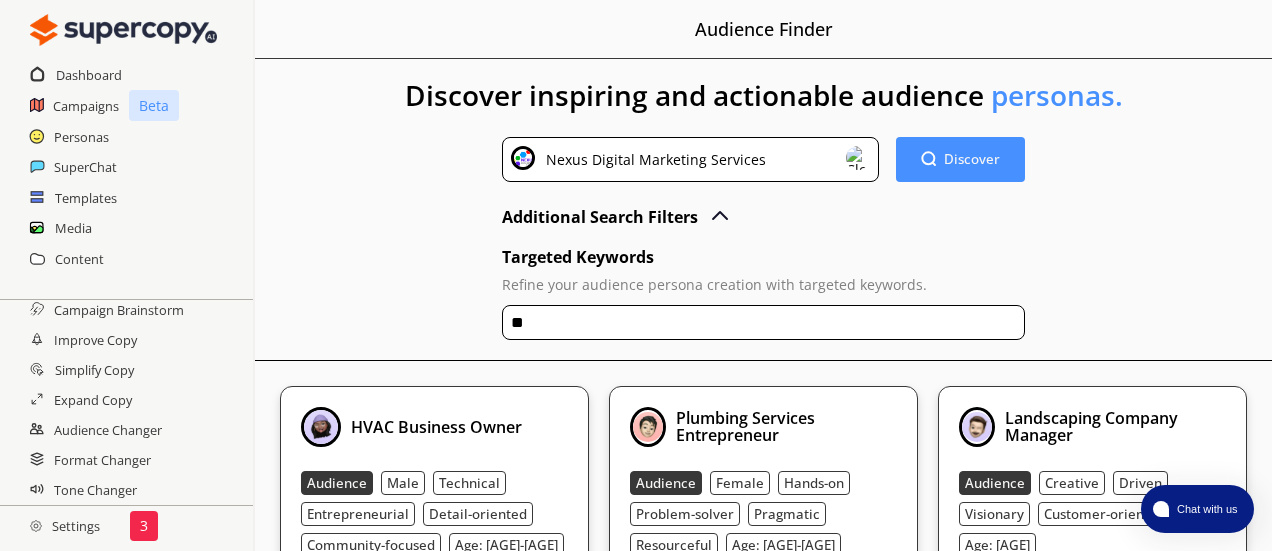 type on "*" 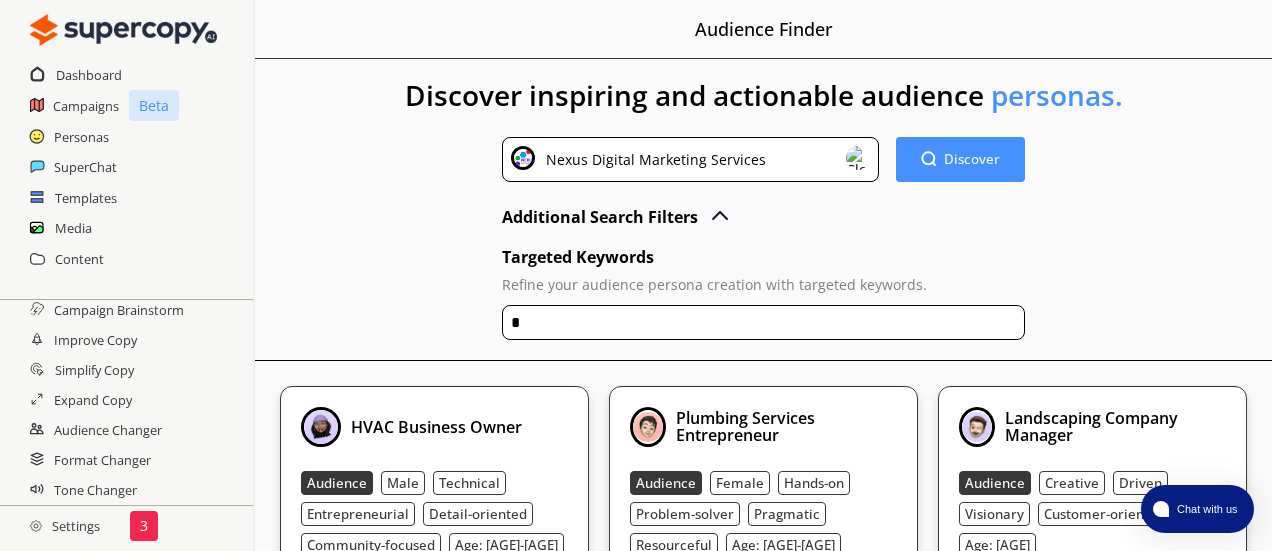click on "*" at bounding box center [763, 322] 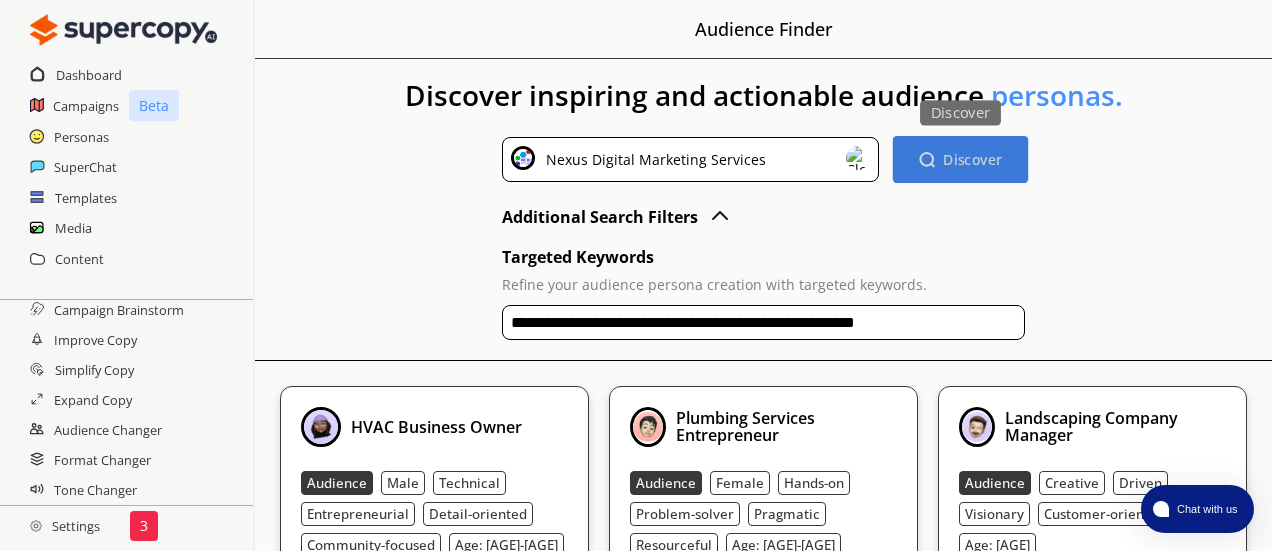 type on "**********" 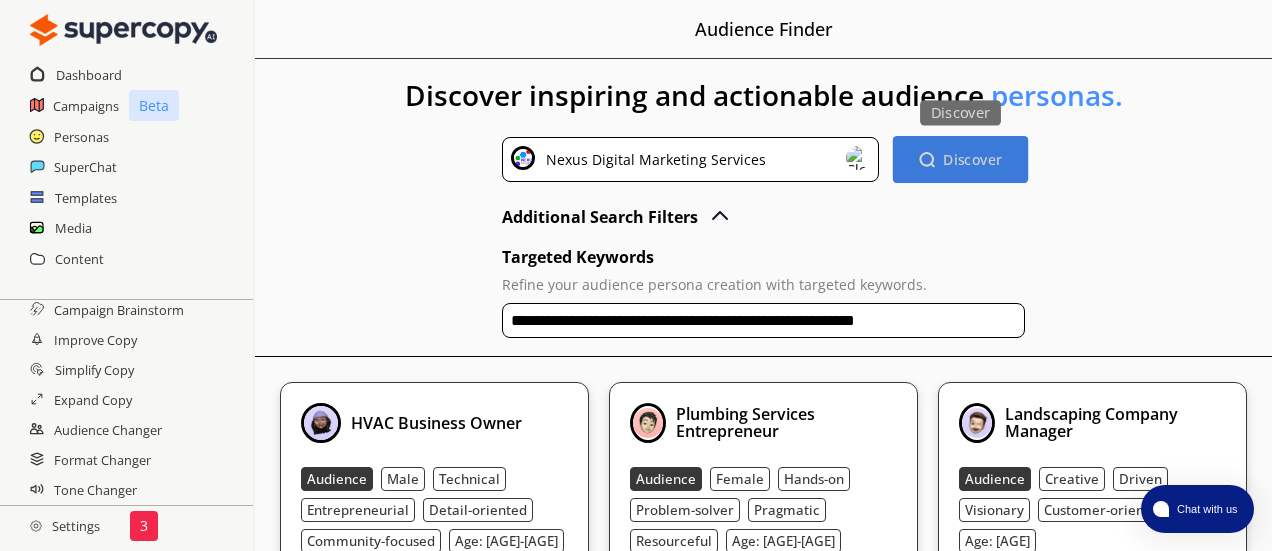 click on "Discover" at bounding box center [973, 159] 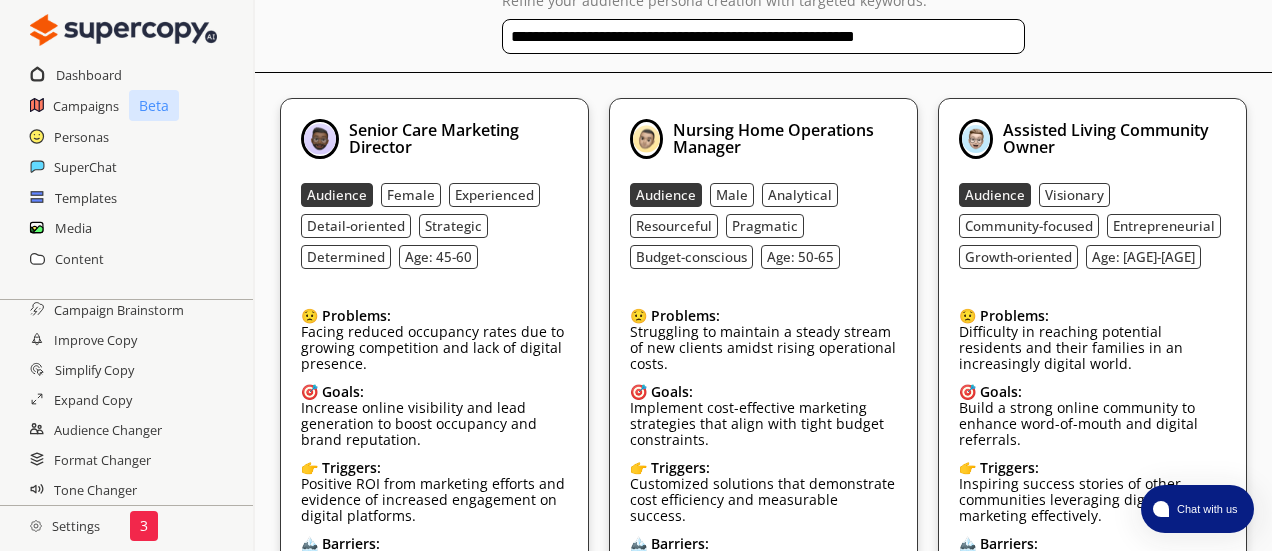 scroll, scrollTop: 282, scrollLeft: 0, axis: vertical 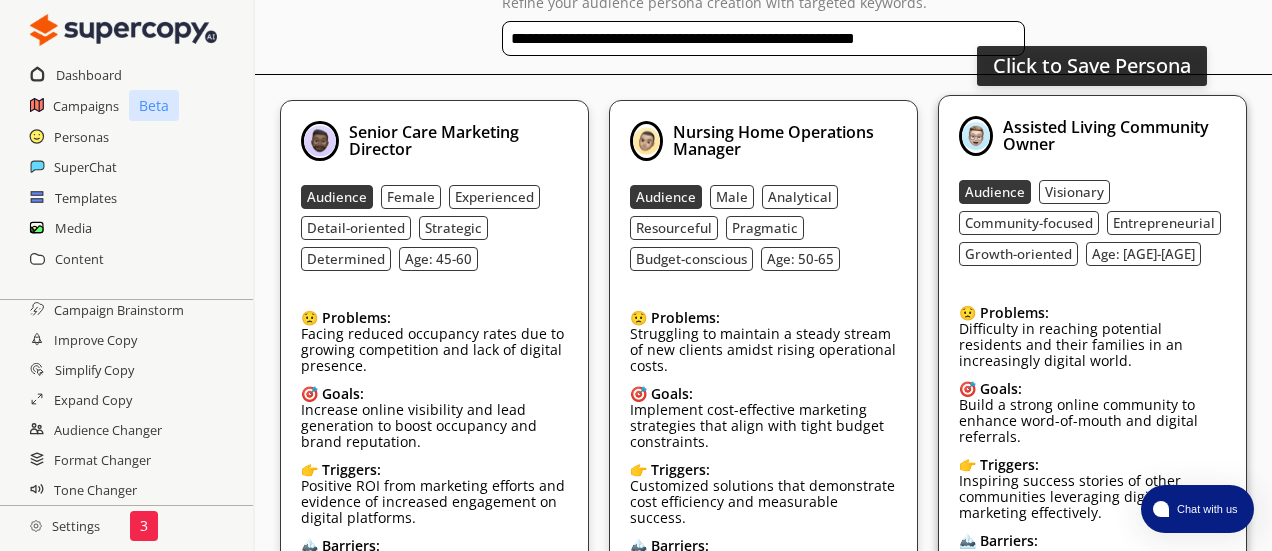 click on "Assisted Living Community Owner Audience Visionary Community-focused Entrepreneurial Growth-oriented Age: [AGE] 😟     Problems: Difficulty in reaching potential residents and their families in an increasingly digital world. 🎯    Goals: Build a strong online community to enhance word-of-mouth and digital referrals. 👉    Triggers: Inspiring success stories of other communities leveraging digital marketing effectively. 🏔️    Barriers: Unfamiliarity with digital marketing tools and initial hesitation to invest in unproven methods." at bounding box center [1092, 366] 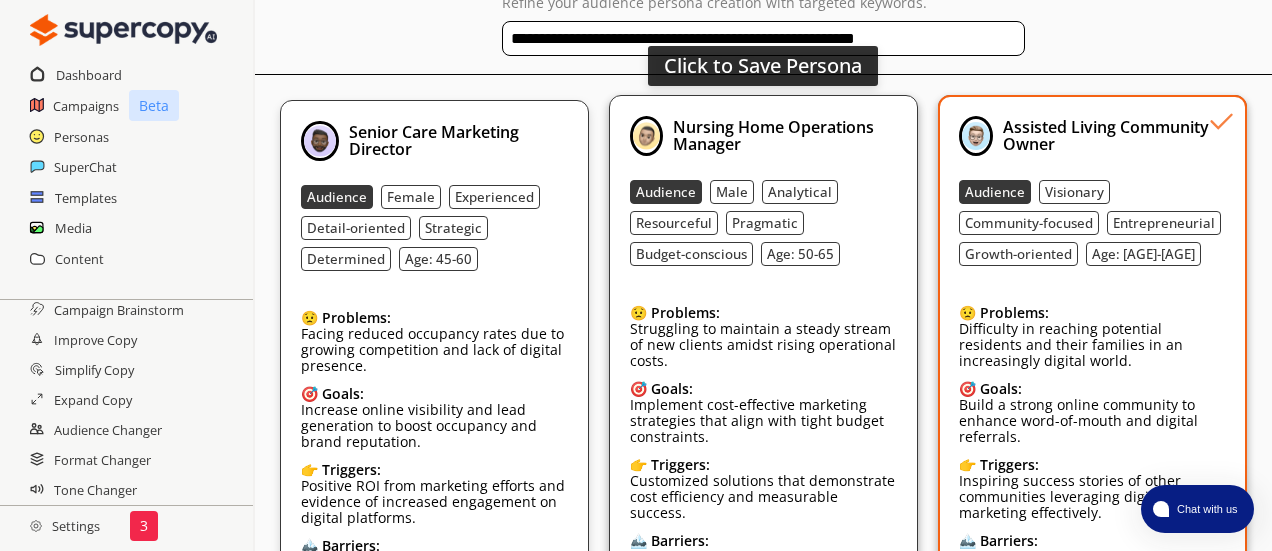 click on "Nursing Home Operations Manager Audience Male Analytical Resourceful Pragmatic Budget-conscious Age: [AGE] 😟     Problems: Struggling to maintain a steady stream of new clients amidst rising operational costs. 🎯    Goals: Implement cost-effective marketing strategies that align with tight budget constraints. 👉    Triggers: Customized solutions that demonstrate cost efficiency and measurable success. 🏔️    Barriers: Limited marketing budget and concerns over quick implementation of new strategies." at bounding box center [763, 366] 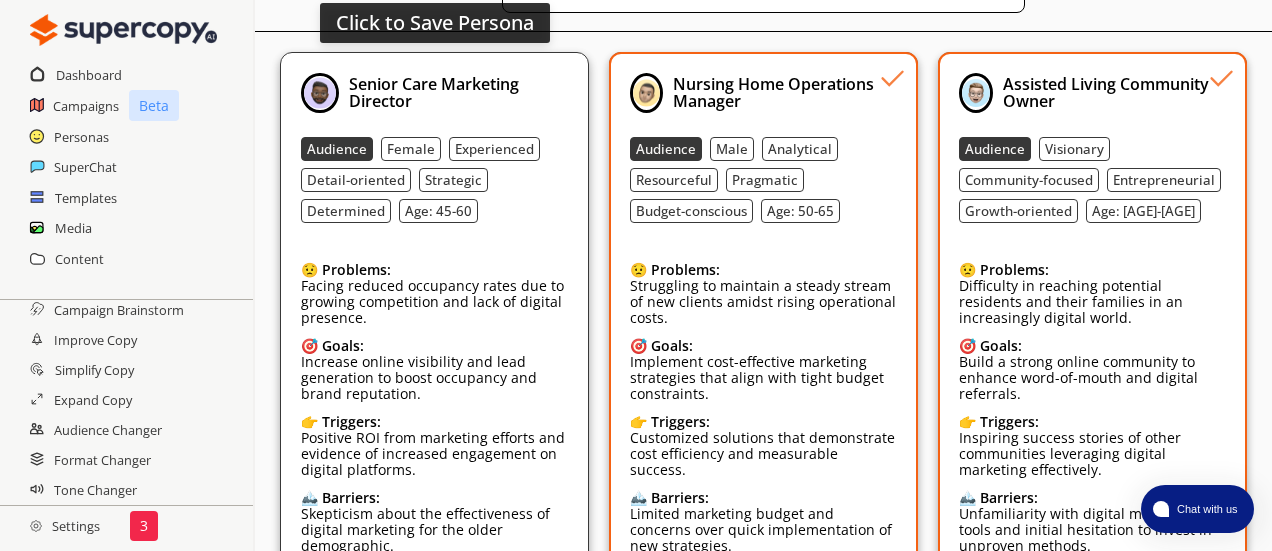 scroll, scrollTop: 327, scrollLeft: 0, axis: vertical 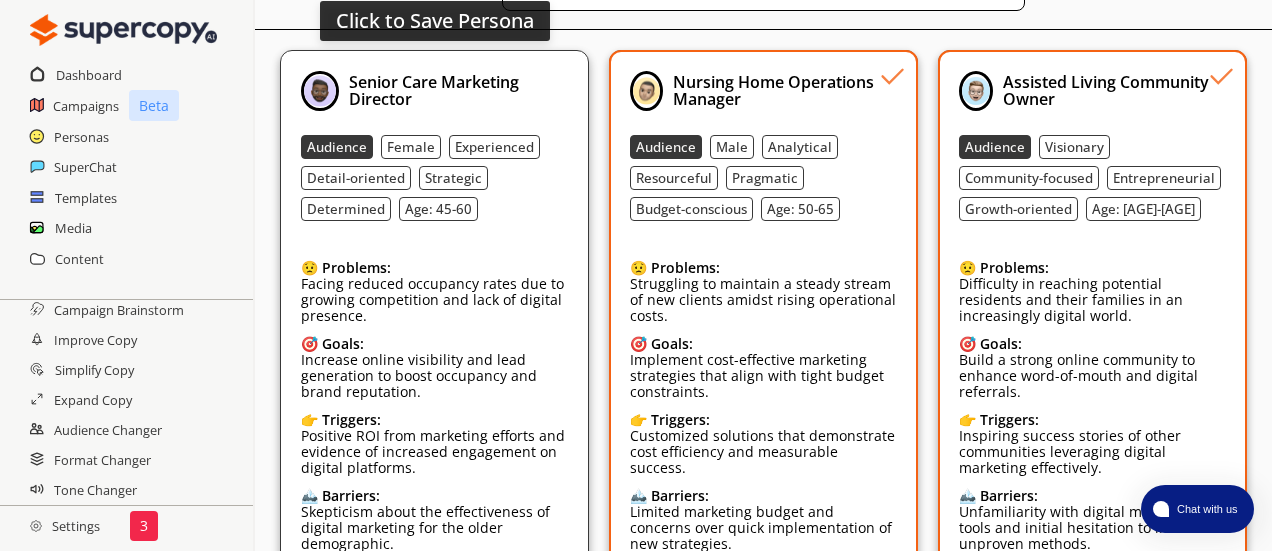 click on "Audience Female Experienced Detail-oriented Strategic Determined Age: [AGE]" at bounding box center (434, 178) 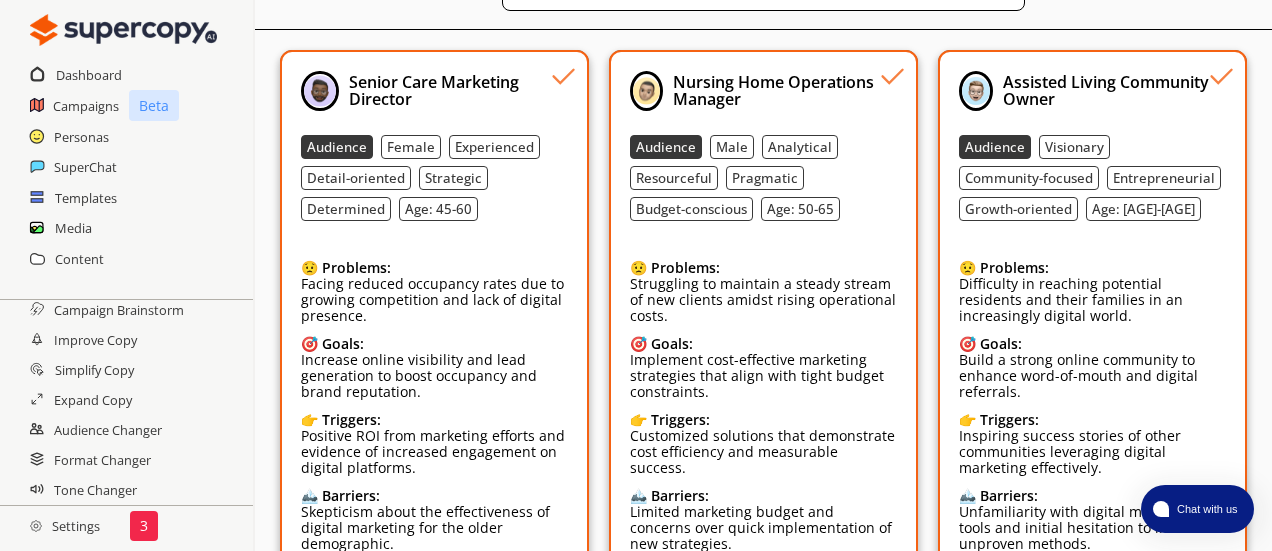 scroll, scrollTop: 463, scrollLeft: 0, axis: vertical 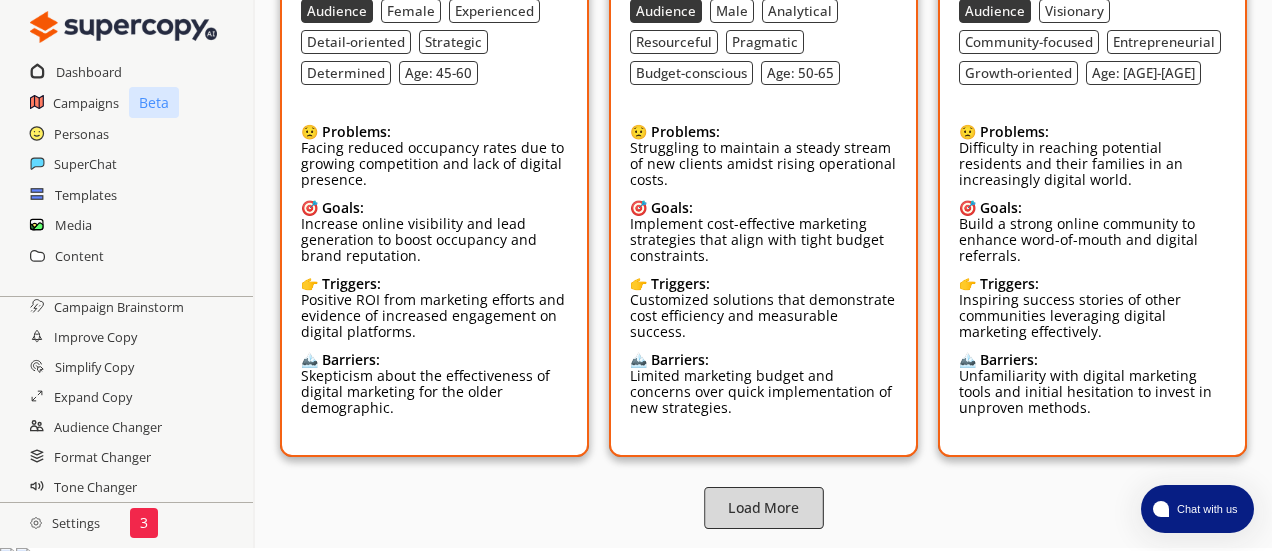 click on "Load More" at bounding box center (763, 507) 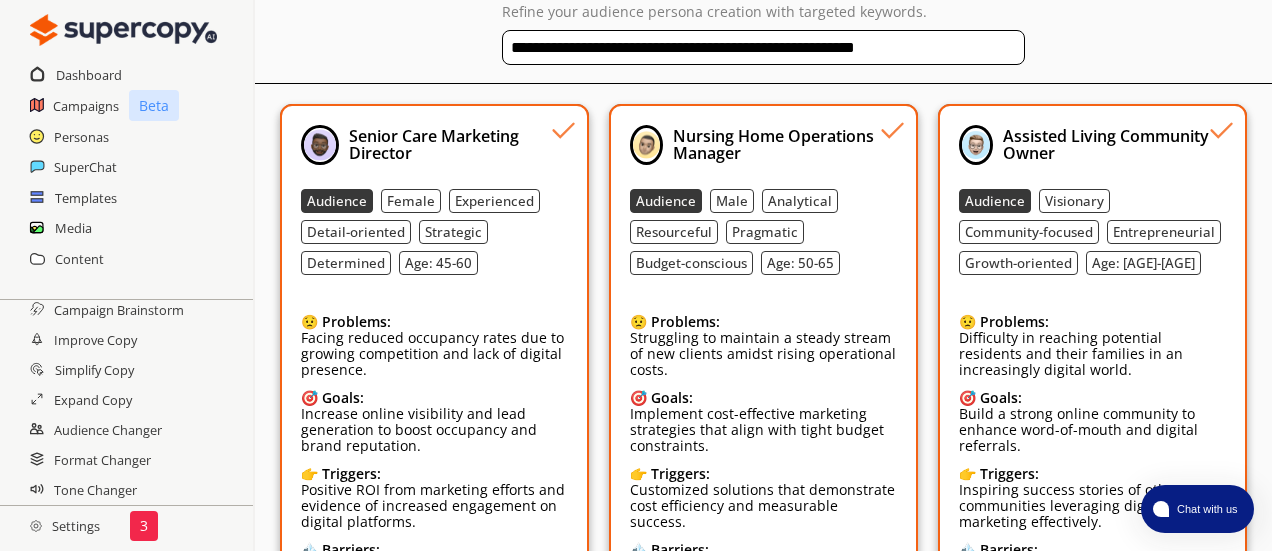 scroll, scrollTop: 463, scrollLeft: 0, axis: vertical 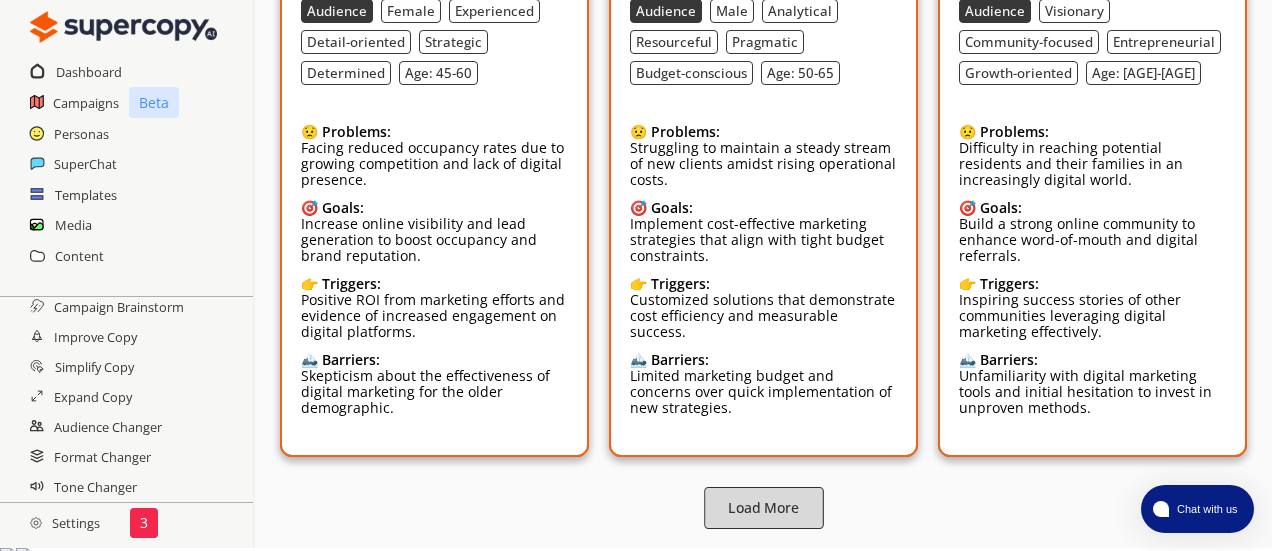 click on "Load More" at bounding box center (763, 507) 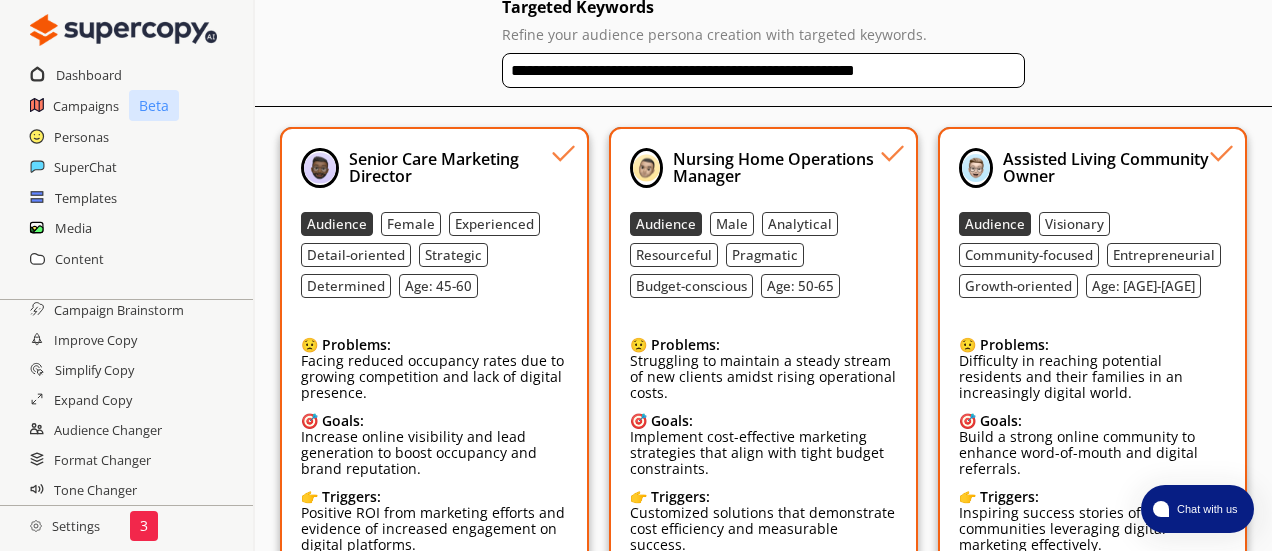 scroll, scrollTop: 463, scrollLeft: 0, axis: vertical 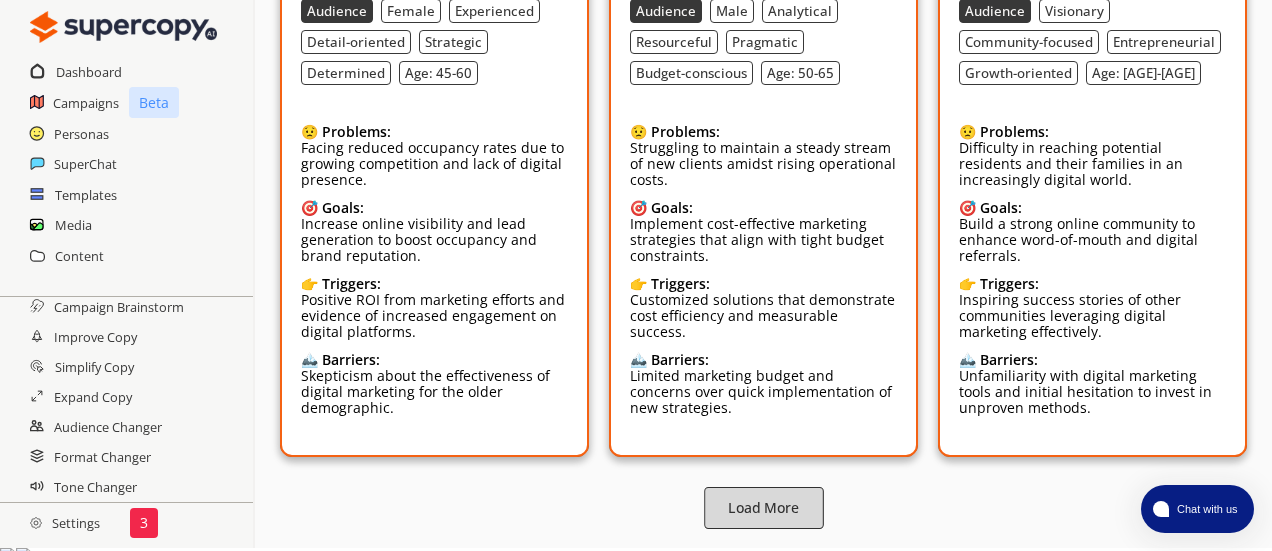click on "Load More" at bounding box center [763, 507] 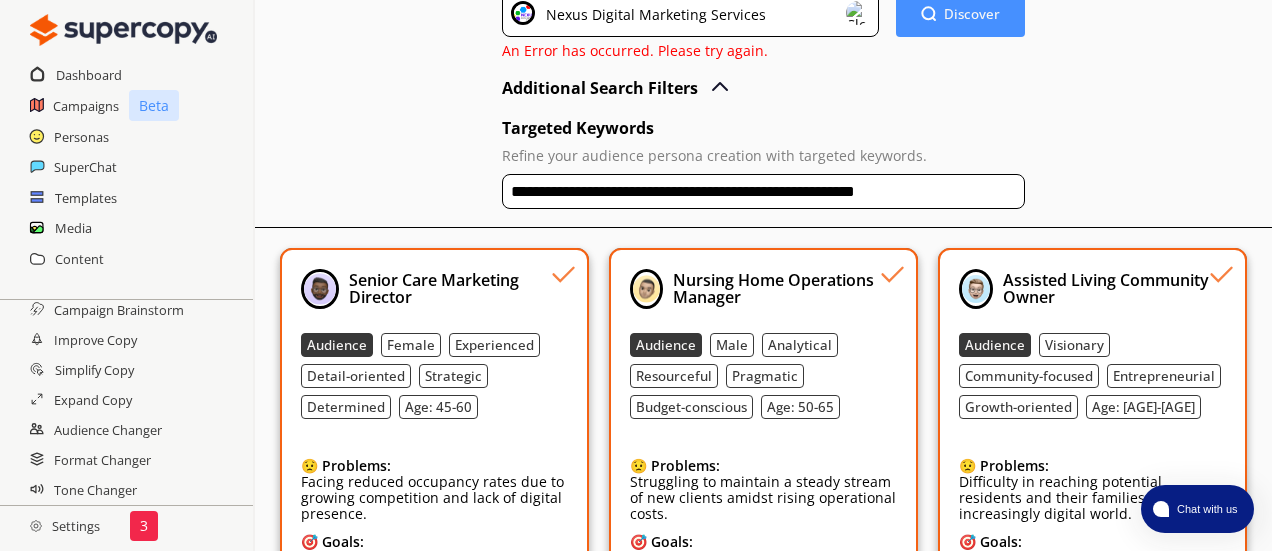 scroll, scrollTop: 0, scrollLeft: 0, axis: both 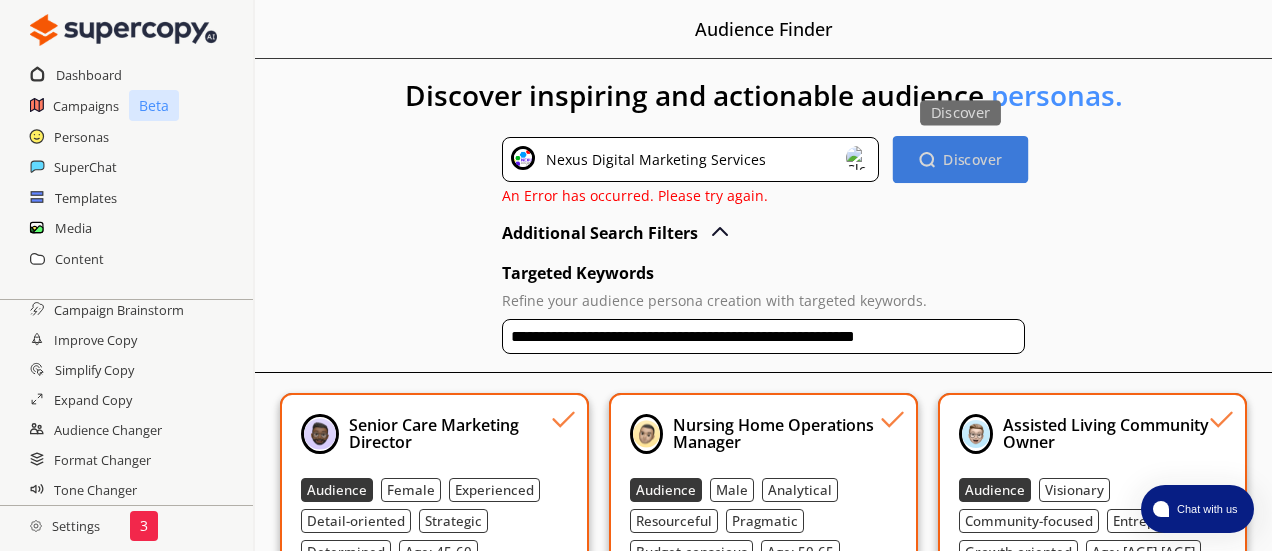 click on "Discover" at bounding box center [973, 159] 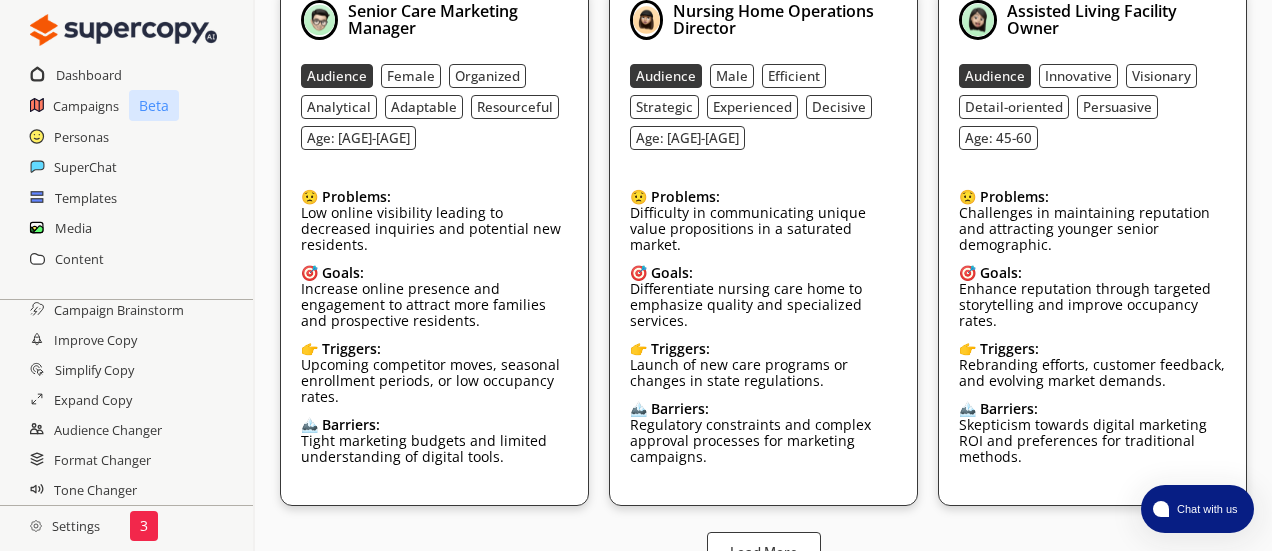 scroll, scrollTop: 431, scrollLeft: 0, axis: vertical 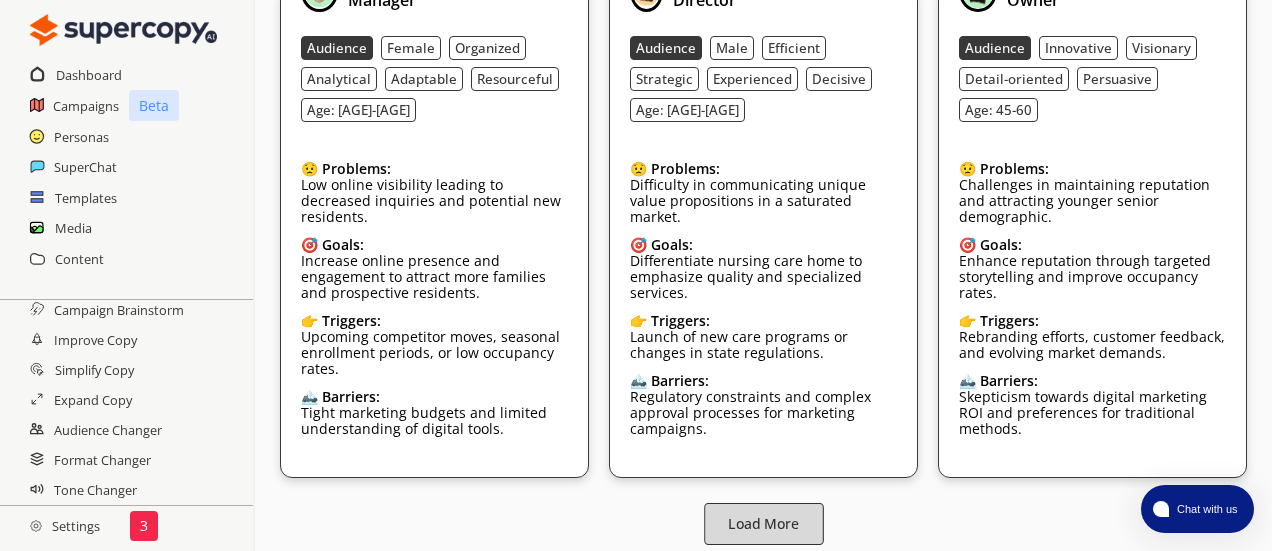click on "Load More" at bounding box center [763, 523] 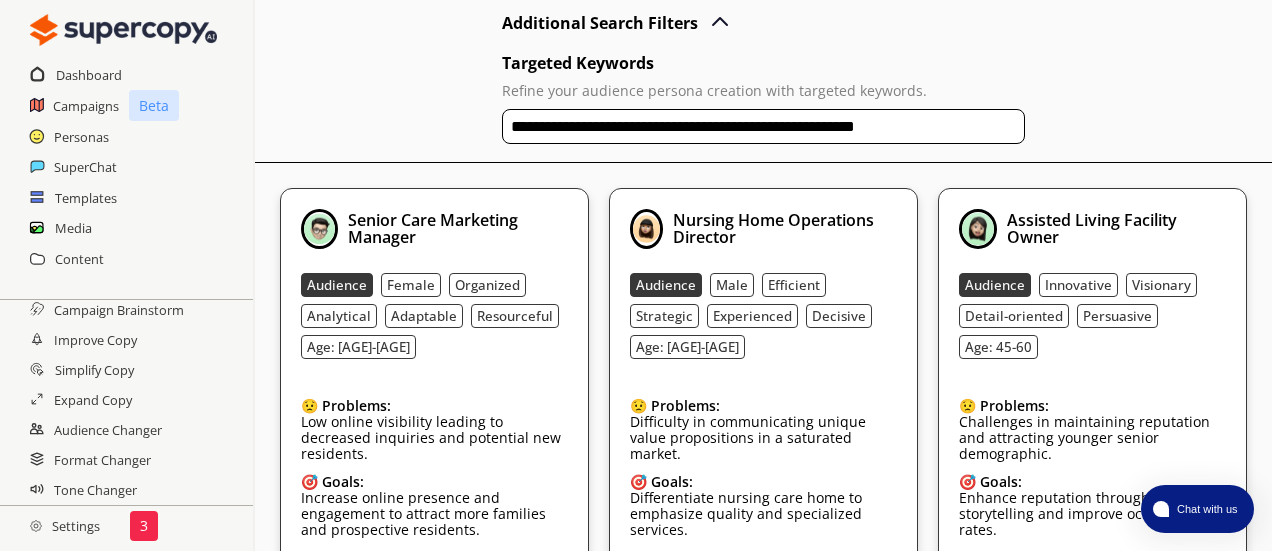 scroll, scrollTop: 195, scrollLeft: 0, axis: vertical 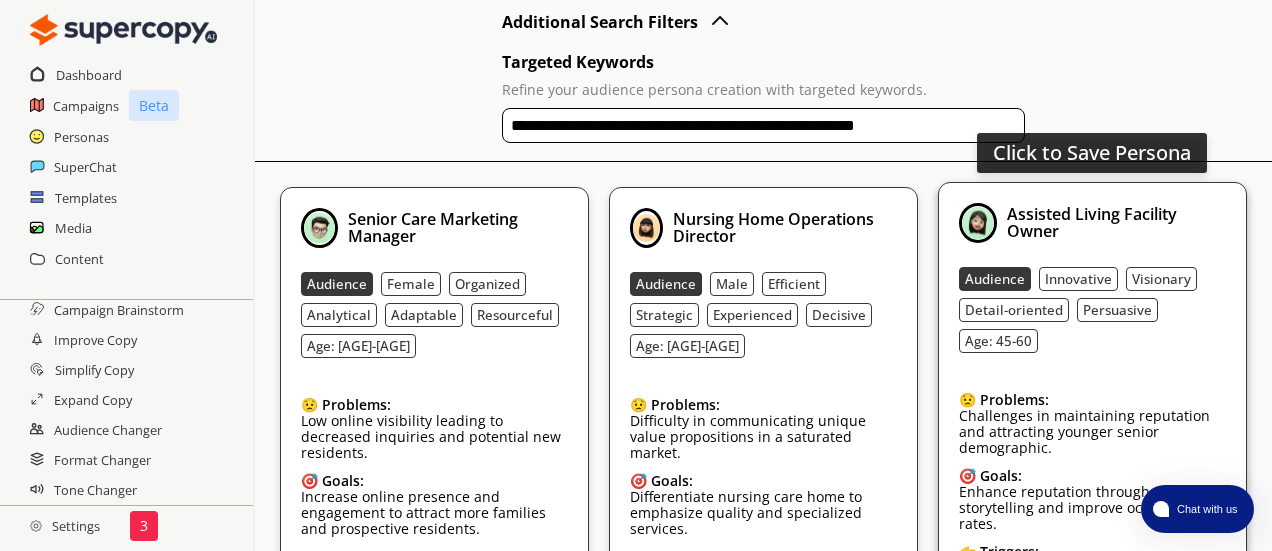 click on "Audience Innovative Visionary Detail-oriented Persuasive Age: [AGE]-[AGE]" at bounding box center [1092, 310] 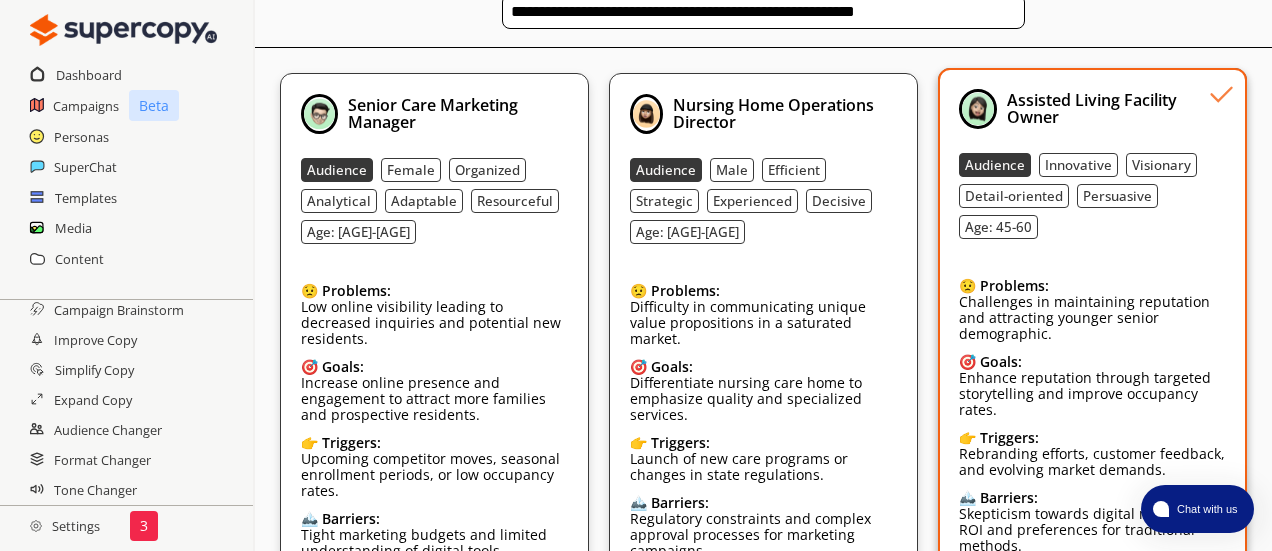 scroll, scrollTop: 343, scrollLeft: 0, axis: vertical 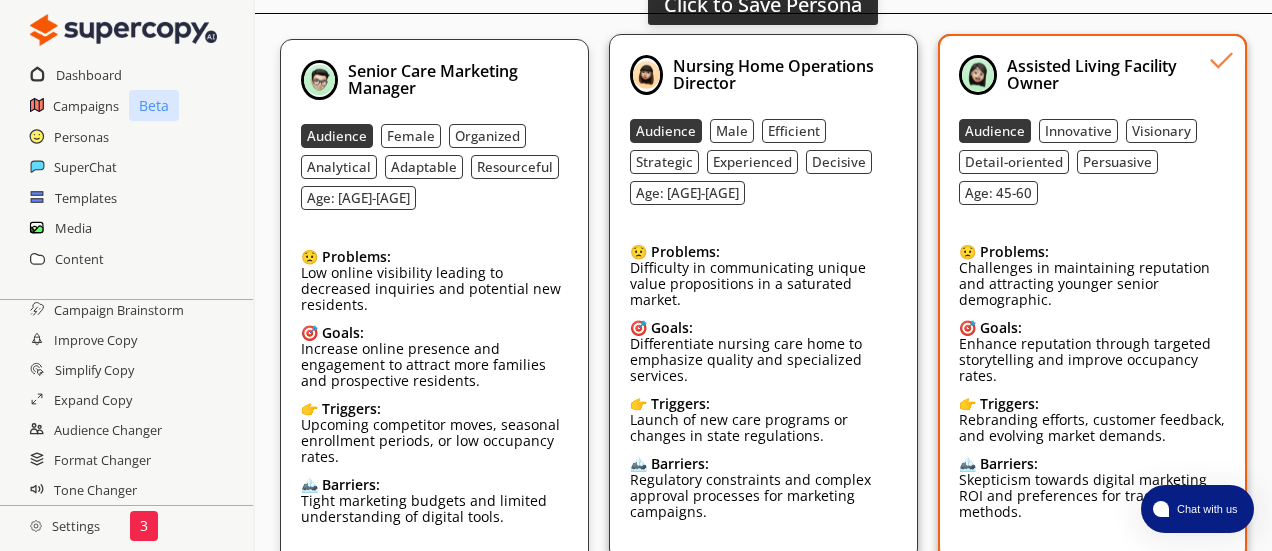 click on "😟     Problems:" at bounding box center (763, 252) 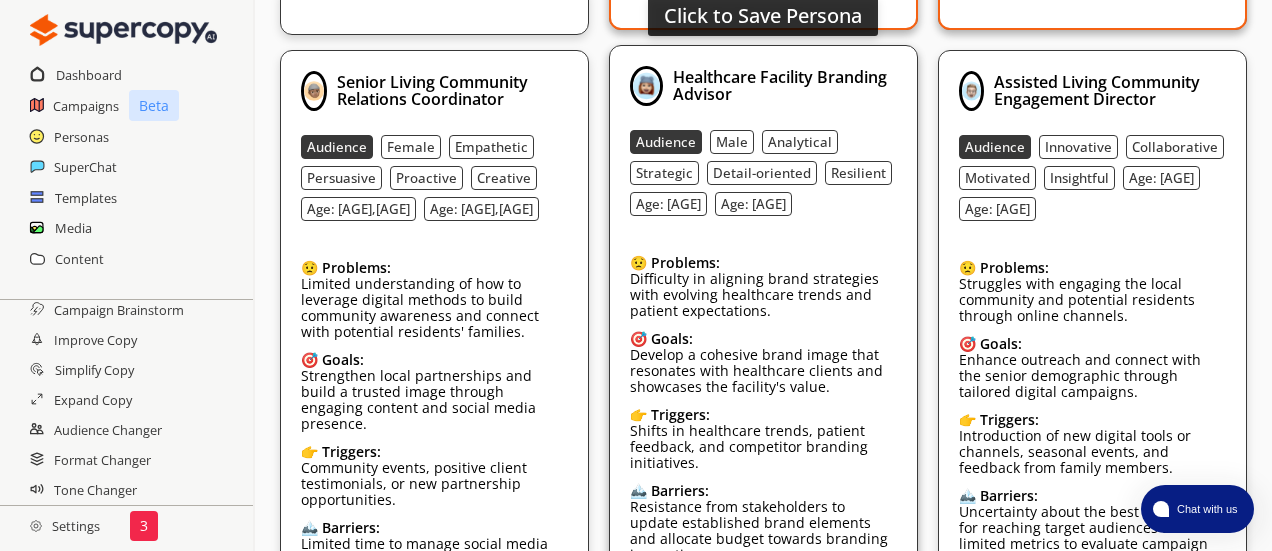 scroll, scrollTop: 876, scrollLeft: 0, axis: vertical 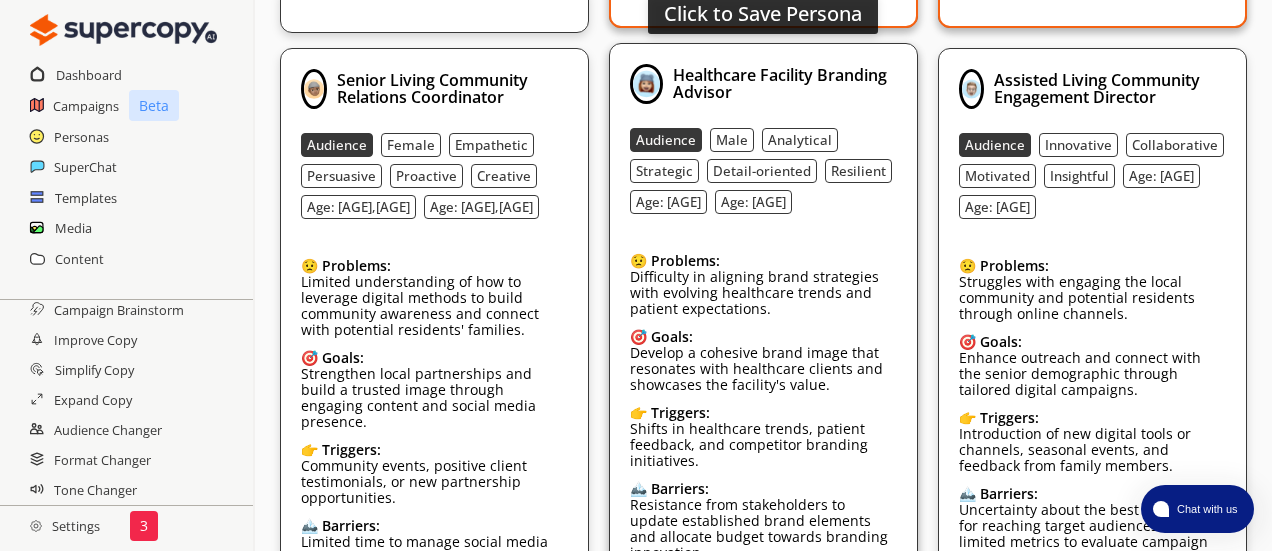 click on "Develop a cohesive brand image that resonates with healthcare clients and showcases the facility's value." at bounding box center [763, 369] 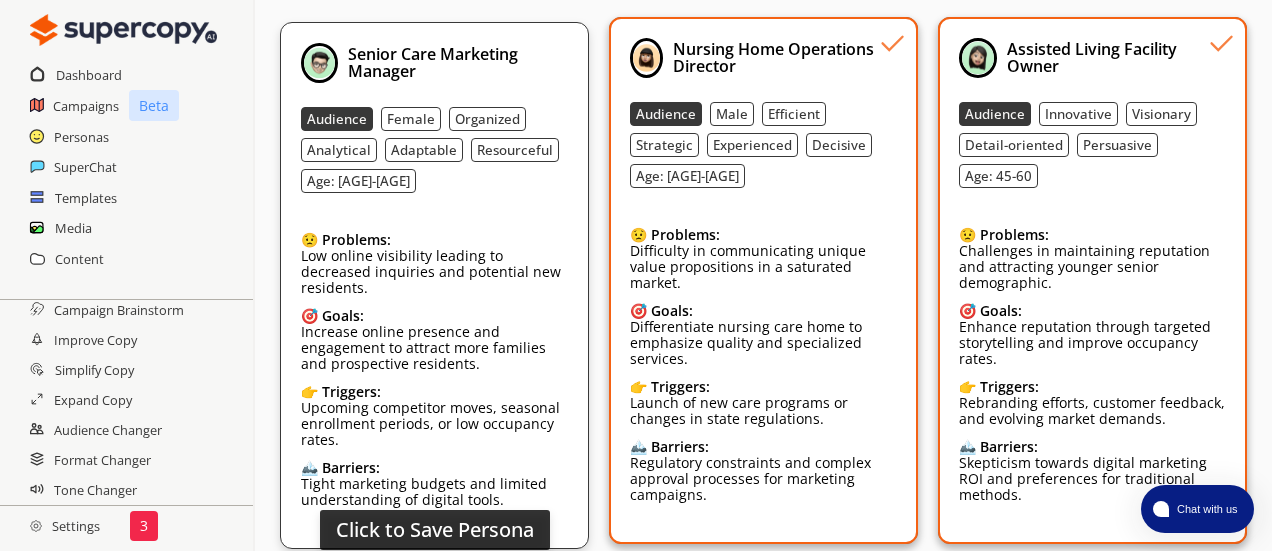 scroll, scrollTop: 0, scrollLeft: 0, axis: both 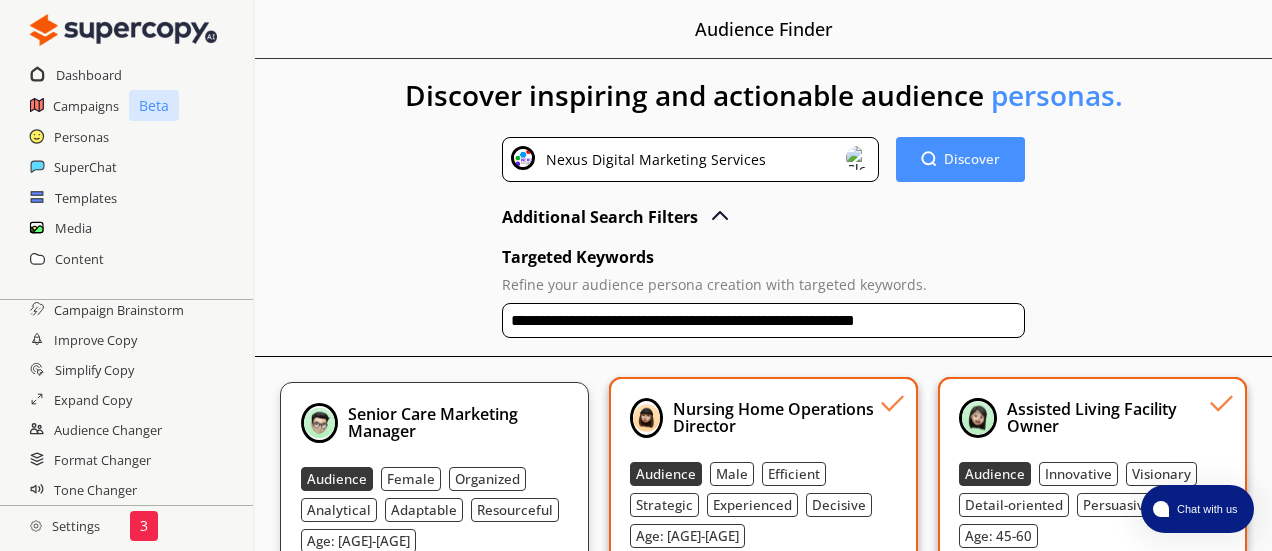 click on "**********" at bounding box center (763, 271) 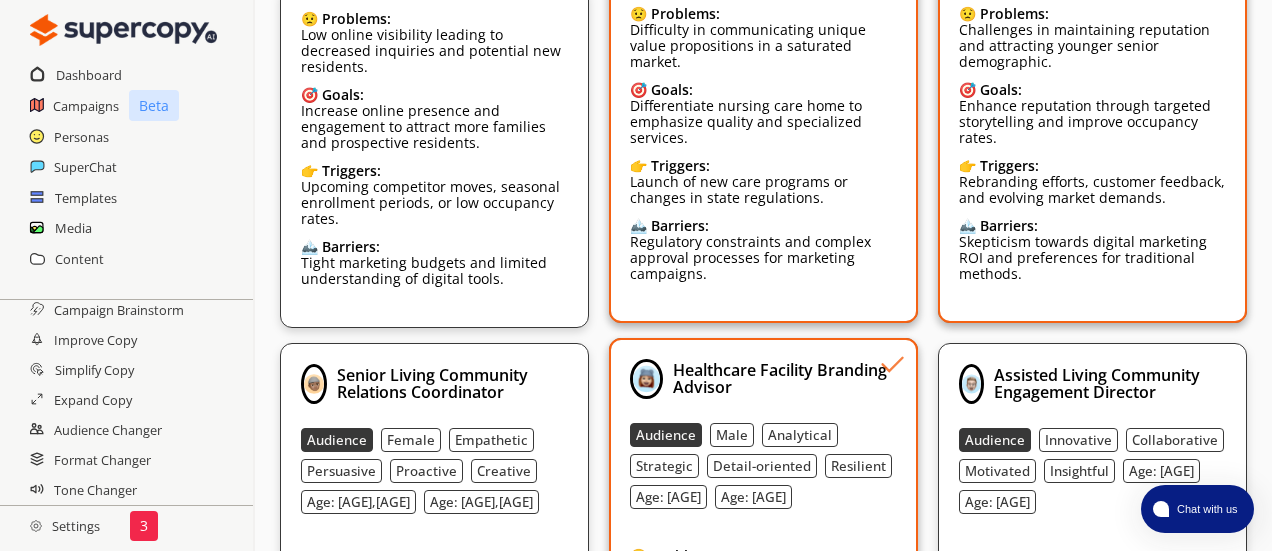 scroll, scrollTop: 584, scrollLeft: 0, axis: vertical 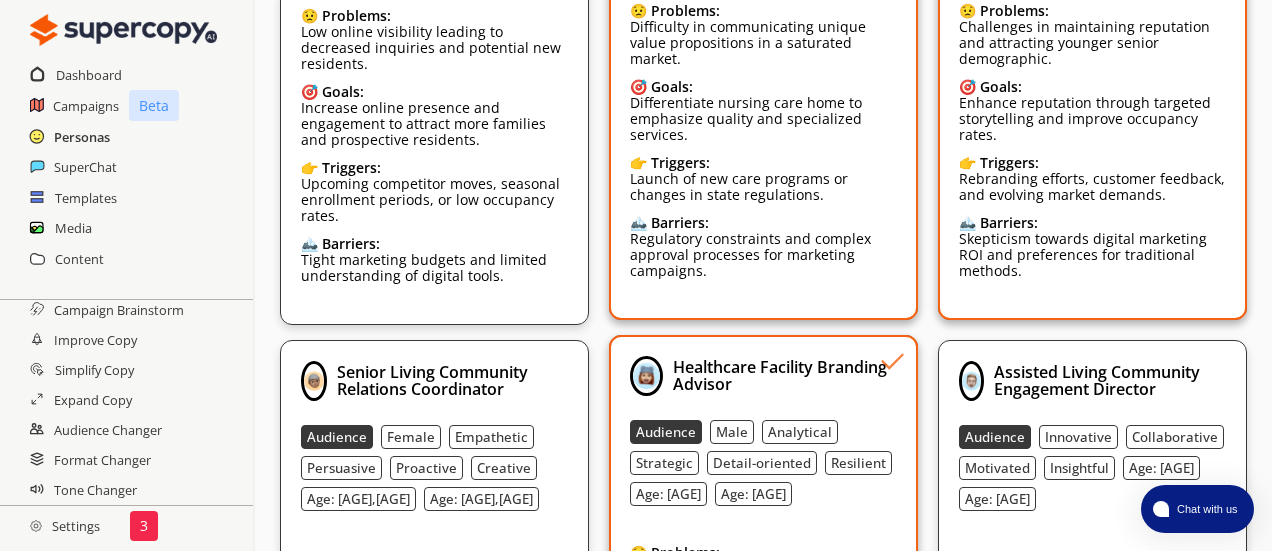 click on "Personas" at bounding box center [82, 137] 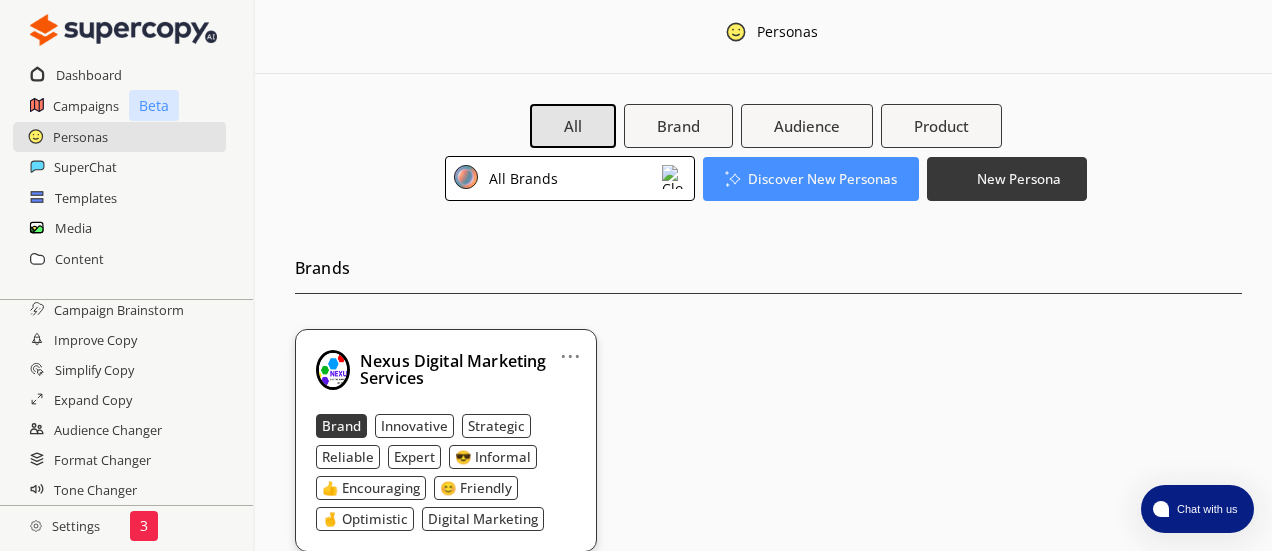 scroll, scrollTop: 0, scrollLeft: 0, axis: both 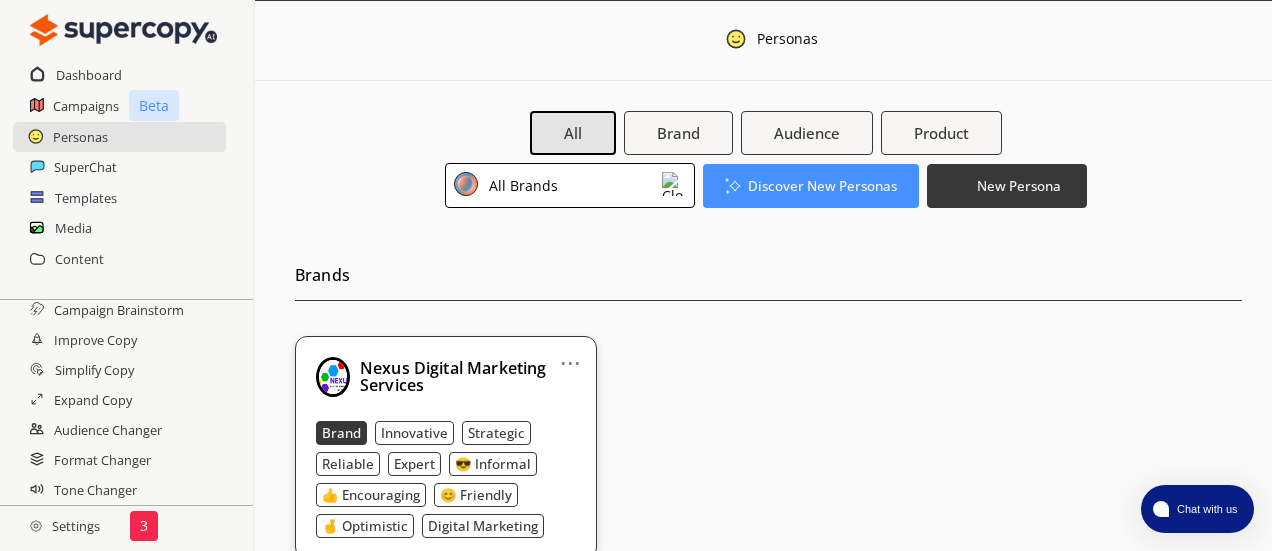 click on "Nexus Digital Marketing Services Brand Innovative Strategic Reliable Expert 😎 Informal 👍 Encouraging 😊 Friendly 🤞 Optimistic Digital Marketing" at bounding box center [446, 447] 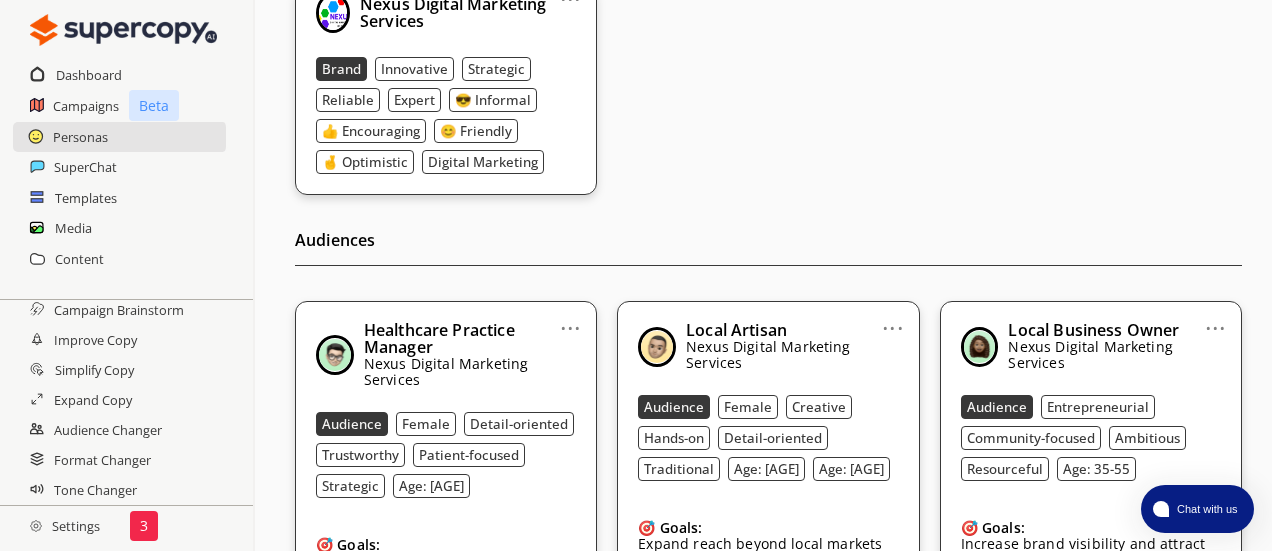 scroll, scrollTop: 366, scrollLeft: 0, axis: vertical 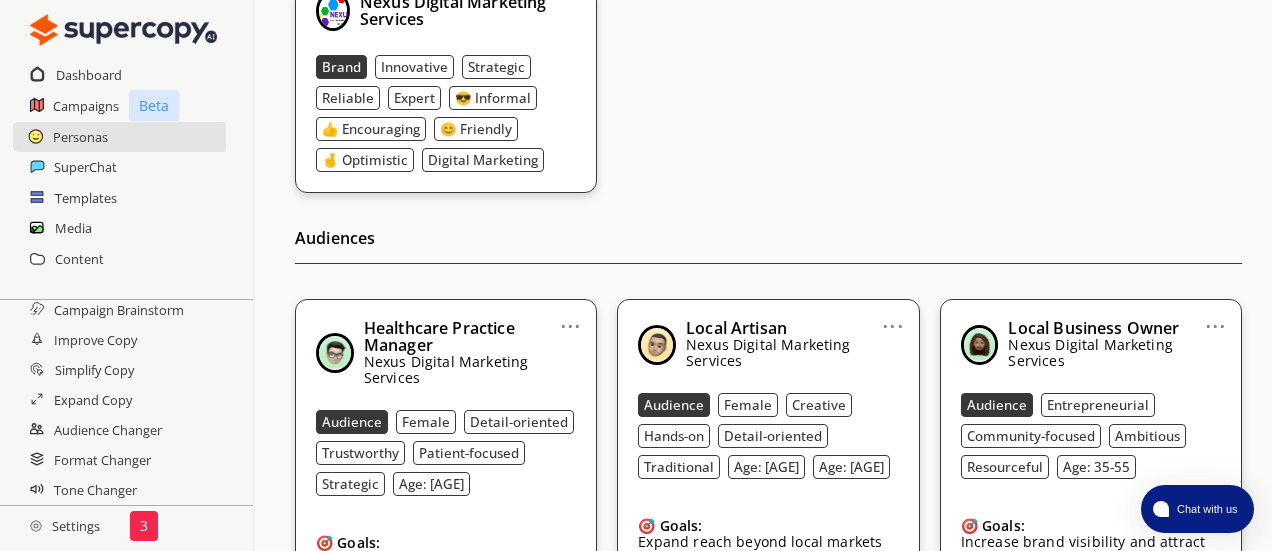 click on "Settings" at bounding box center (65, 526) 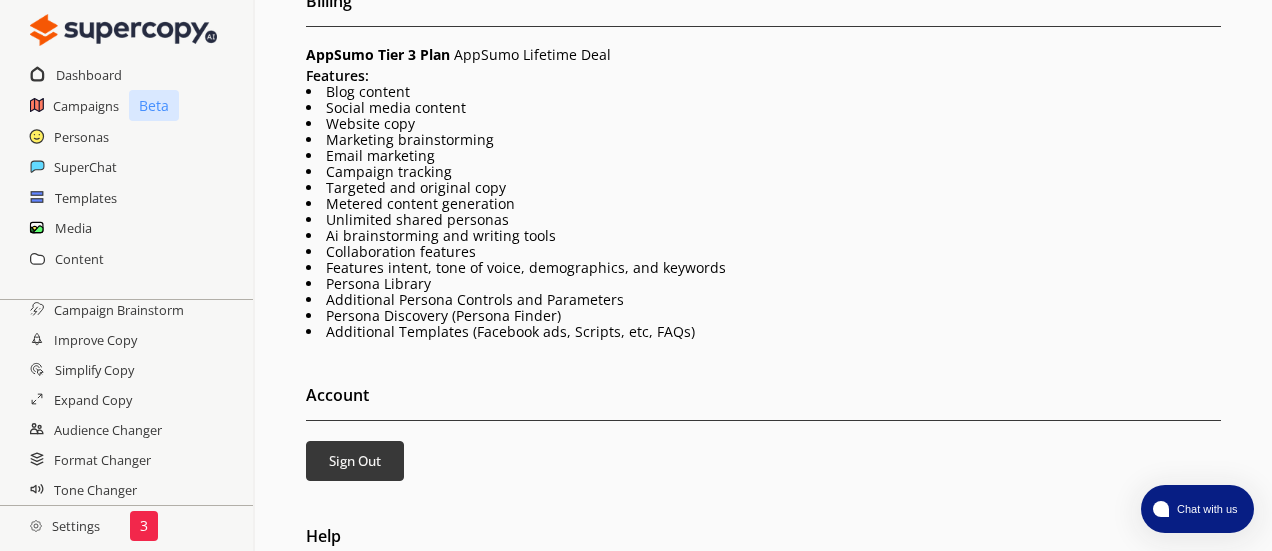 scroll, scrollTop: 652, scrollLeft: 0, axis: vertical 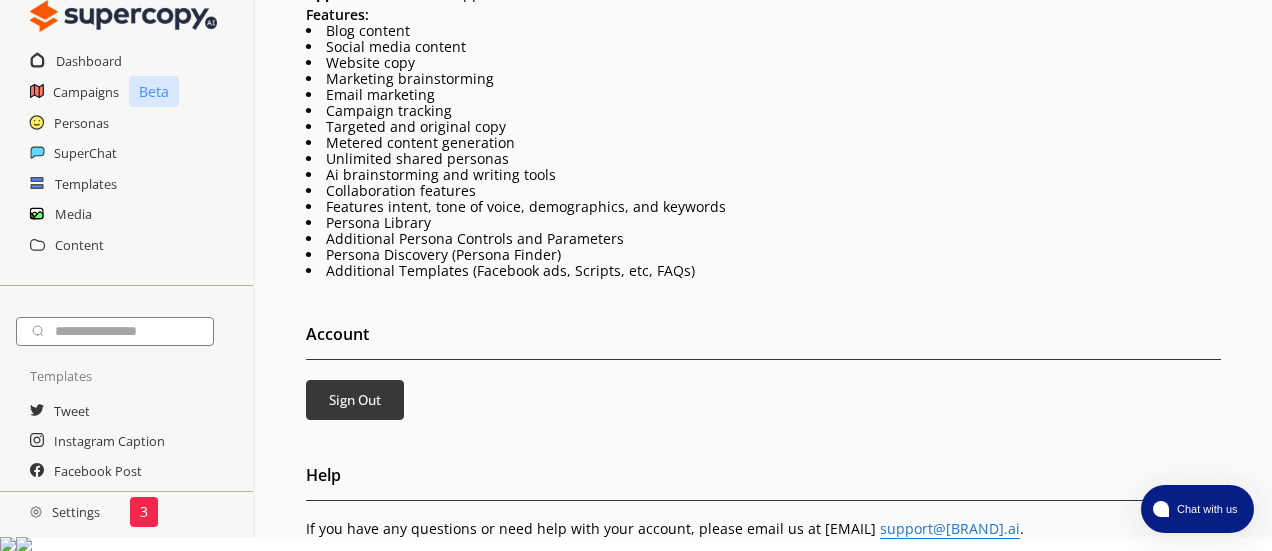 drag, startPoint x: 621, startPoint y: 11, endPoint x: 855, endPoint y: 131, distance: 262.97528 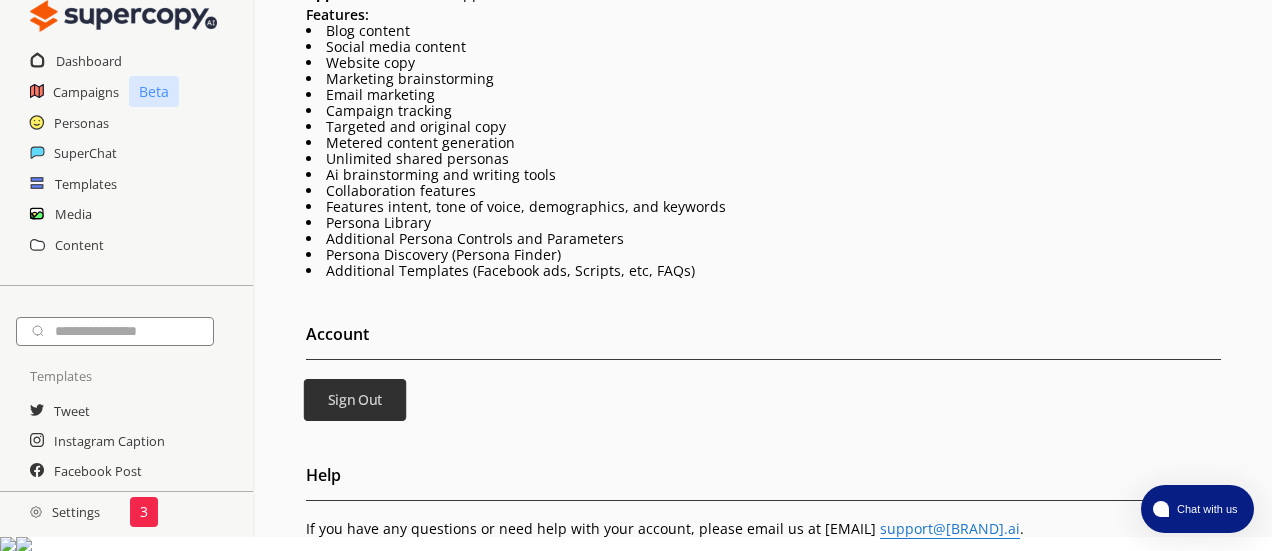 click on "Sign Out" at bounding box center [354, 400] 